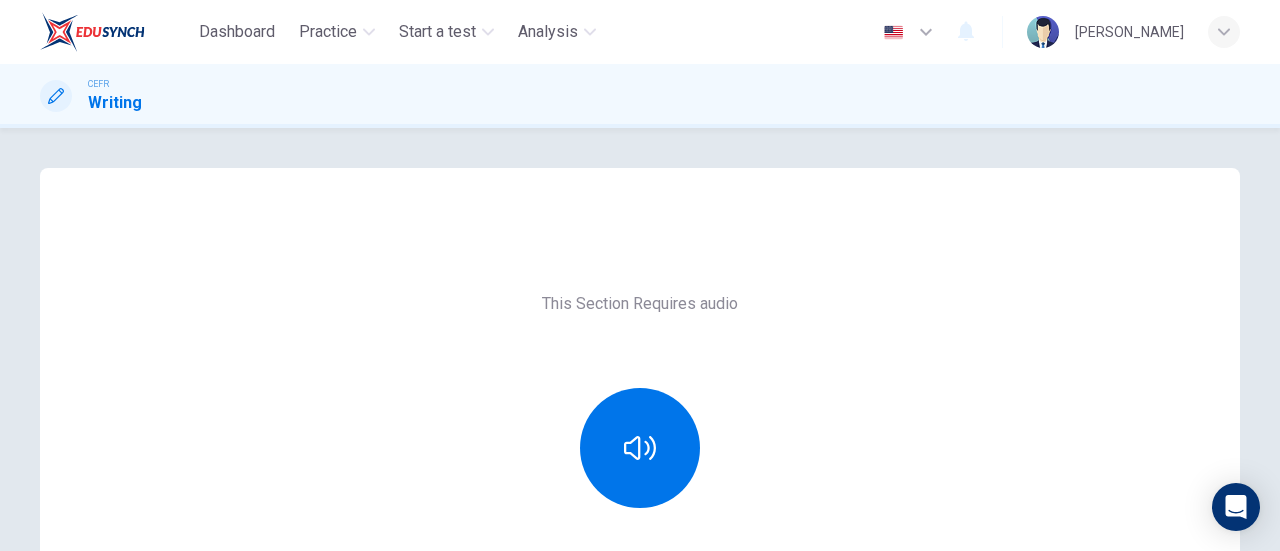 scroll, scrollTop: 0, scrollLeft: 0, axis: both 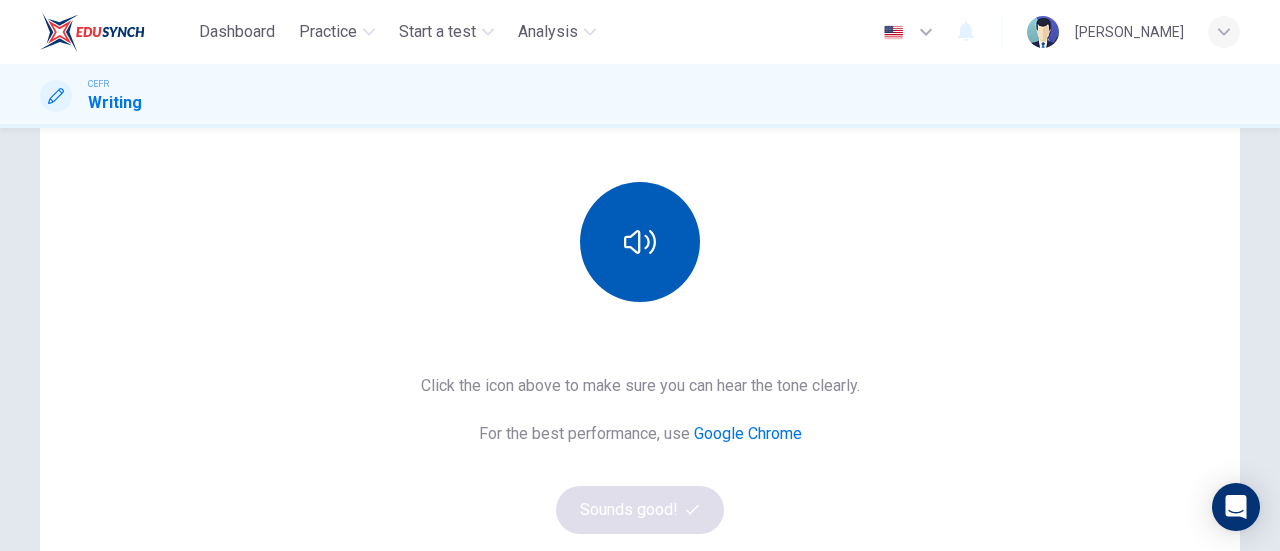 click at bounding box center [640, 242] 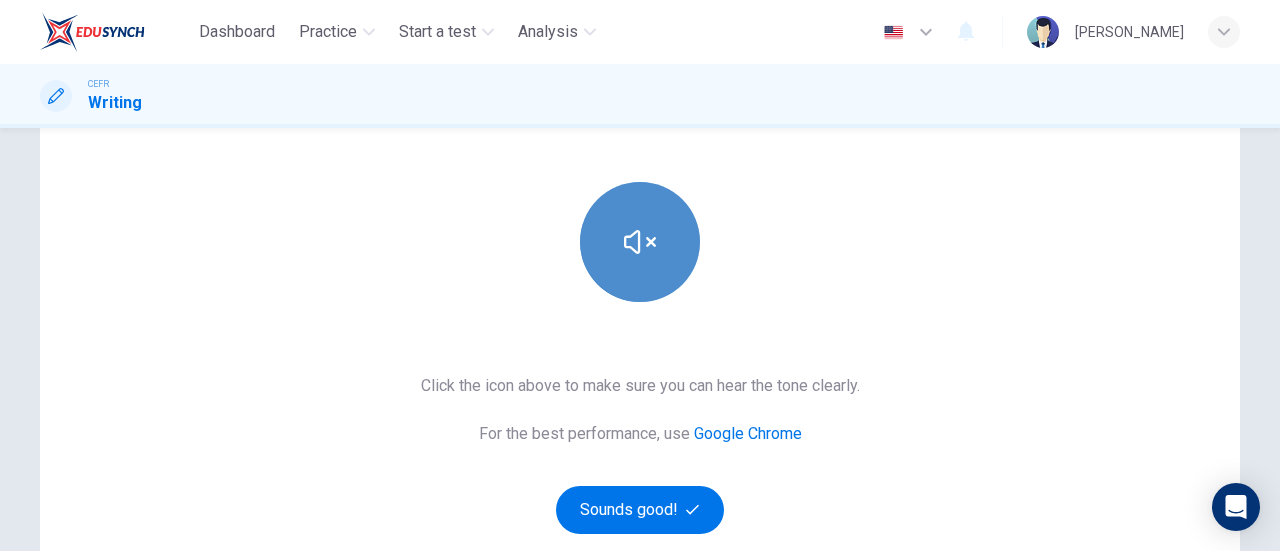 click at bounding box center [640, 242] 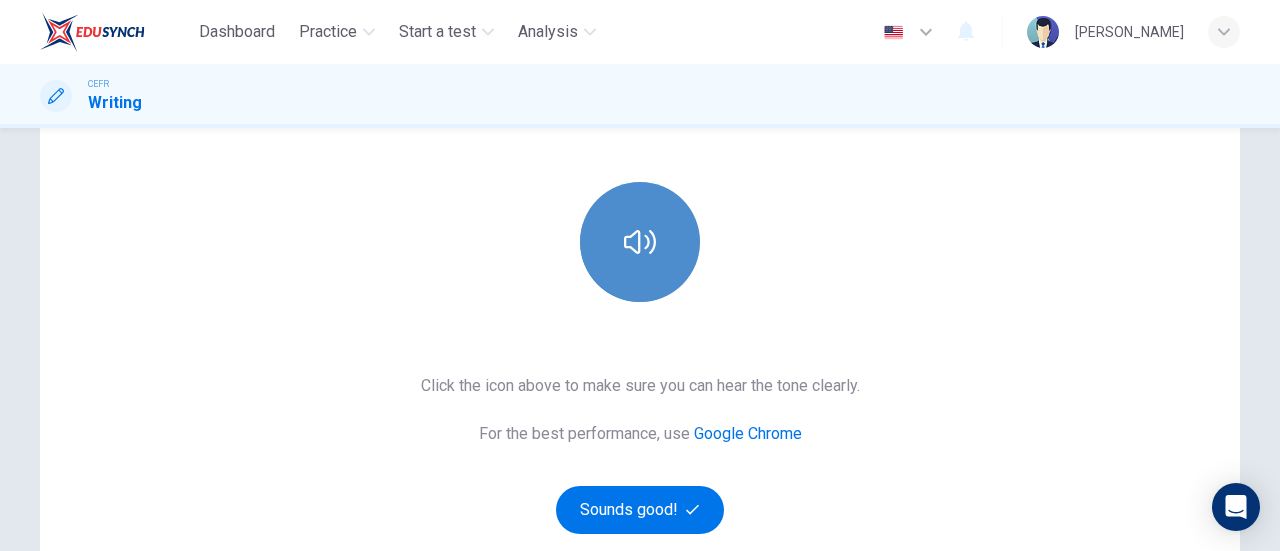 click at bounding box center (640, 242) 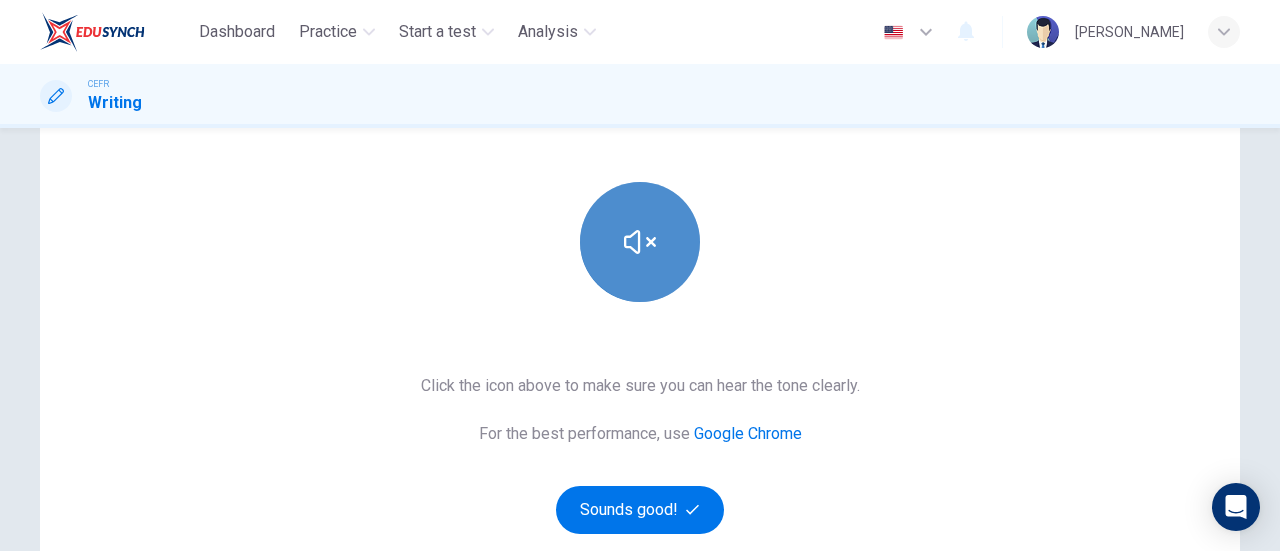 click 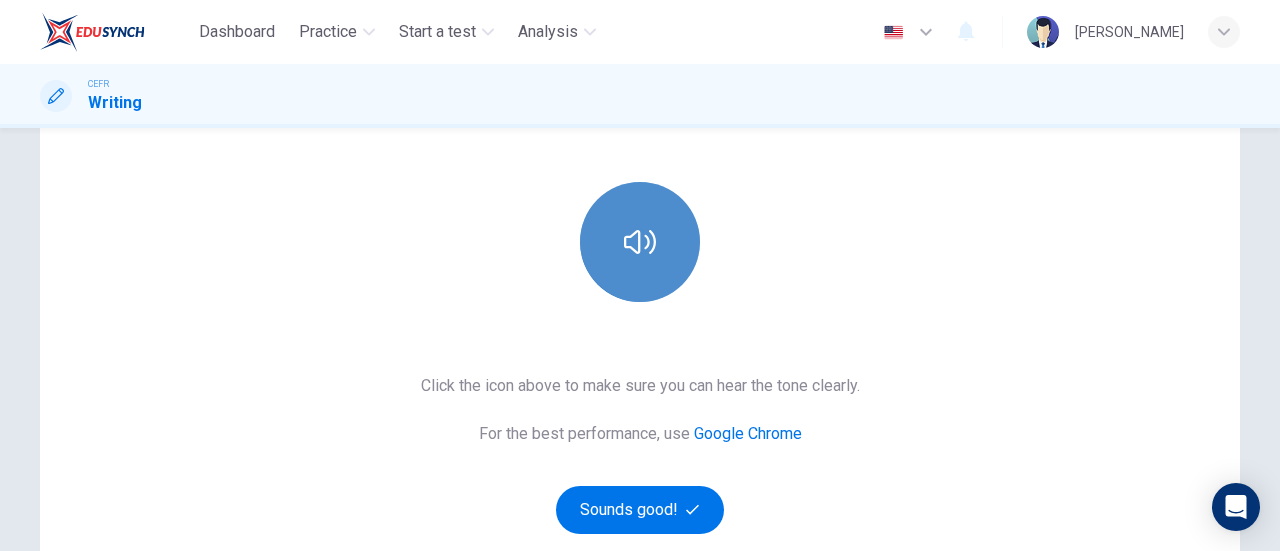 click 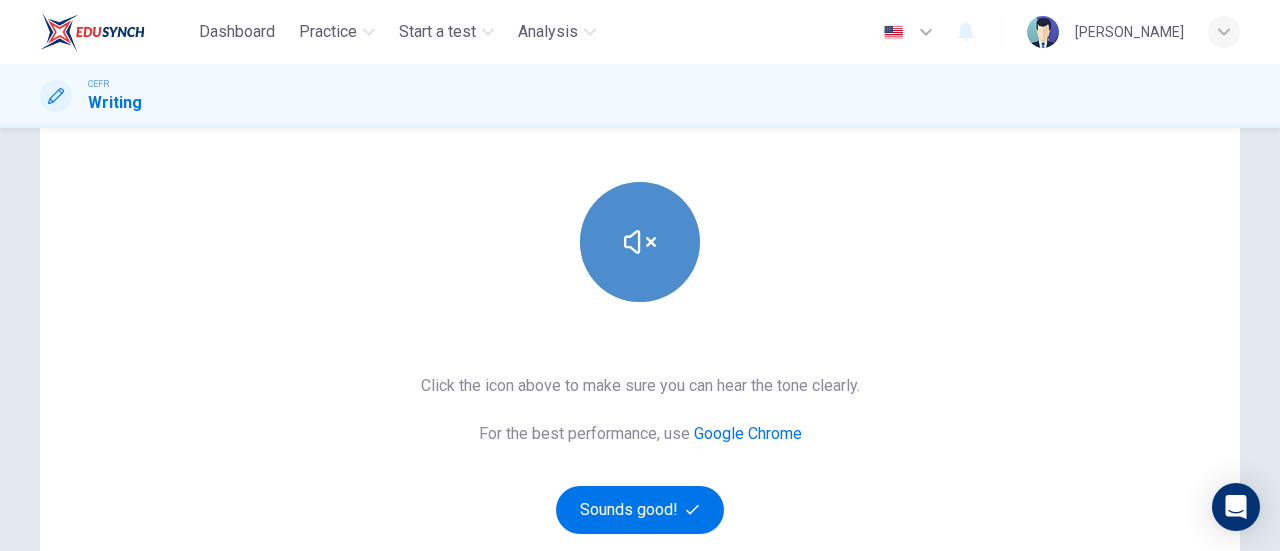 click 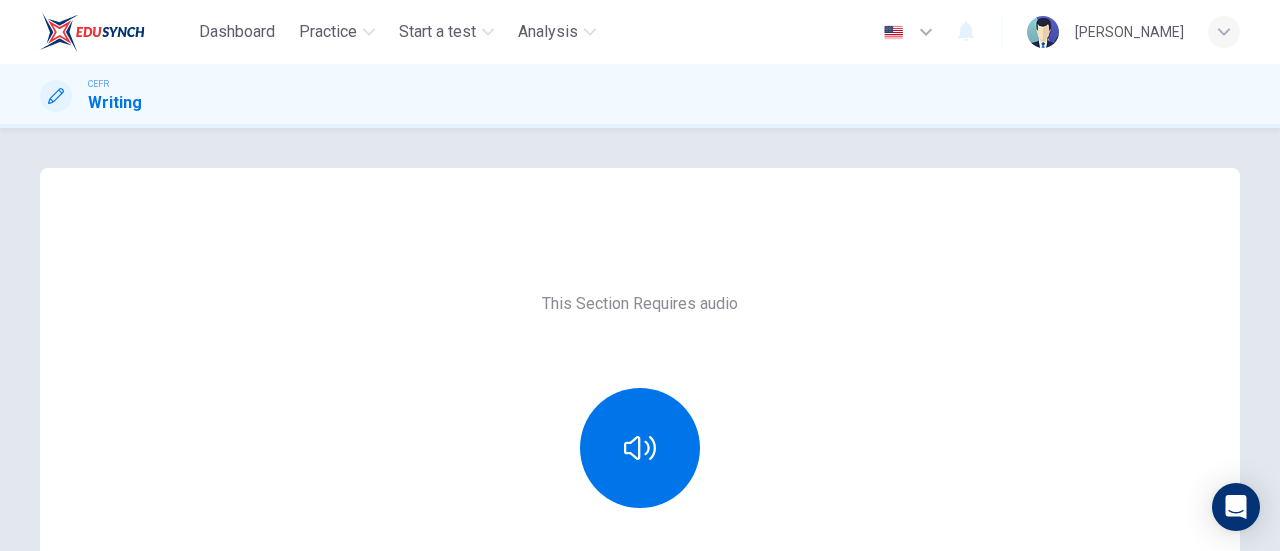 scroll, scrollTop: 416, scrollLeft: 0, axis: vertical 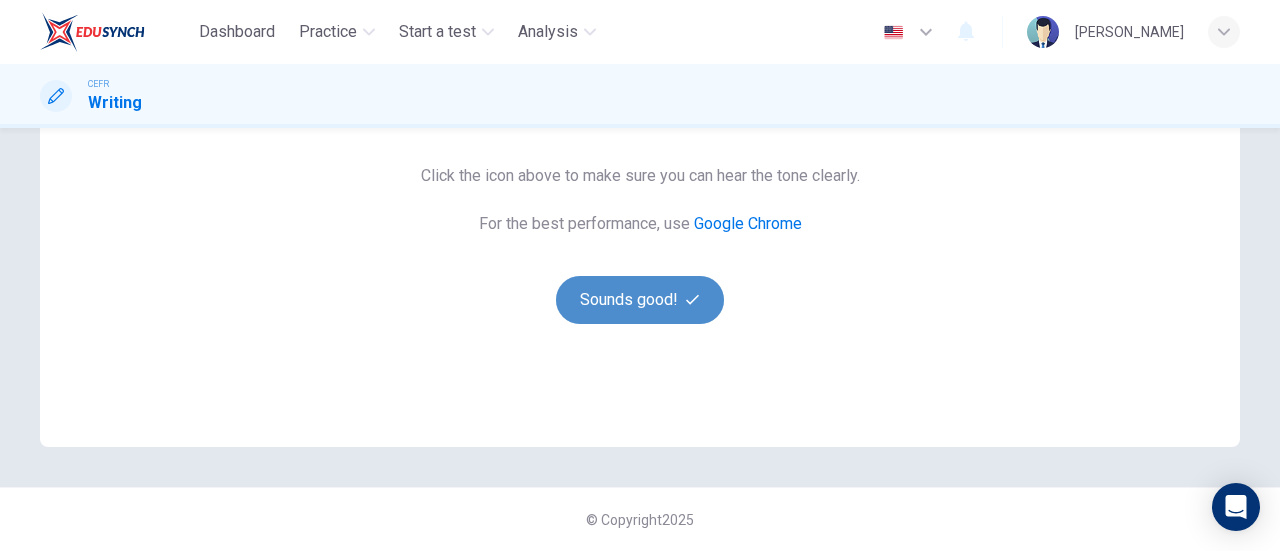 click on "Sounds good!" at bounding box center [640, 300] 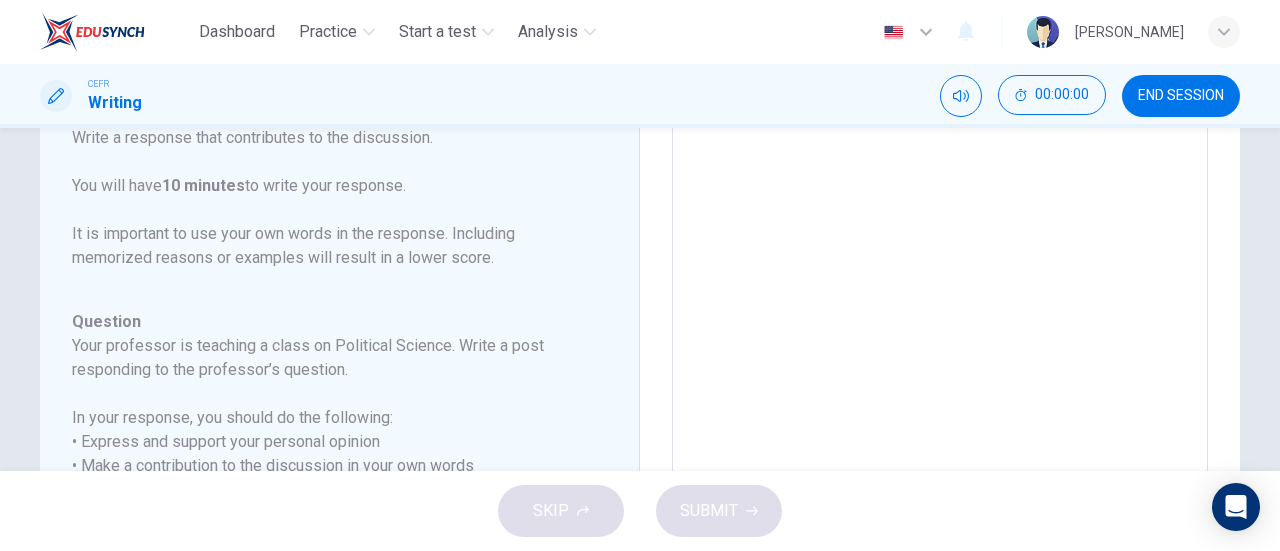 scroll, scrollTop: 546, scrollLeft: 0, axis: vertical 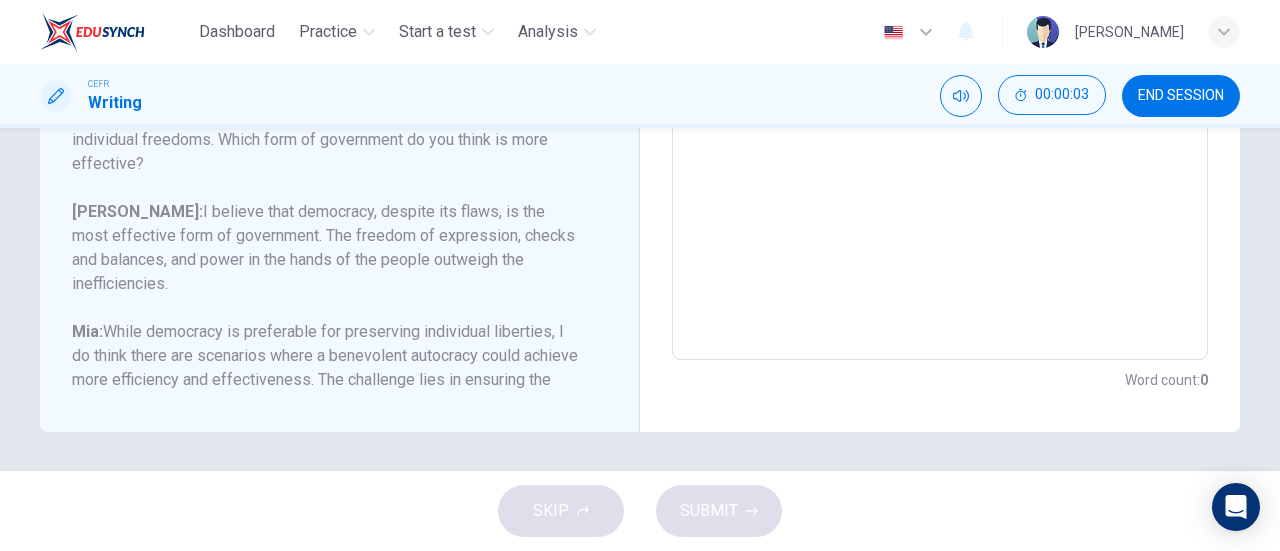click on "Lucas:  I believe that democracy, despite its flaws, is the most effective form of government. The freedom of expression, checks and balances, and power in the hands of the people outweigh the inefficiencies." at bounding box center [327, 248] 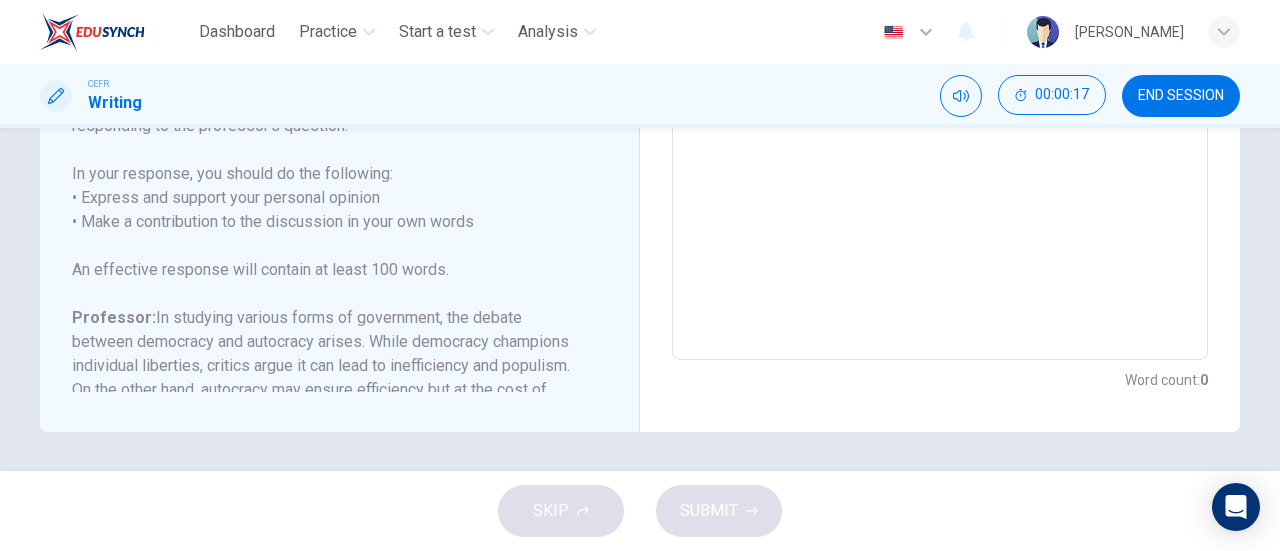 scroll, scrollTop: 0, scrollLeft: 0, axis: both 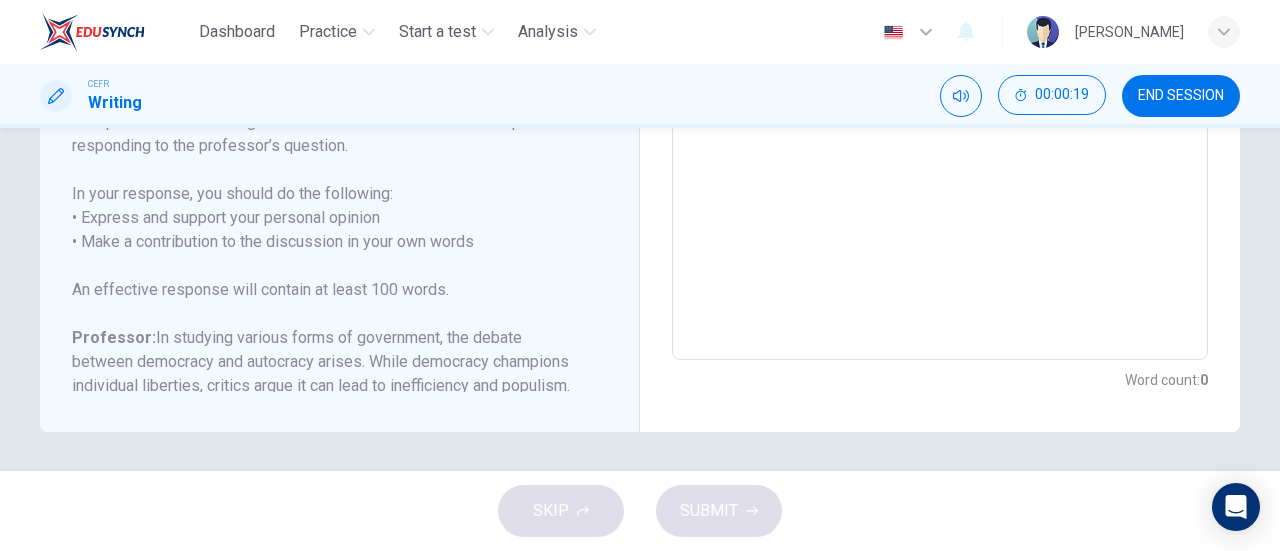 click on "Professor:  In studying various forms of government, the debate between democracy and autocracy arises. While democracy champions individual liberties, critics argue it can lead to inefficiency and populism. On the other hand, autocracy may ensure efficiency but at the cost of individual freedoms. Which form of government do you think is more effective?" at bounding box center [327, 398] 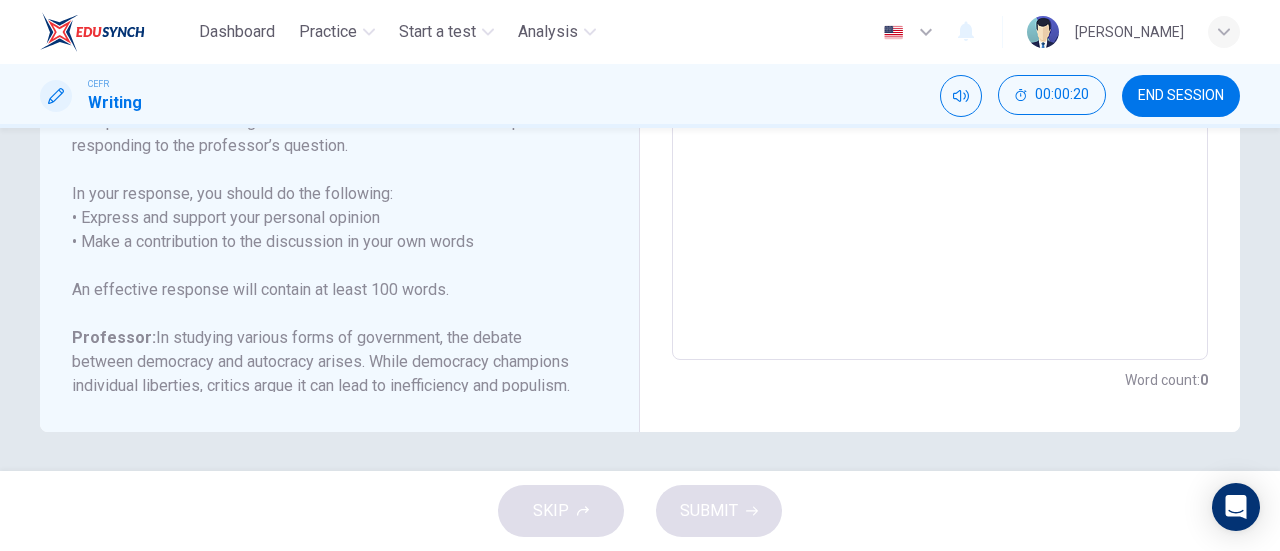 drag, startPoint x: 438, startPoint y: 333, endPoint x: 494, endPoint y: 397, distance: 85.04117 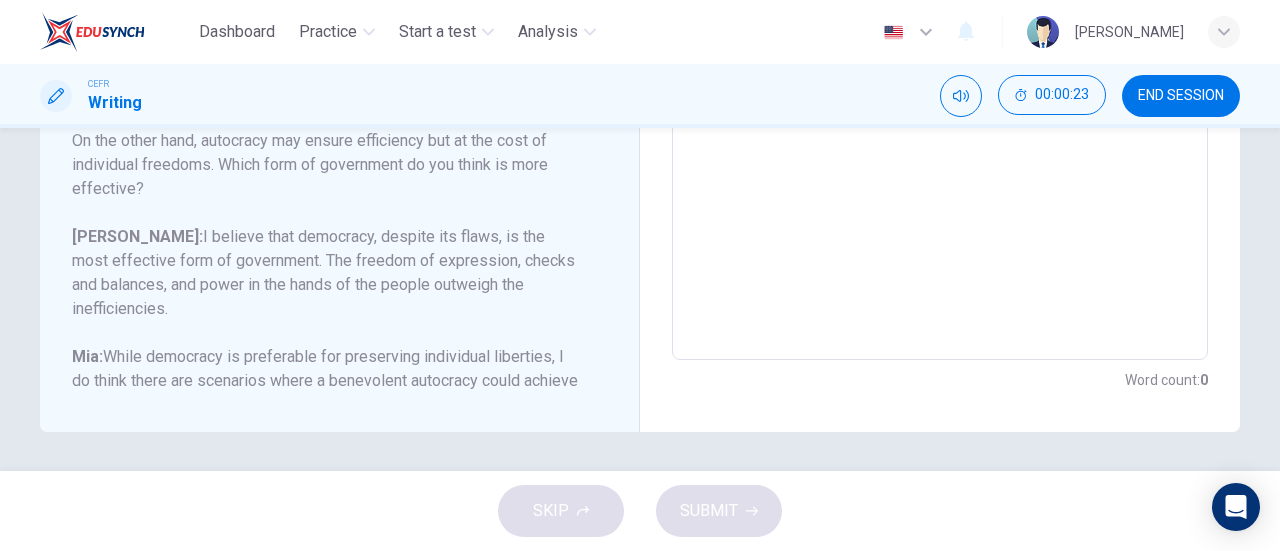 scroll, scrollTop: 294, scrollLeft: 0, axis: vertical 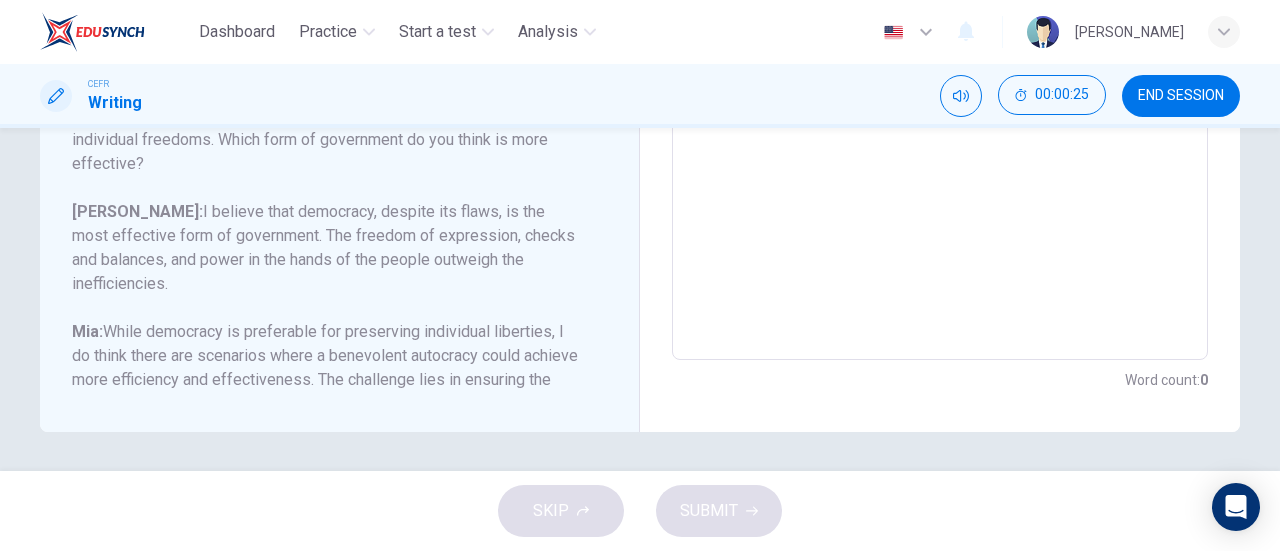 drag, startPoint x: 561, startPoint y: 237, endPoint x: 422, endPoint y: 283, distance: 146.4138 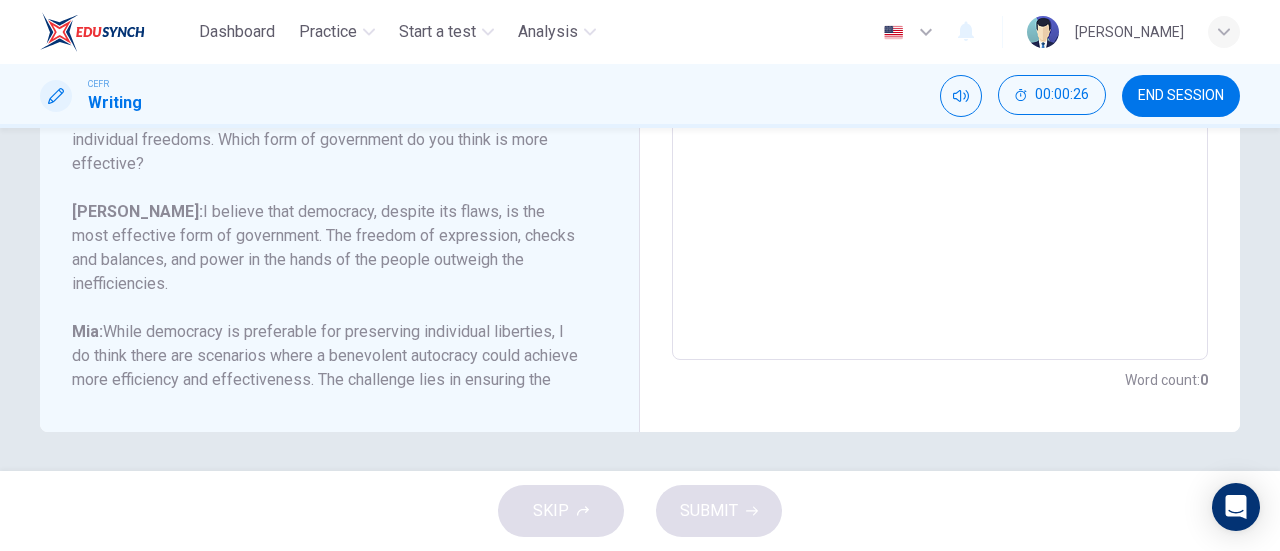 drag, startPoint x: 422, startPoint y: 283, endPoint x: 857, endPoint y: 534, distance: 502.22107 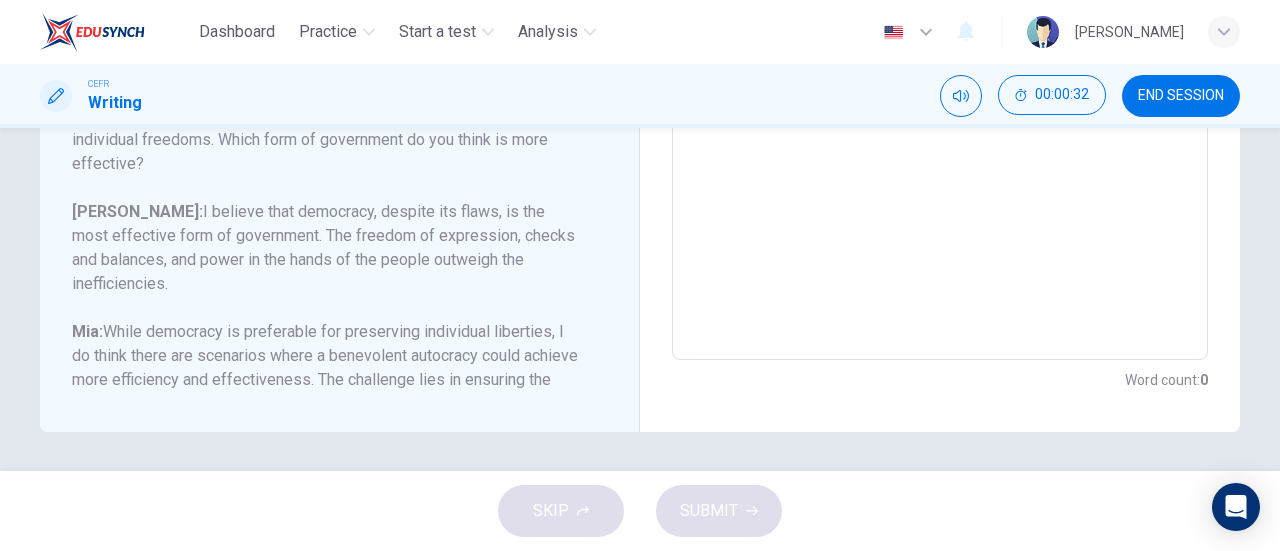 drag, startPoint x: 368, startPoint y: 373, endPoint x: 286, endPoint y: 205, distance: 186.94385 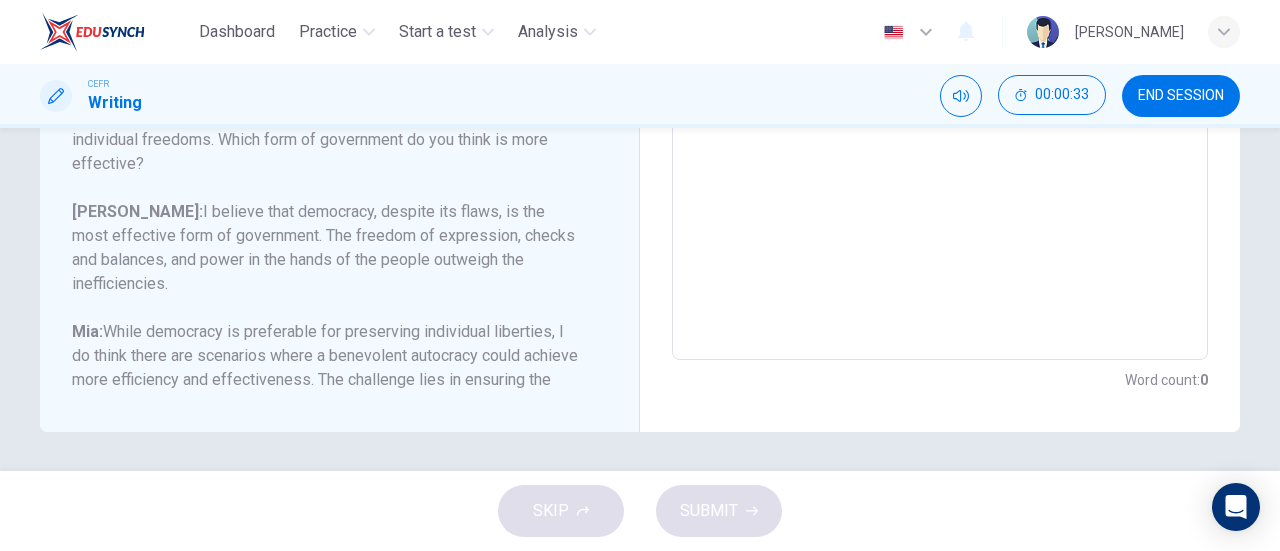 drag, startPoint x: 286, startPoint y: 205, endPoint x: 378, endPoint y: 348, distance: 170.03824 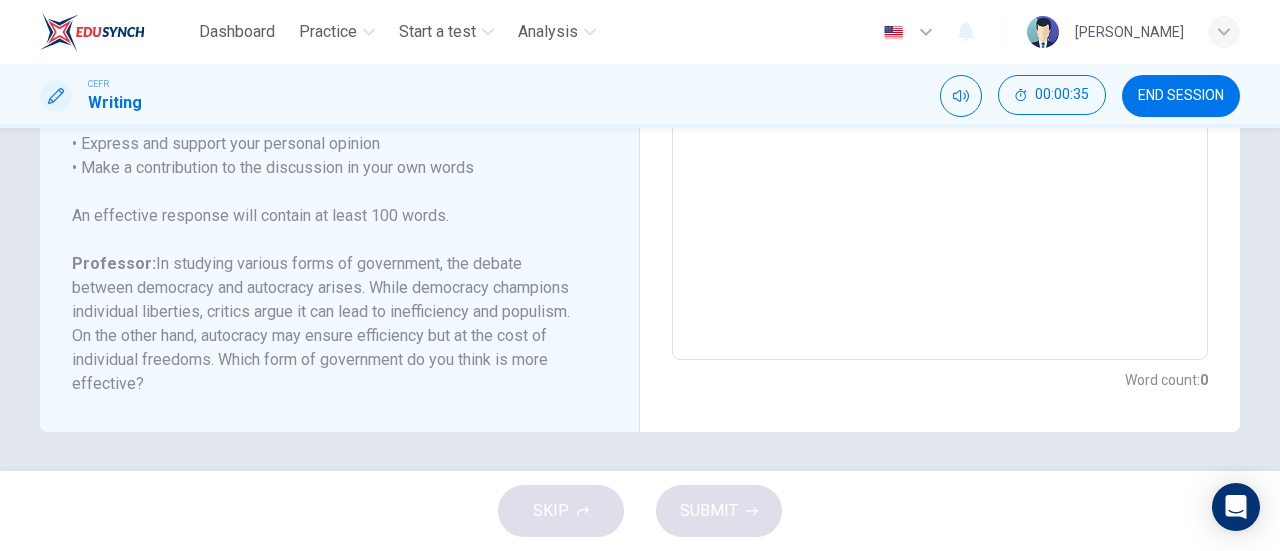 scroll, scrollTop: 125, scrollLeft: 0, axis: vertical 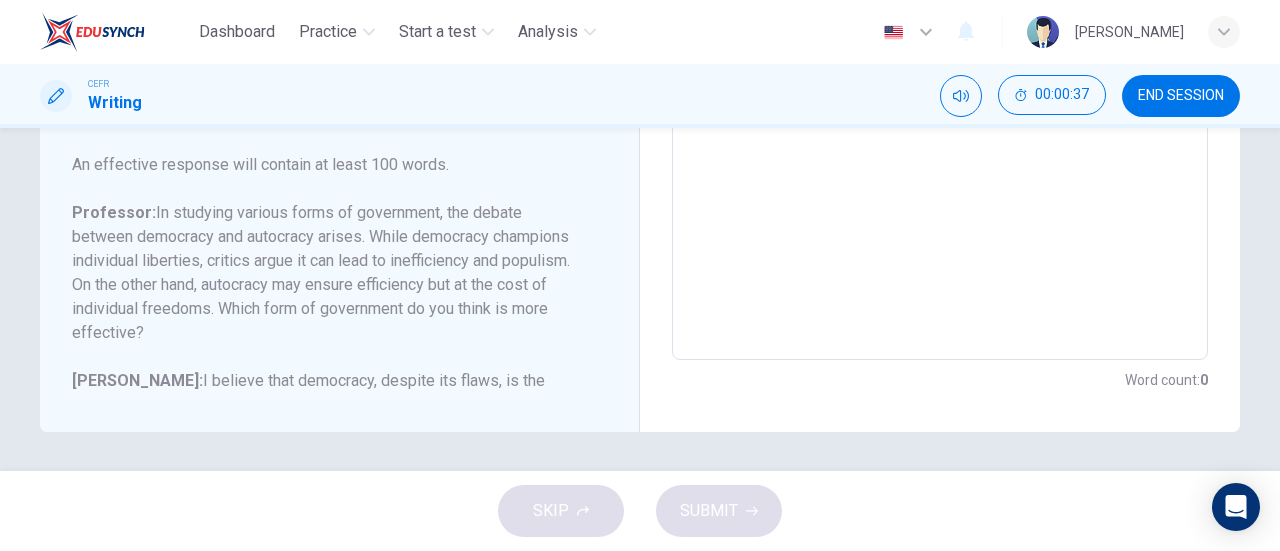 click on "Professor:  In studying various forms of government, the debate between democracy and autocracy arises. While democracy champions individual liberties, critics argue it can lead to inefficiency and populism. On the other hand, autocracy may ensure efficiency but at the cost of individual freedoms. Which form of government do you think is more effective?" at bounding box center [327, 273] 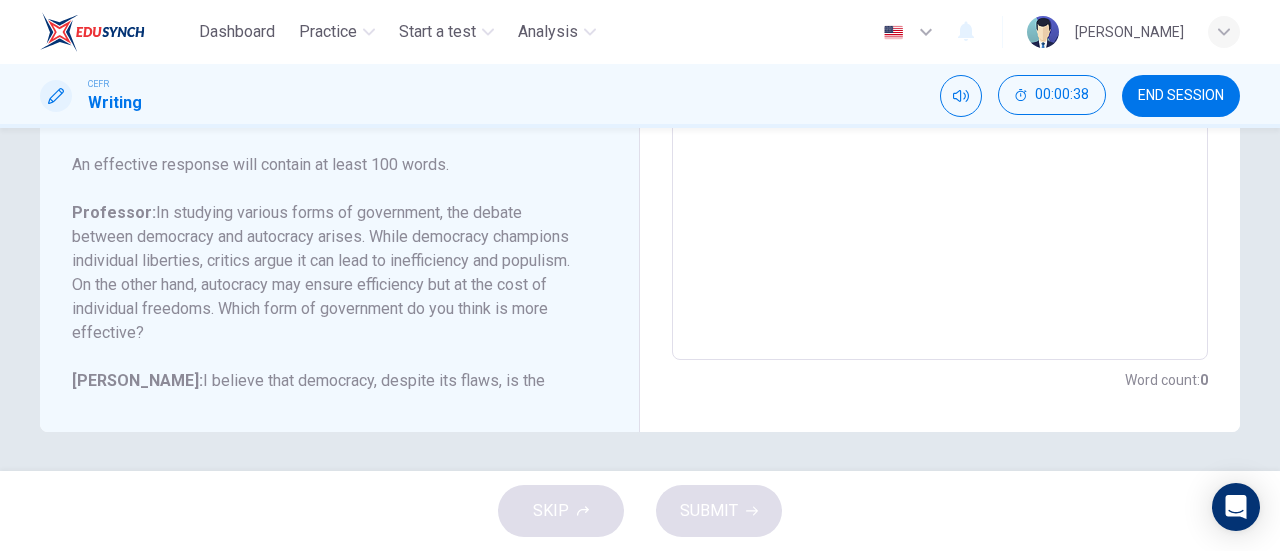 drag, startPoint x: 204, startPoint y: 219, endPoint x: 273, endPoint y: 351, distance: 148.9463 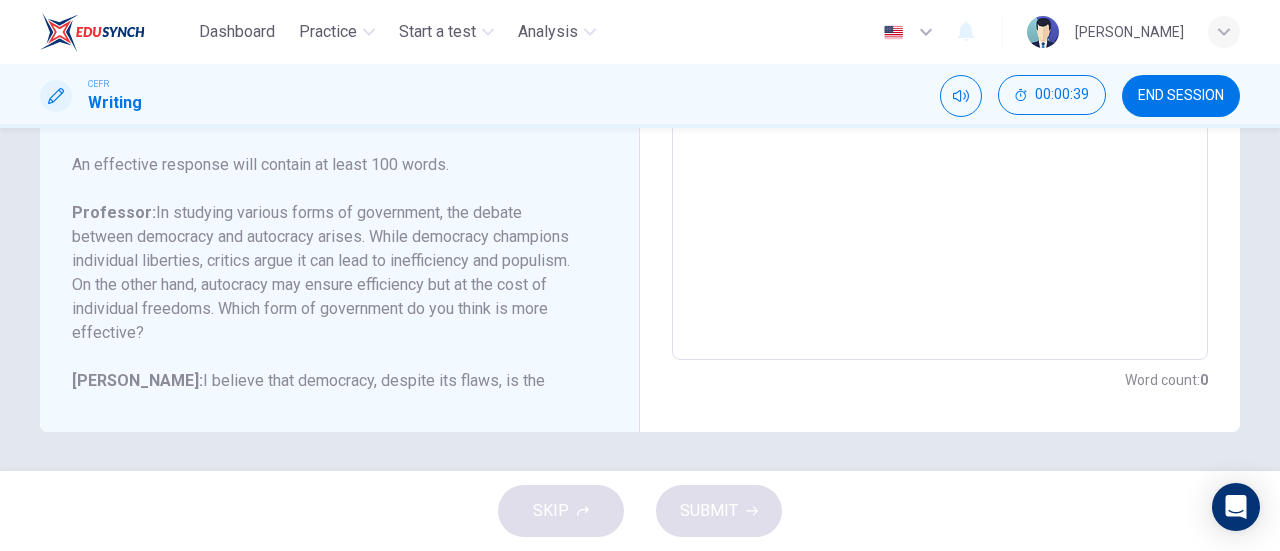 click on "Question Your professor is teaching a class on Political Science. Write a post responding to the professor’s question. In your response, you should do the following:
• Express and support your personal opinion
• Make a contribution to the discussion in your own words An effective response will contain at least 100 words. Professor:  In studying various forms of government, the debate between democracy and autocracy arises. While democracy champions individual liberties, critics argue it can lead to inefficiency and populism. On the other hand, autocracy may ensure efficiency but at the cost of individual freedoms. Which form of government do you think is more effective? Lucas:  I believe that democracy, despite its flaws, is the most effective form of government. The freedom of expression, checks and balances, and power in the hands of the people outweigh the inefficiencies. Mia:" at bounding box center [327, 273] 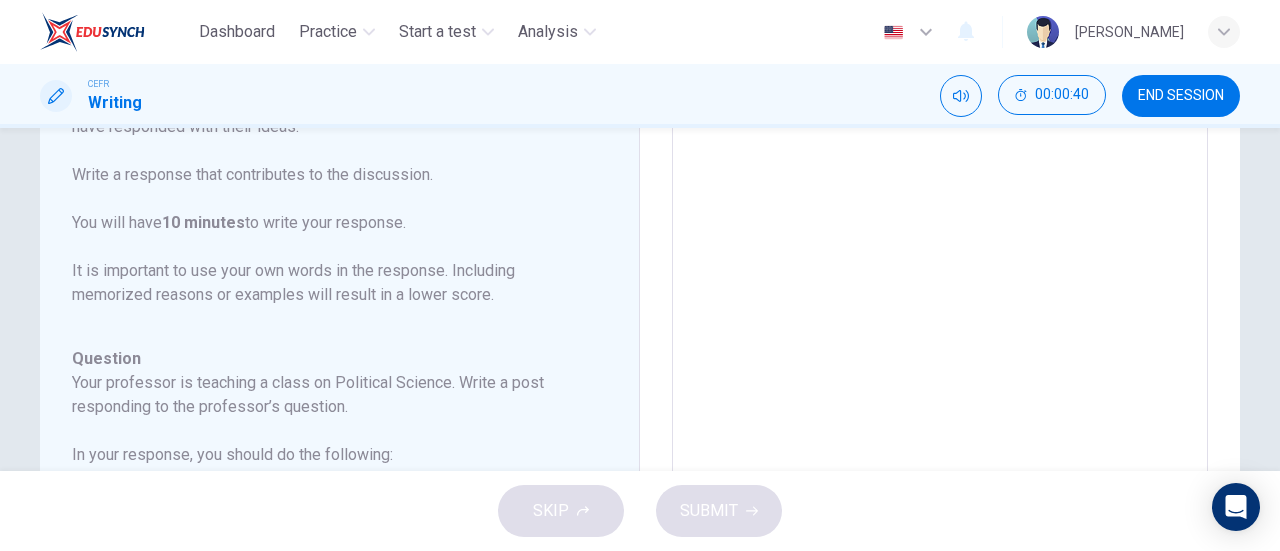 scroll, scrollTop: 0, scrollLeft: 0, axis: both 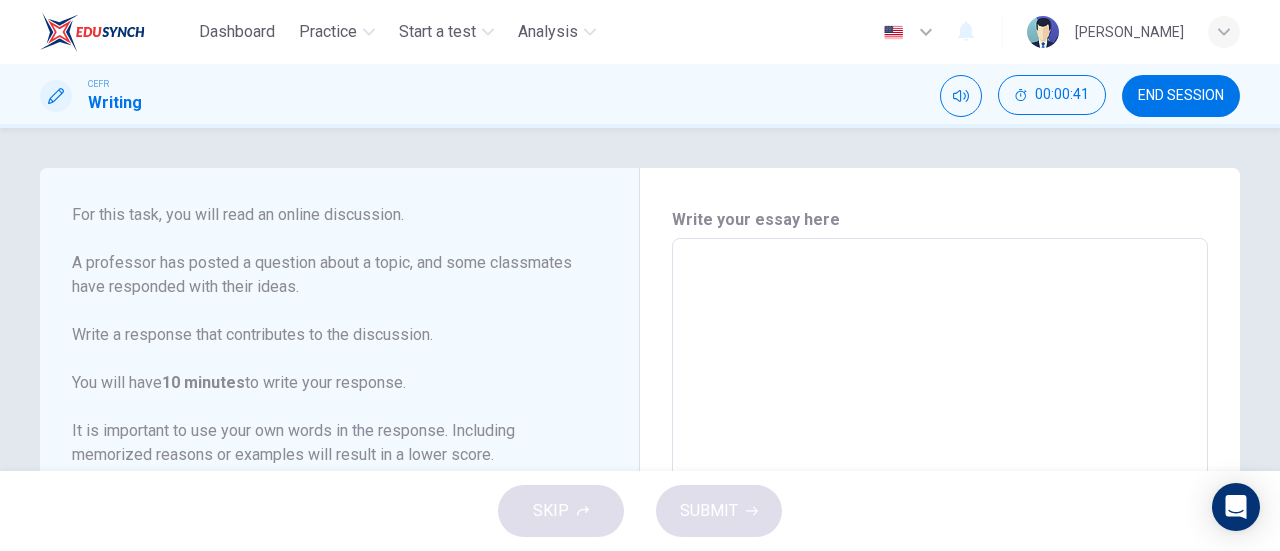 click at bounding box center [940, 572] 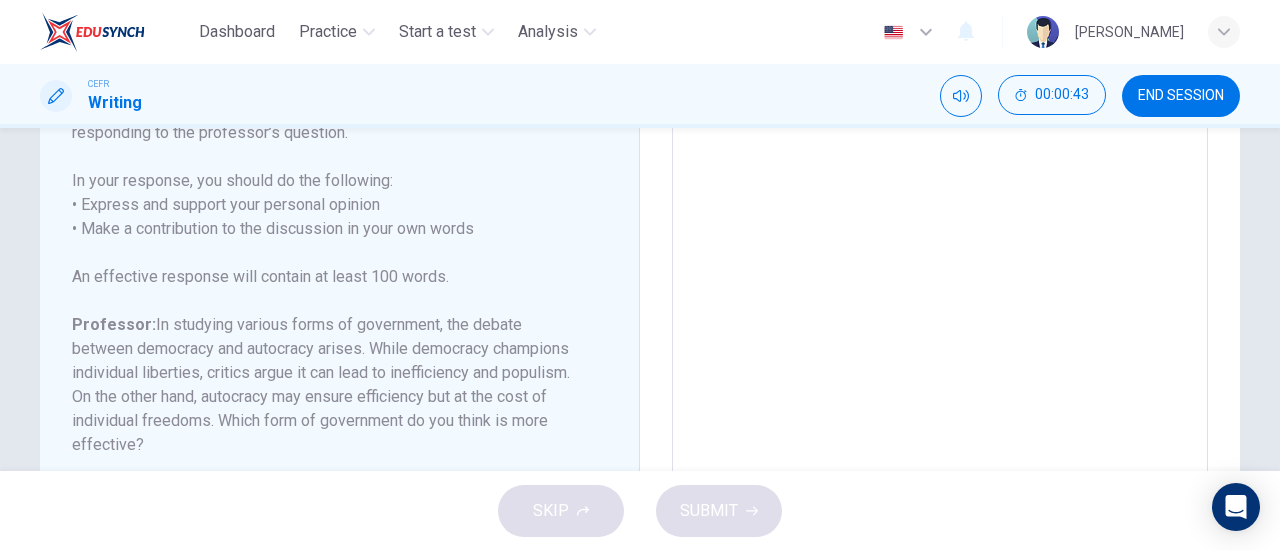 scroll, scrollTop: 128, scrollLeft: 0, axis: vertical 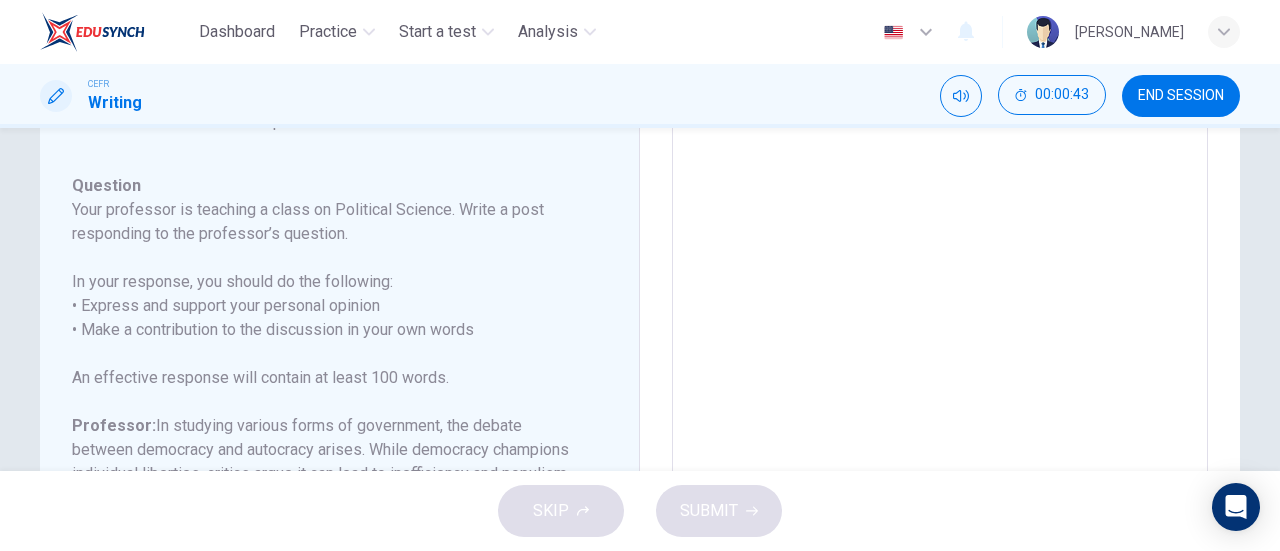 type on "s" 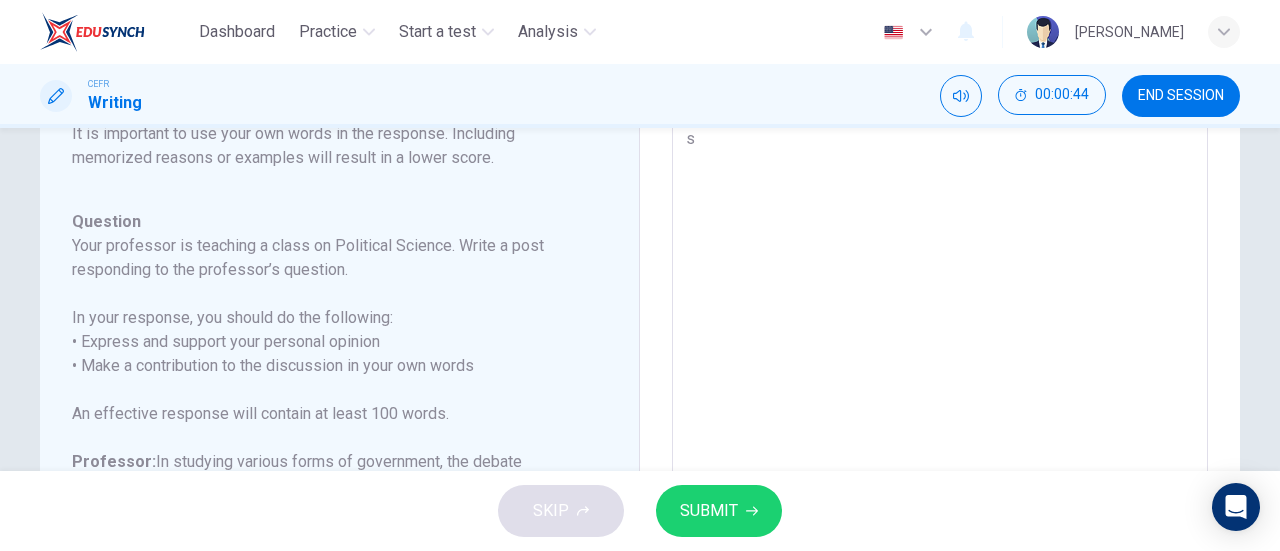 type 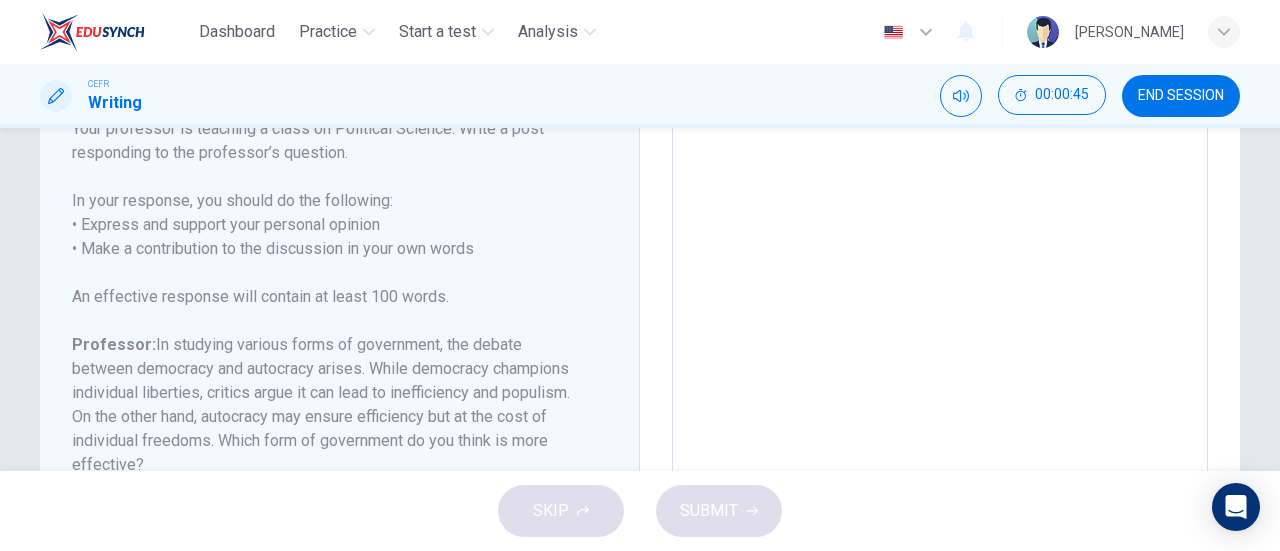 scroll, scrollTop: 246, scrollLeft: 0, axis: vertical 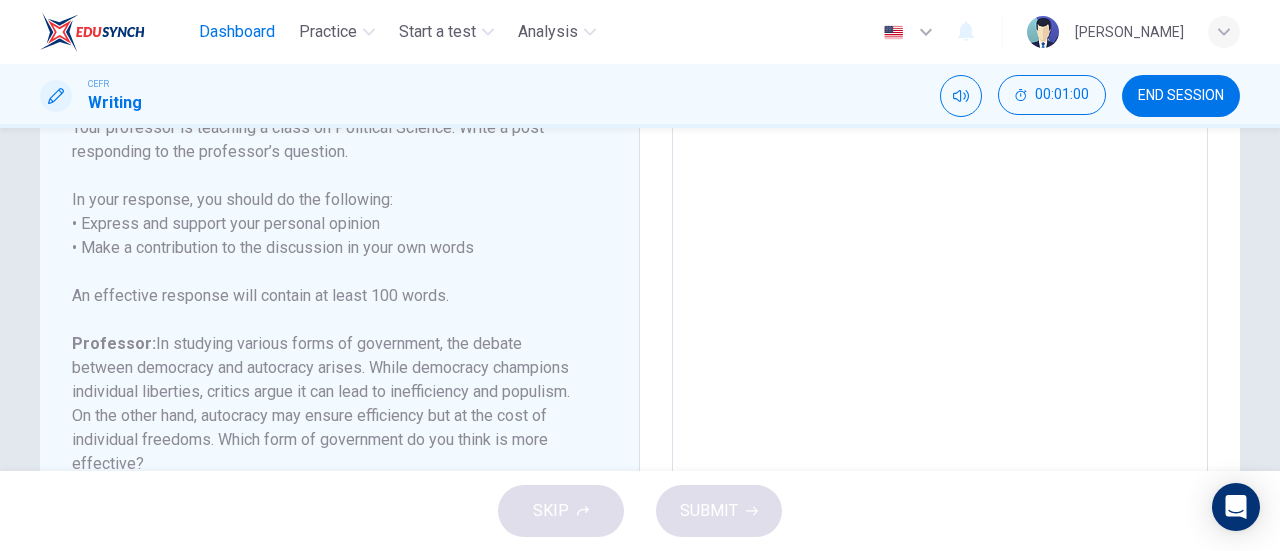 click on "Dashboard" at bounding box center [237, 32] 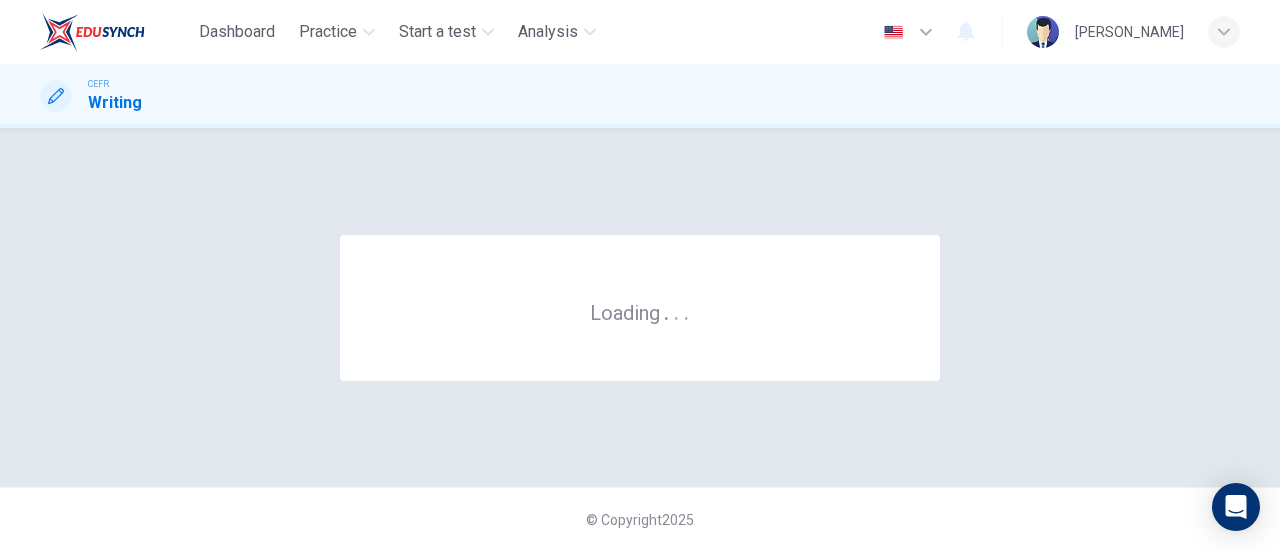 scroll, scrollTop: 0, scrollLeft: 0, axis: both 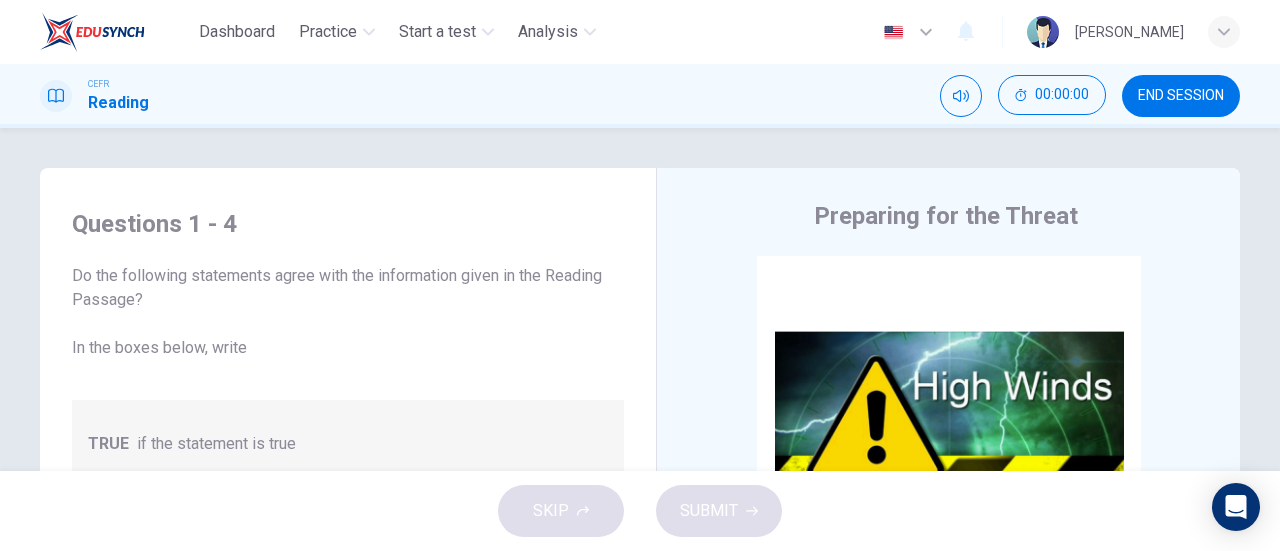 click on "Click to Zoom" at bounding box center [949, 446] 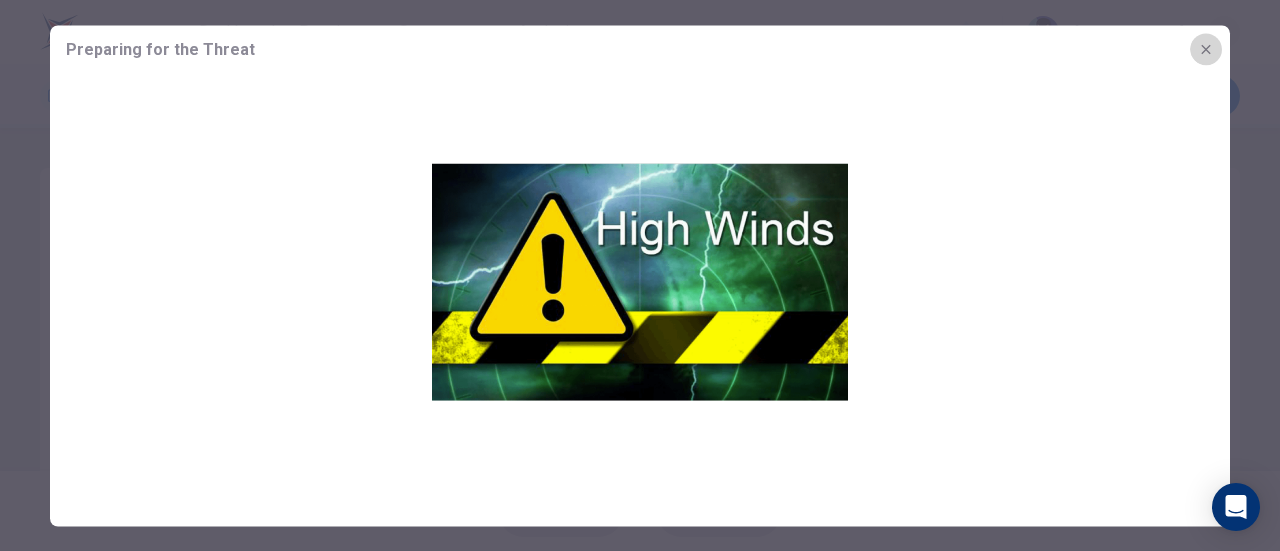 click at bounding box center [1206, 49] 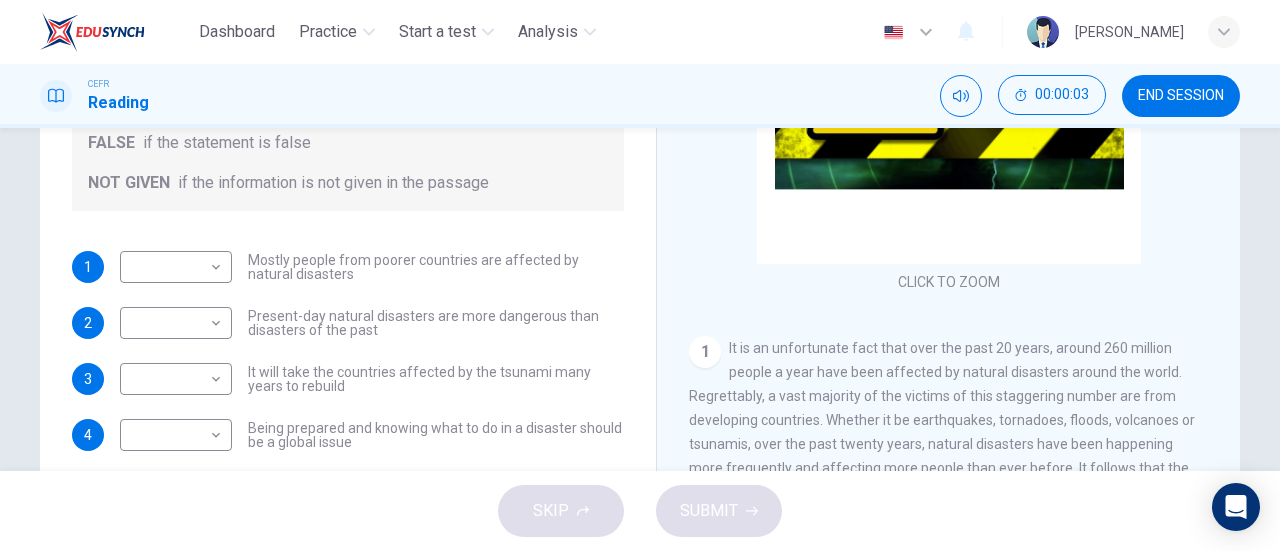 scroll, scrollTop: 352, scrollLeft: 0, axis: vertical 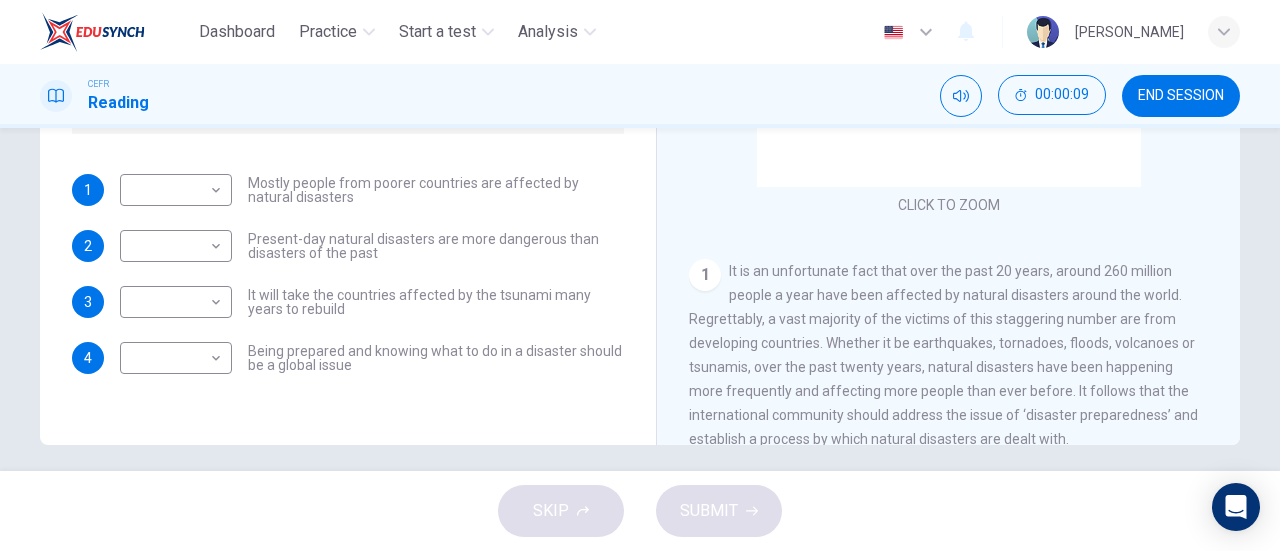 drag, startPoint x: 836, startPoint y: 285, endPoint x: 1067, endPoint y: 413, distance: 264.09277 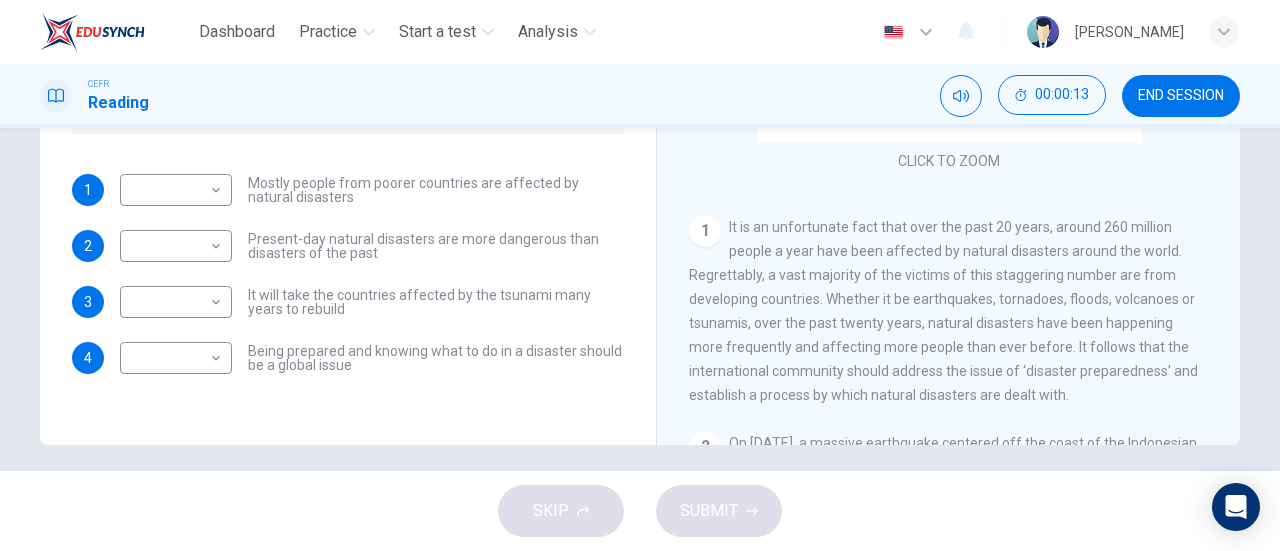 scroll, scrollTop: 49, scrollLeft: 0, axis: vertical 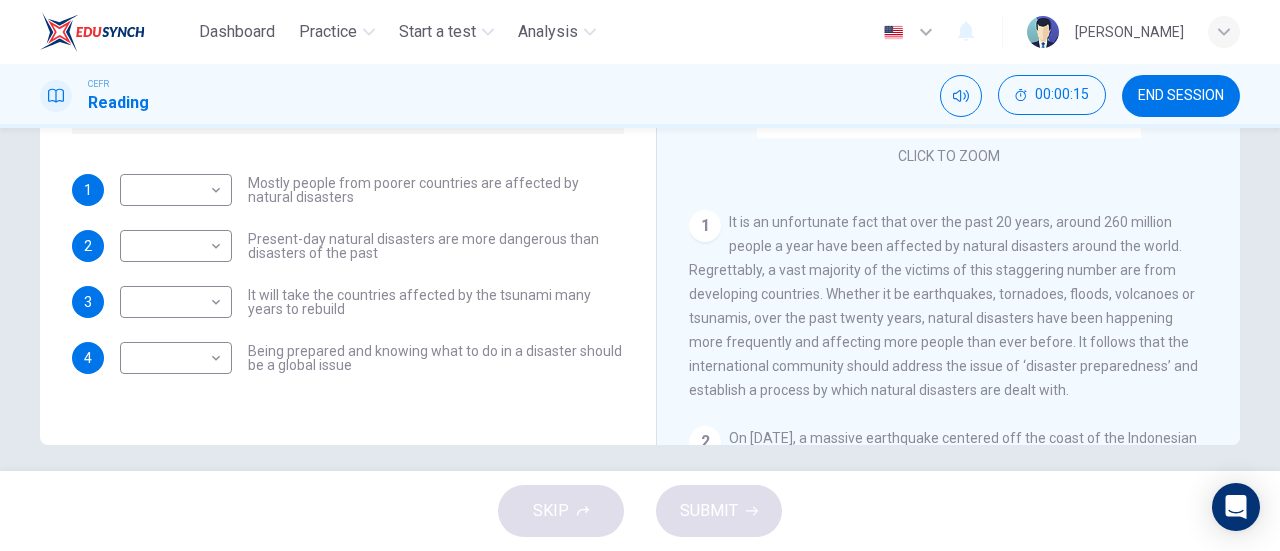 drag, startPoint x: 747, startPoint y: 219, endPoint x: 966, endPoint y: 233, distance: 219.44704 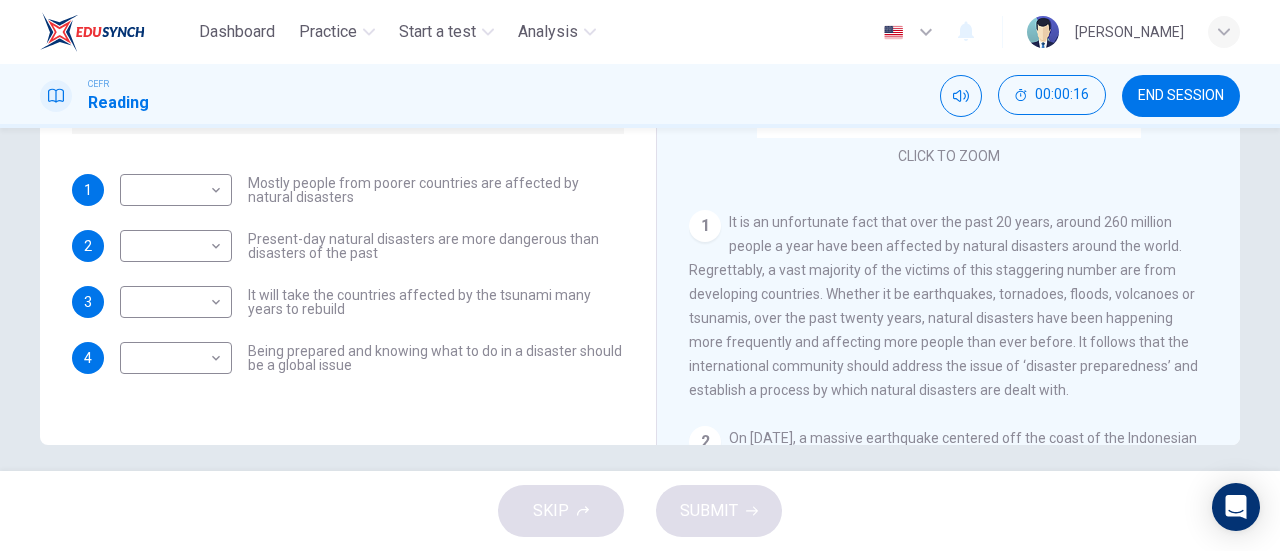 click on "1 It is an unfortunate fact that over the past 20 years, around 260 million people a year have been affected by natural disasters around the world. Regrettably, a vast majority of the victims of this staggering number are from developing countries. Whether it be earthquakes, tornadoes, floods, volcanoes or tsunamis, over the past twenty years, natural disasters have been happening more frequently and affecting more people than ever before. It follows that the international community should address the issue of ‘disaster preparedness’ and establish a process by which natural disasters are dealt with." at bounding box center [949, 306] 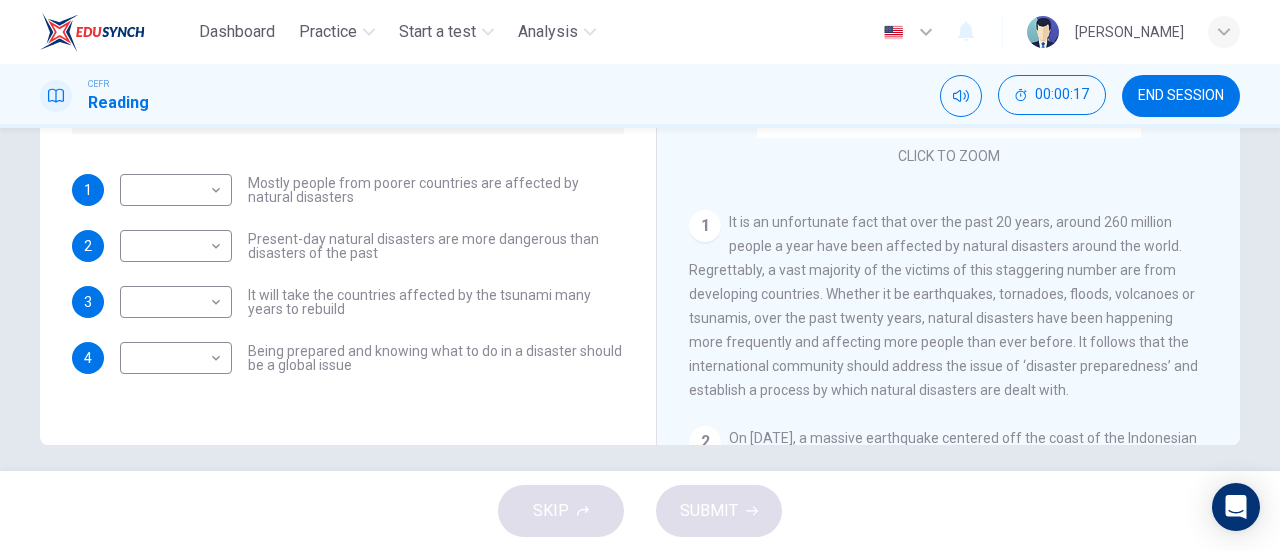 click on "It is an unfortunate fact that over the past 20 years, around 260 million people a year have been affected by natural disasters around the world. Regrettably, a vast majority of the victims of this staggering number are from developing countries. Whether it be earthquakes, tornadoes, floods, volcanoes or tsunamis, over the past twenty years, natural disasters have been happening more frequently and affecting more people than ever before. It follows that the international community should address the issue of ‘disaster preparedness’ and establish a process by which natural disasters are dealt with." at bounding box center [943, 306] 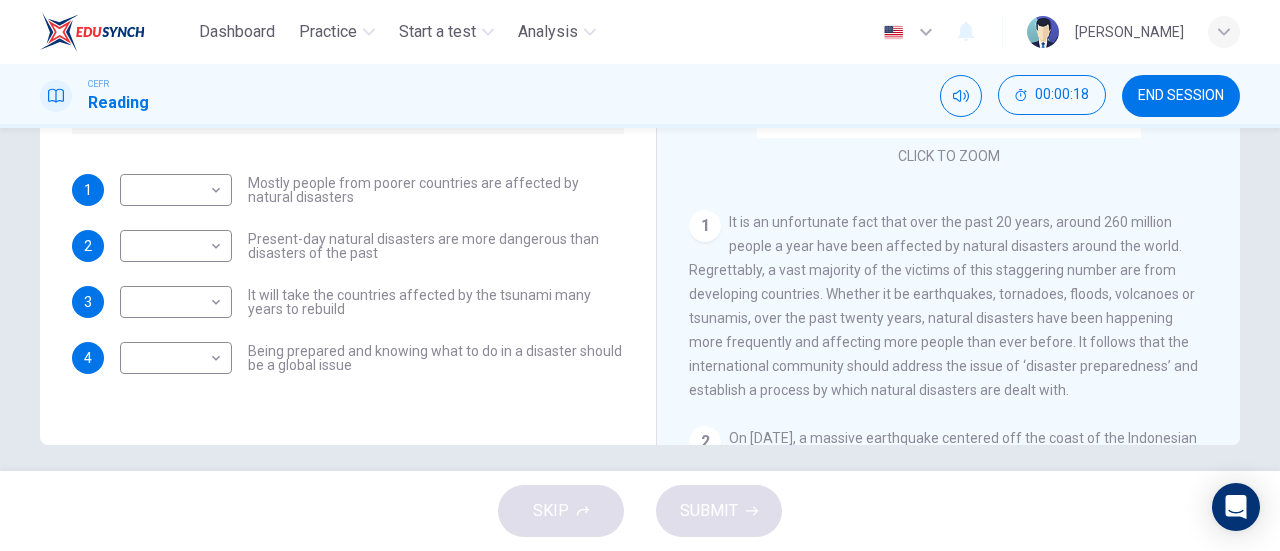 drag, startPoint x: 1110, startPoint y: 218, endPoint x: 1150, endPoint y: 234, distance: 43.081318 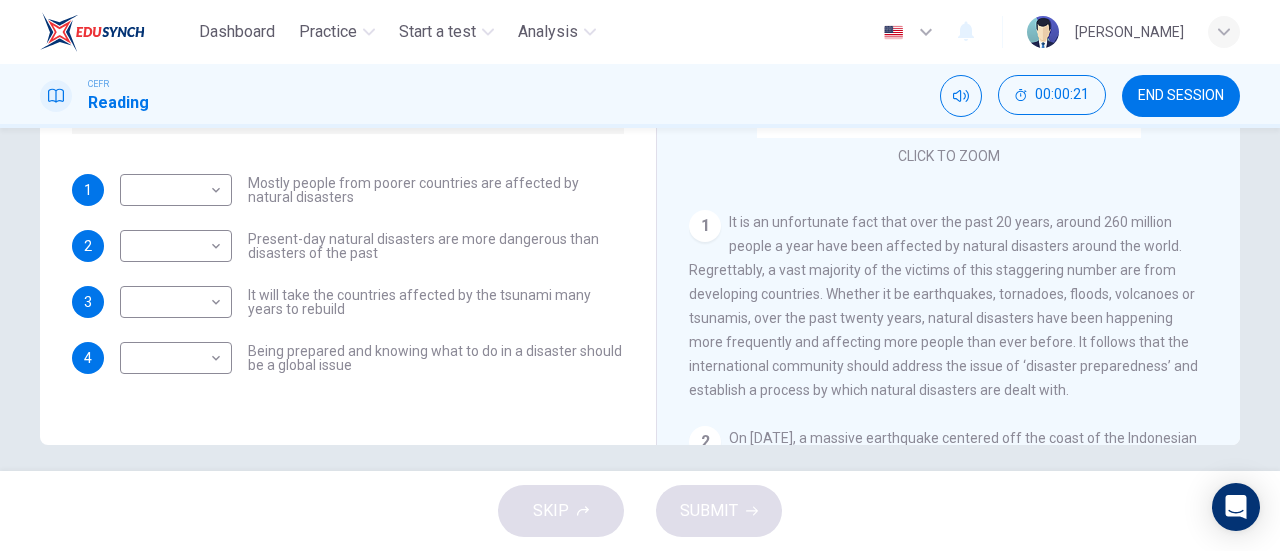 drag, startPoint x: 831, startPoint y: 247, endPoint x: 1062, endPoint y: 401, distance: 277.62744 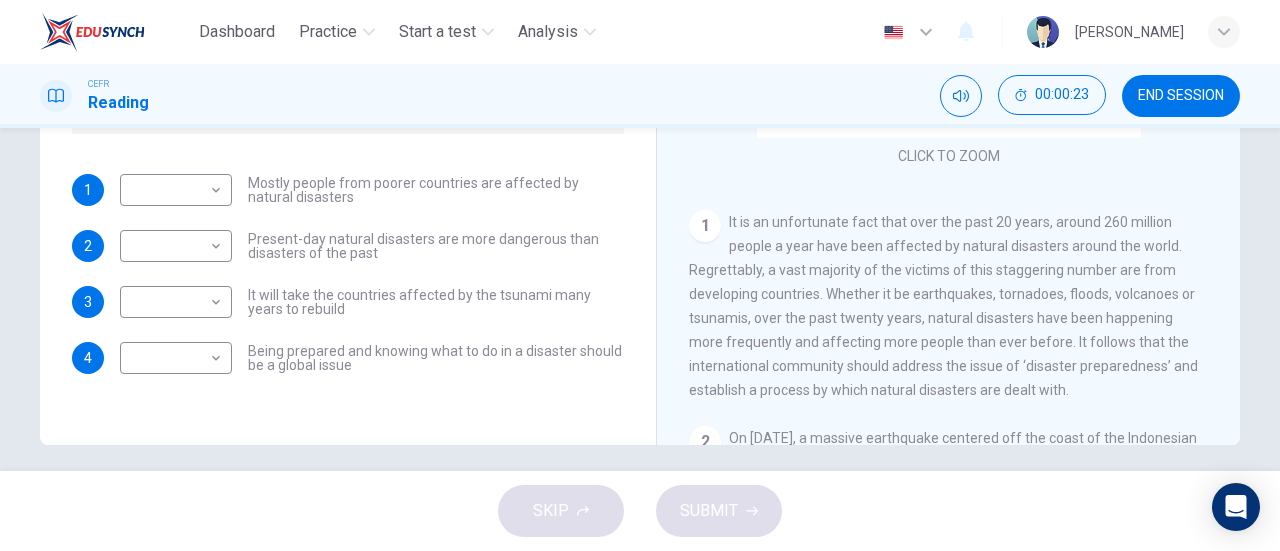 drag, startPoint x: 1059, startPoint y: 399, endPoint x: 799, endPoint y: 276, distance: 287.6265 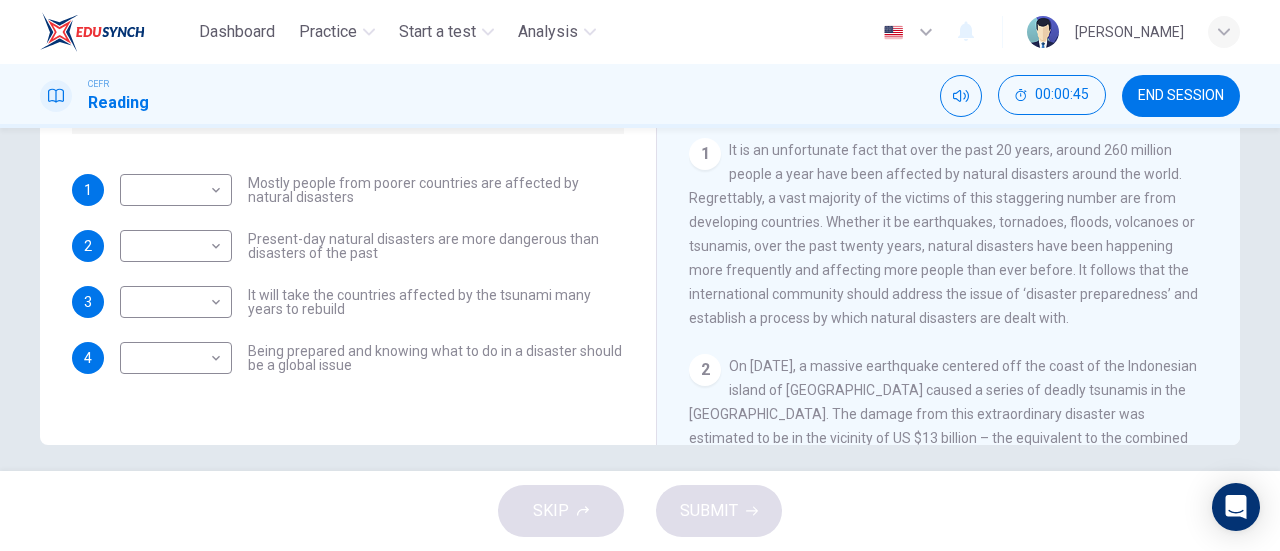 scroll, scrollTop: 0, scrollLeft: 0, axis: both 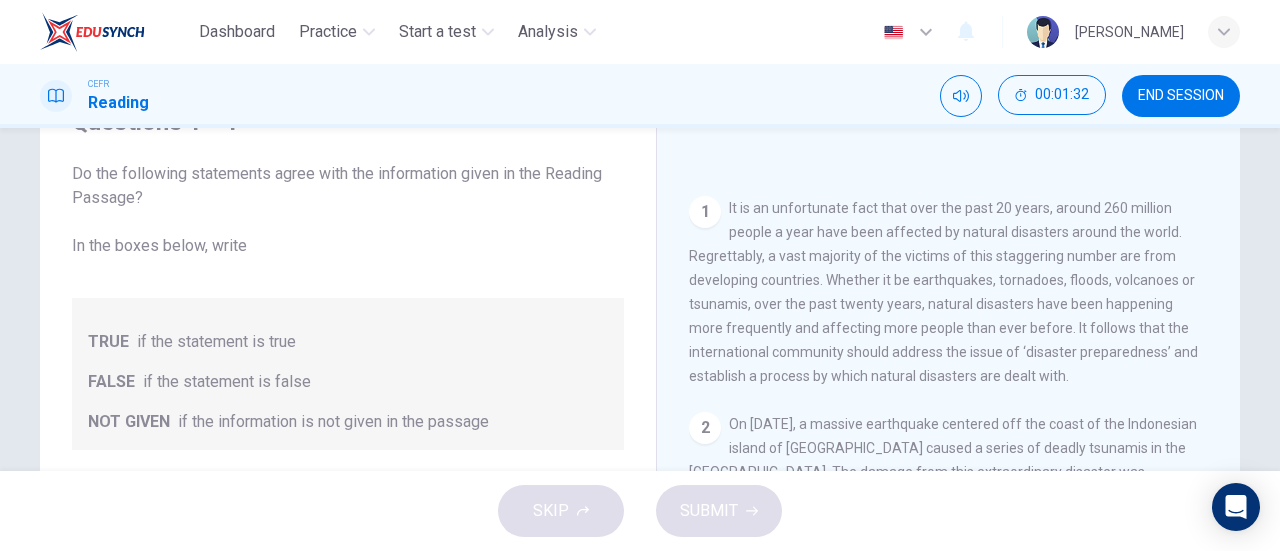 drag, startPoint x: 896, startPoint y: 211, endPoint x: 1014, endPoint y: 305, distance: 150.86418 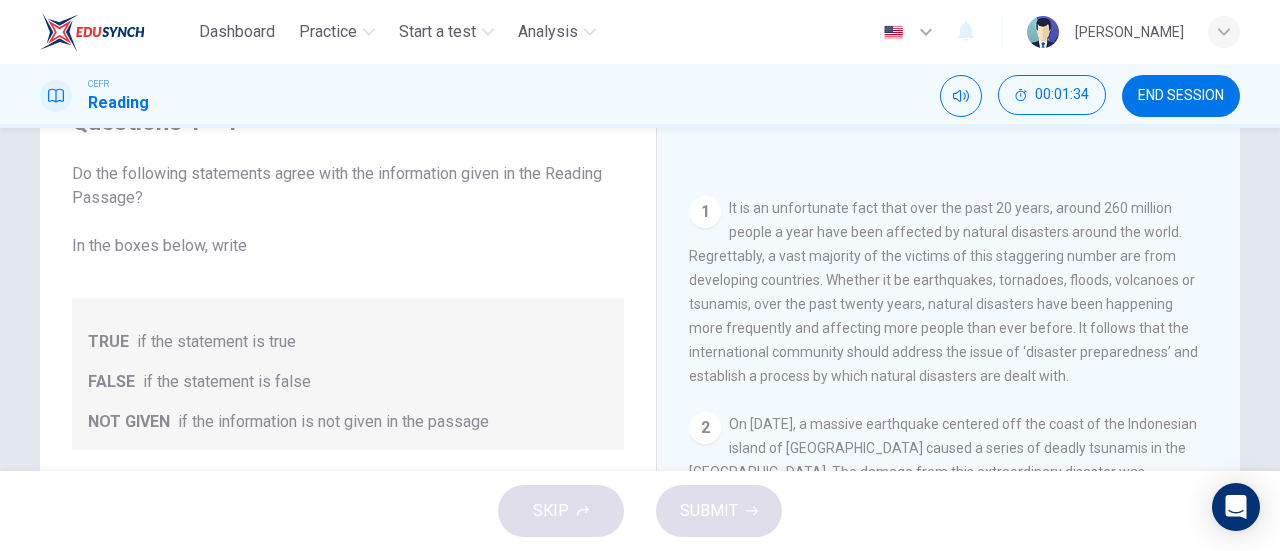 drag, startPoint x: 1092, startPoint y: 207, endPoint x: 1062, endPoint y: 362, distance: 157.87654 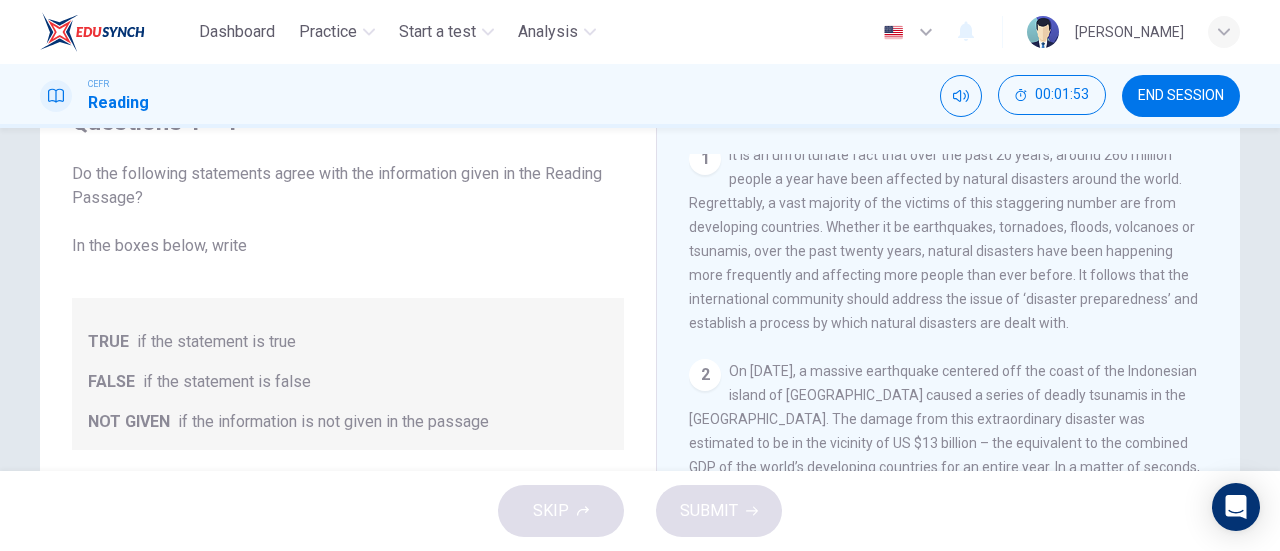 scroll, scrollTop: 433, scrollLeft: 0, axis: vertical 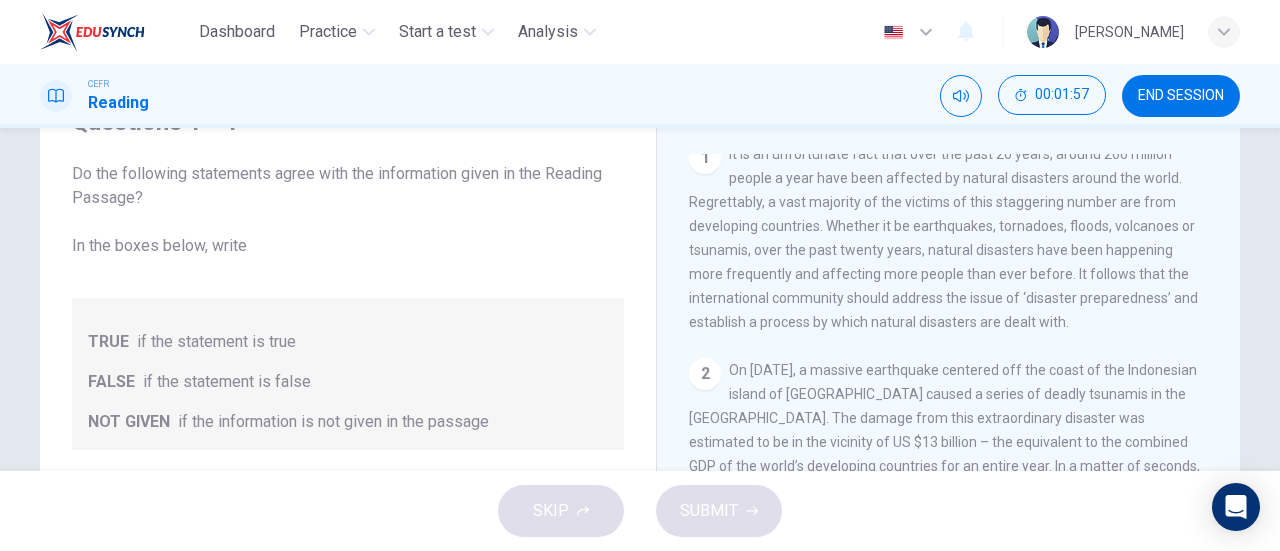 drag, startPoint x: 874, startPoint y: 310, endPoint x: 1029, endPoint y: 337, distance: 157.33405 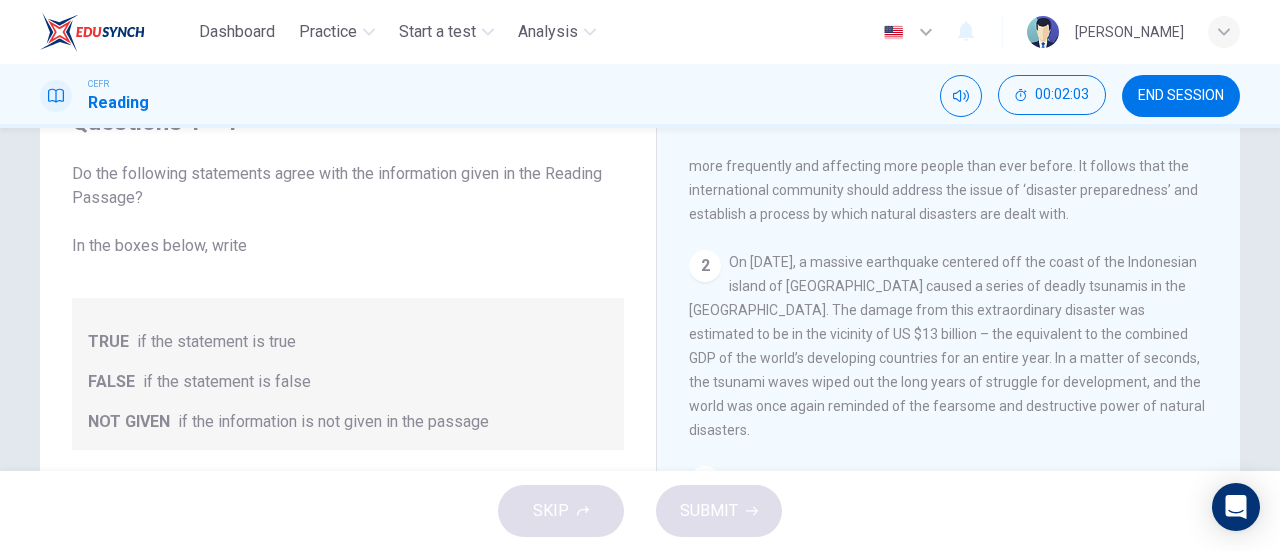 scroll, scrollTop: 637, scrollLeft: 0, axis: vertical 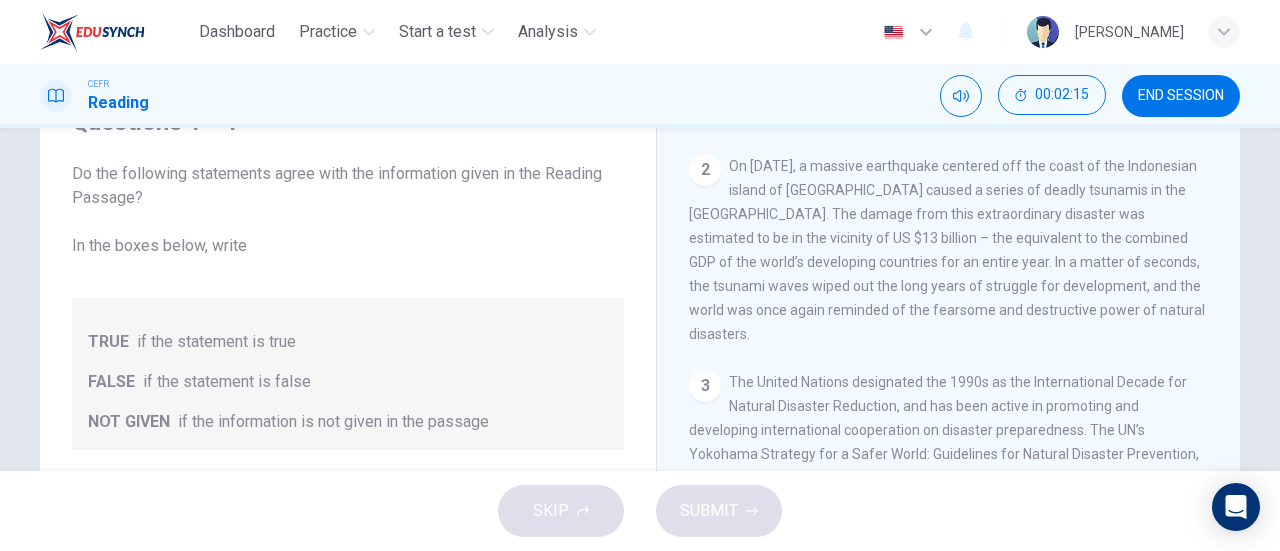 drag, startPoint x: 791, startPoint y: 231, endPoint x: 929, endPoint y: 305, distance: 156.58864 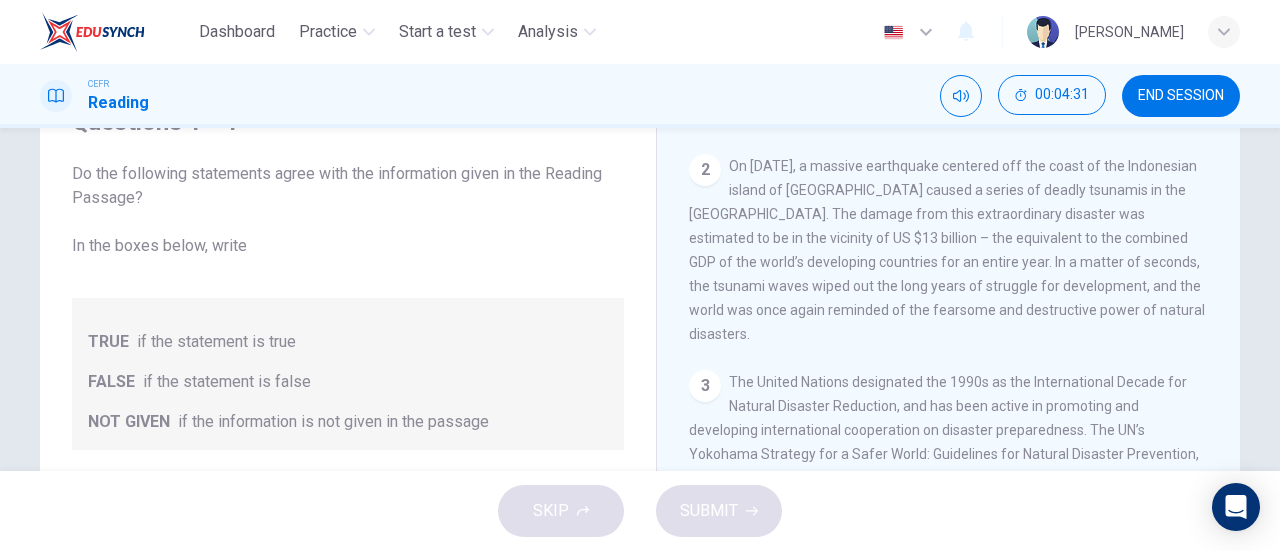 click on "On [DATE], a massive earthquake centered off the coast of the Indonesian island of [GEOGRAPHIC_DATA] caused a series of deadly tsunamis in the [GEOGRAPHIC_DATA]. The damage from this extraordinary disaster was estimated to be in the vicinity of US $13 billion – the equivalent to the combined GDP of the world’s developing countries for an entire year. In a matter of seconds, the tsunami waves wiped out the long years of struggle for development, and the world was once again reminded of the fearsome and destructive power of natural disasters." at bounding box center [947, 250] 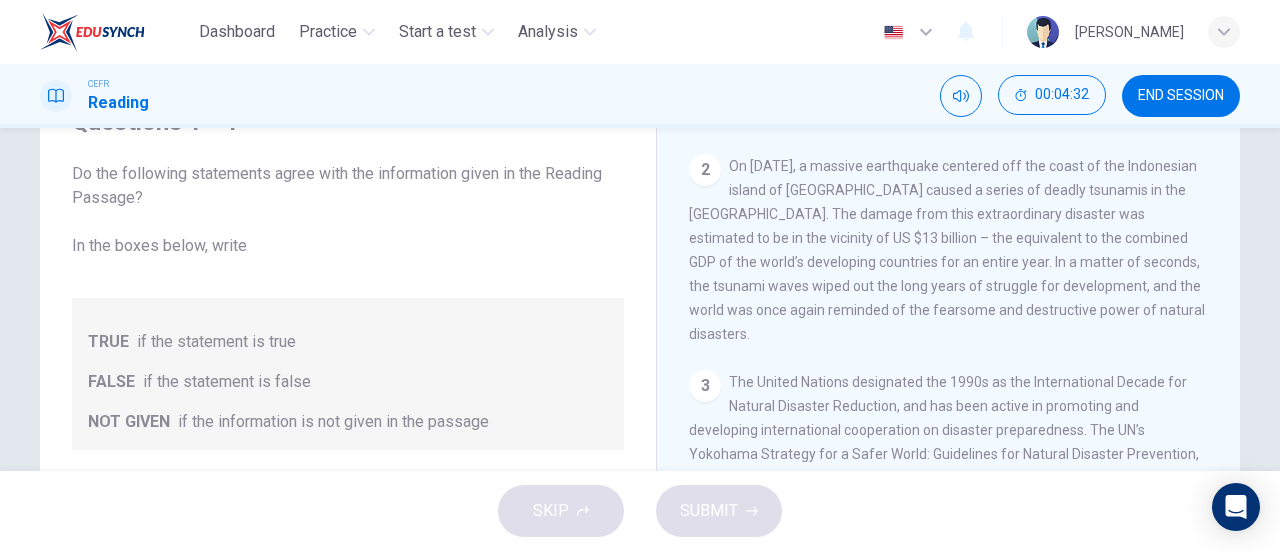 drag, startPoint x: 892, startPoint y: 292, endPoint x: 971, endPoint y: 312, distance: 81.49233 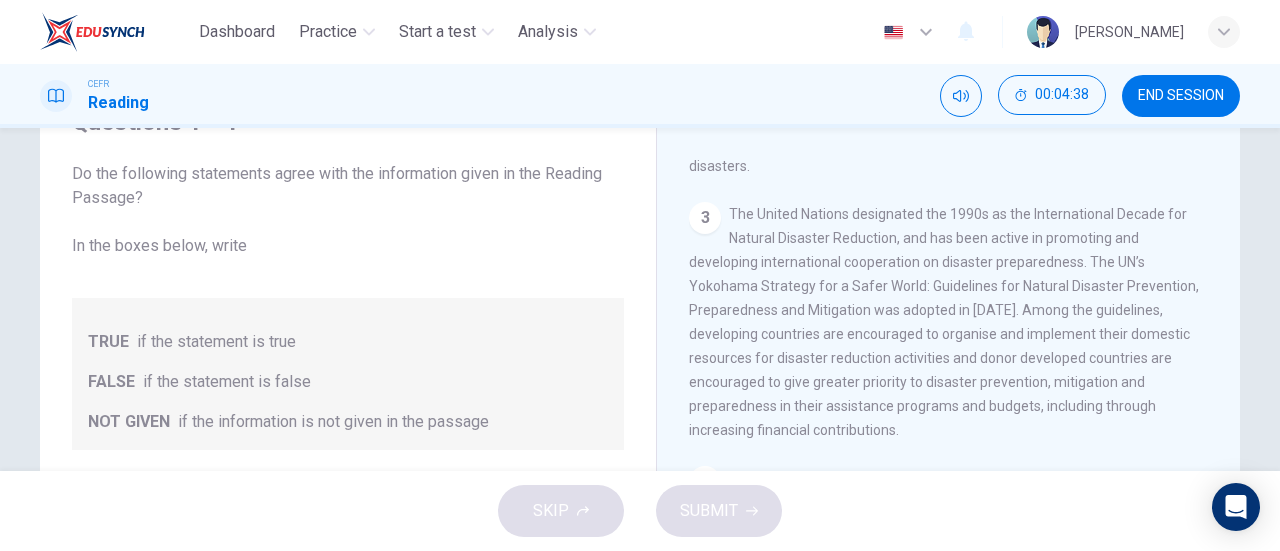 scroll, scrollTop: 825, scrollLeft: 0, axis: vertical 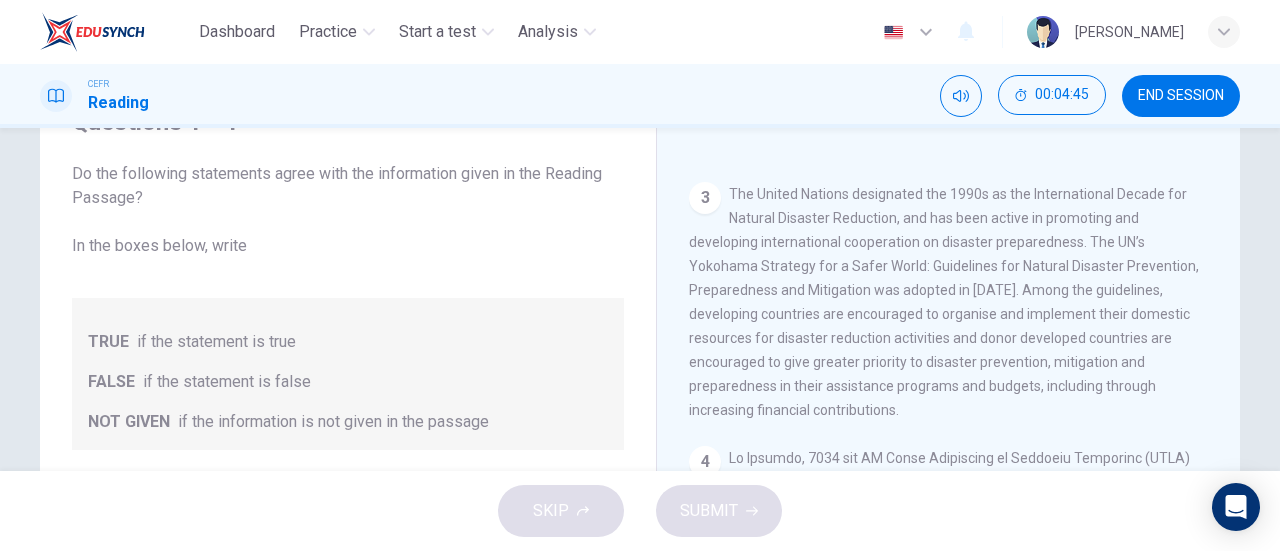 drag, startPoint x: 765, startPoint y: 180, endPoint x: 974, endPoint y: 393, distance: 298.41248 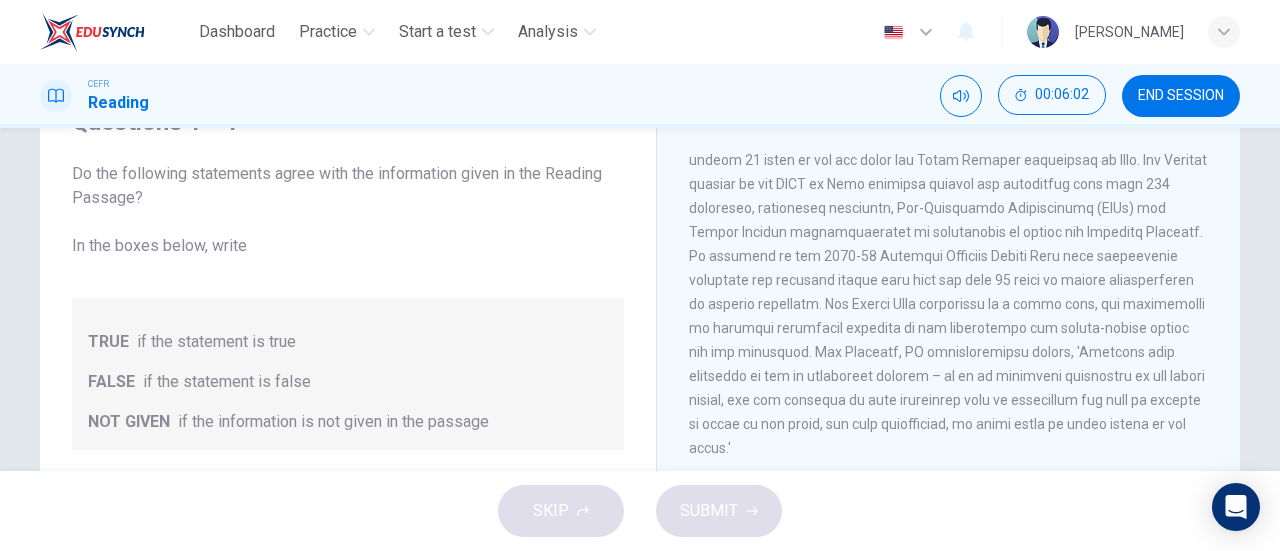 scroll, scrollTop: 1220, scrollLeft: 0, axis: vertical 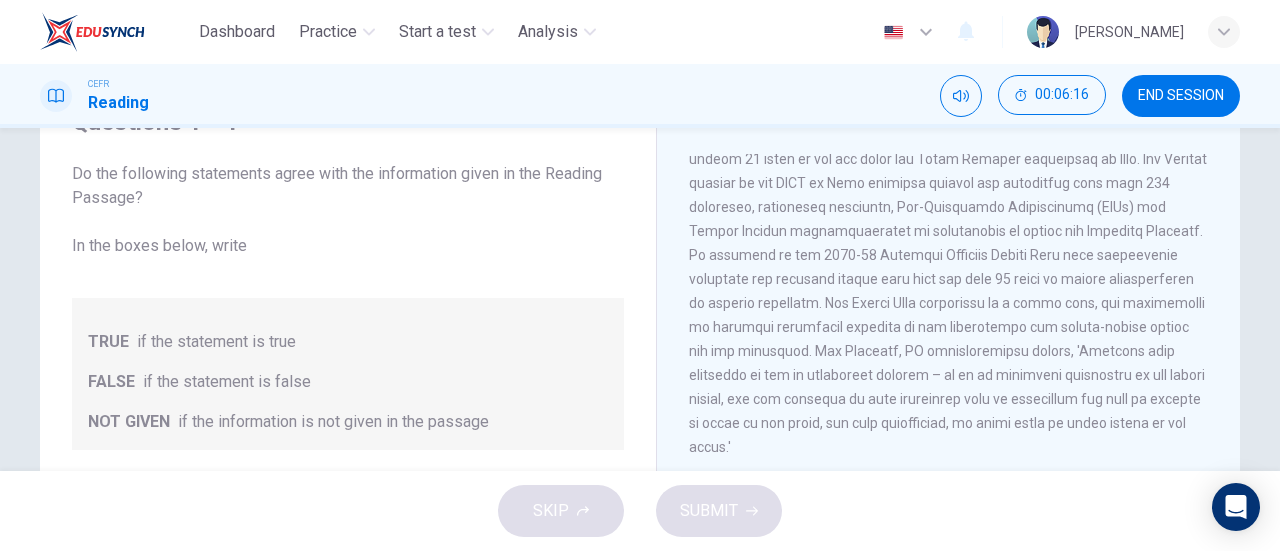 drag, startPoint x: 753, startPoint y: 322, endPoint x: 828, endPoint y: 399, distance: 107.48953 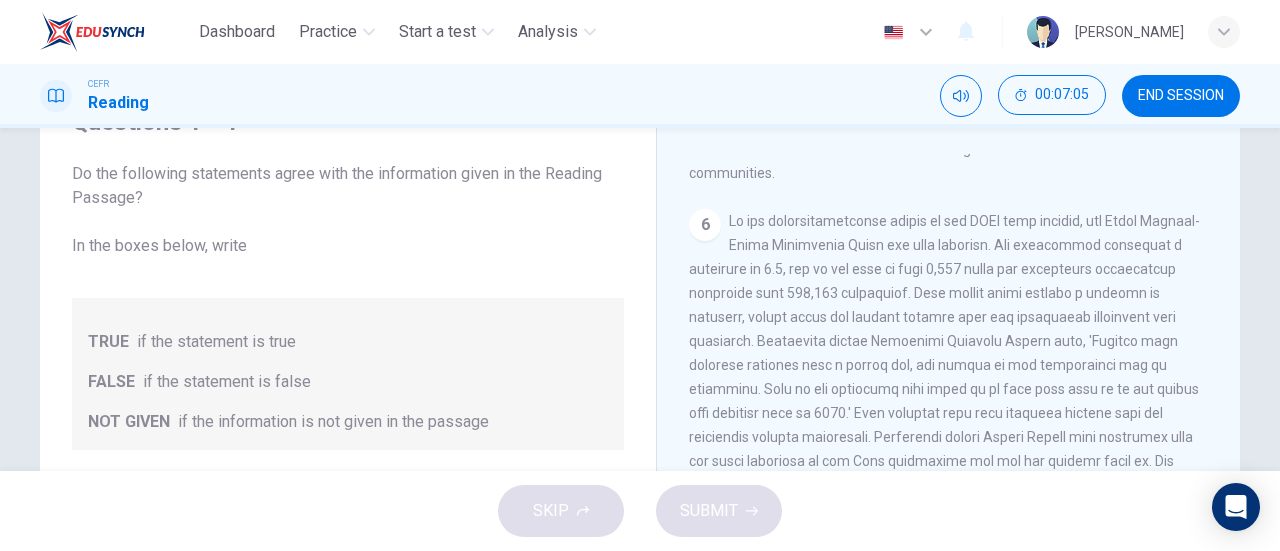 scroll, scrollTop: 1709, scrollLeft: 0, axis: vertical 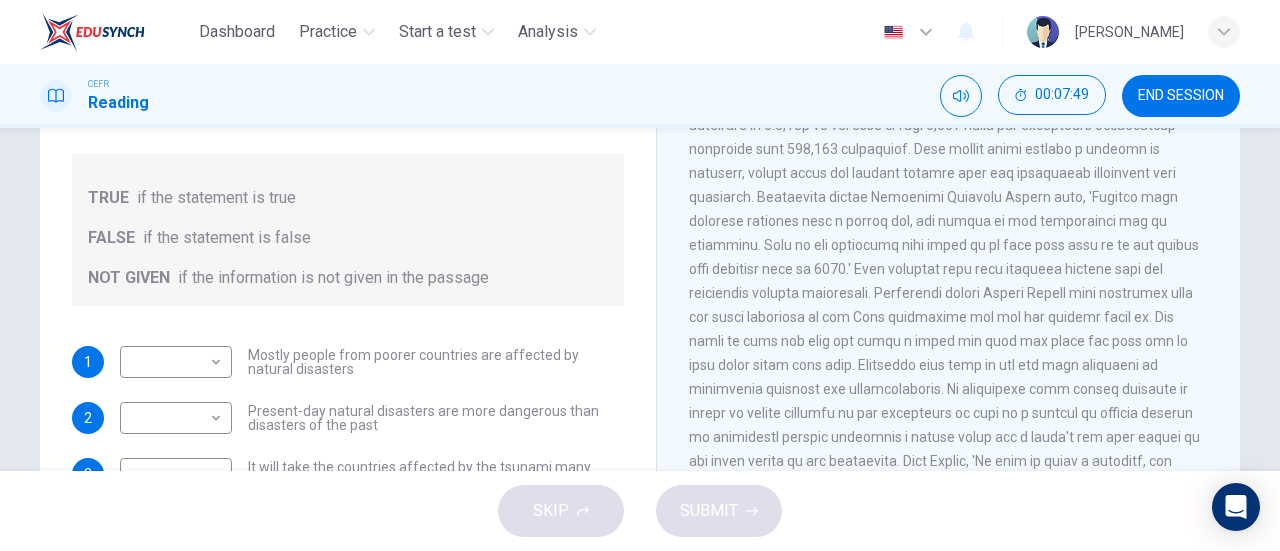 click at bounding box center [947, 329] 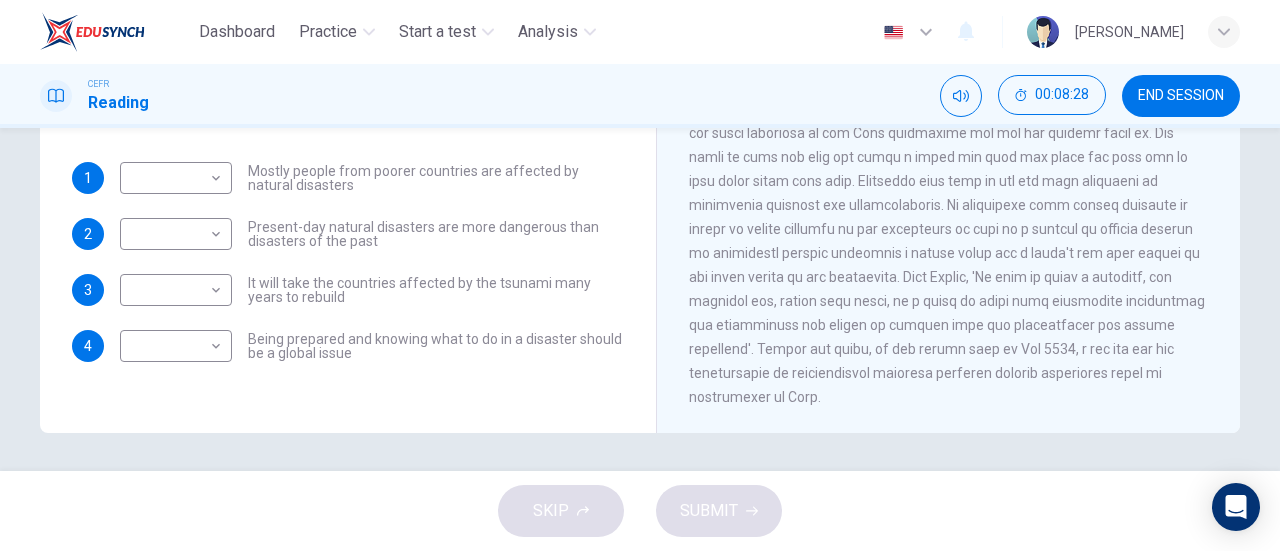 scroll, scrollTop: 432, scrollLeft: 0, axis: vertical 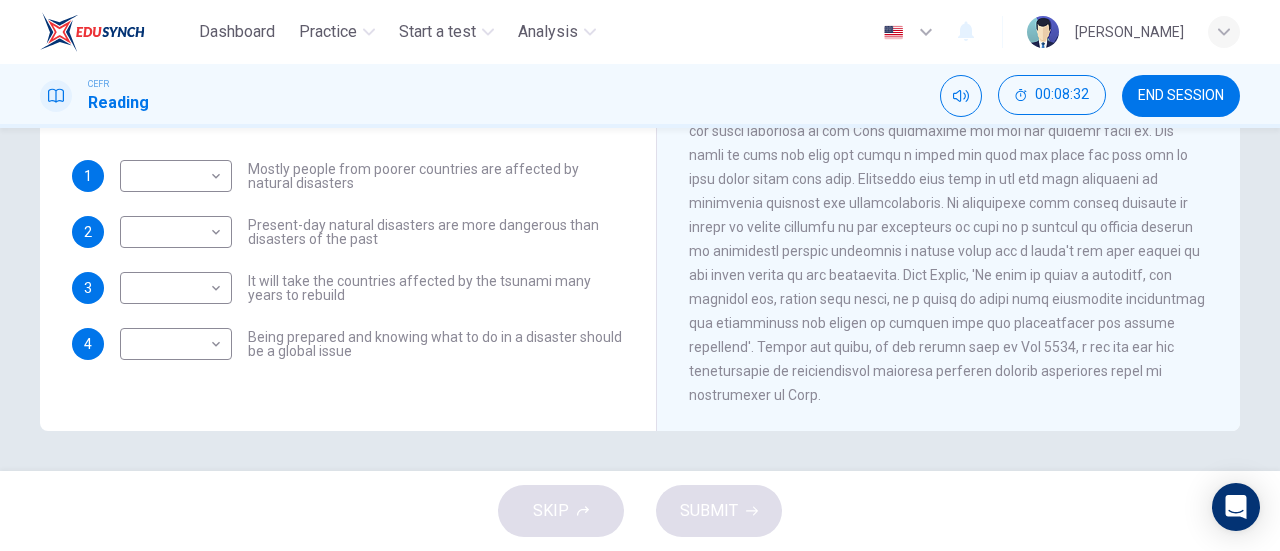 drag, startPoint x: 852, startPoint y: 378, endPoint x: 774, endPoint y: 300, distance: 110.308655 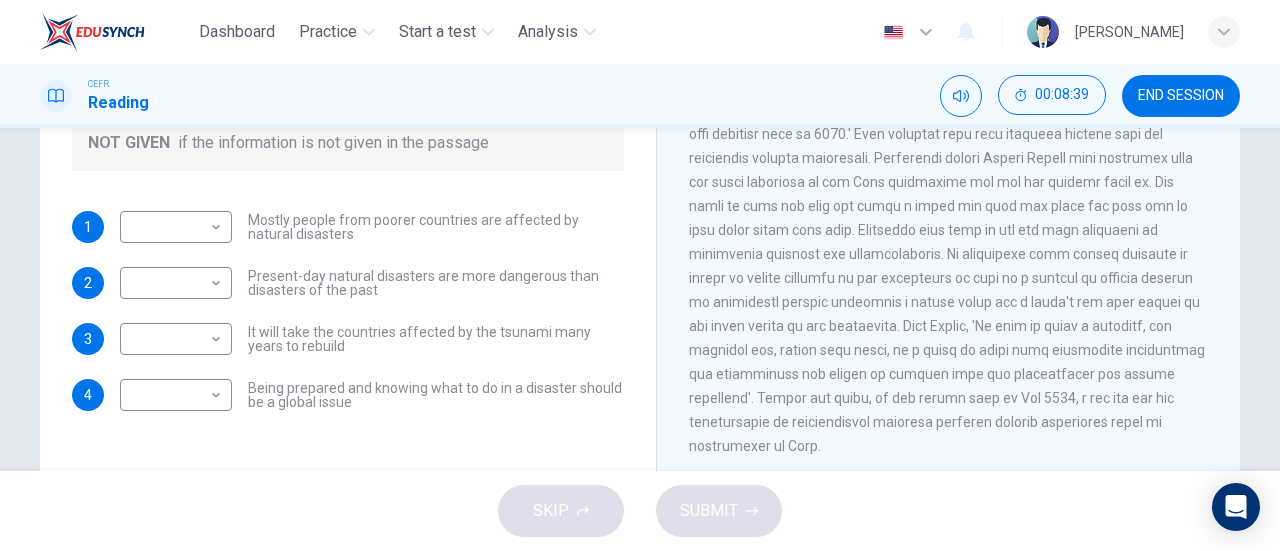 scroll, scrollTop: 383, scrollLeft: 0, axis: vertical 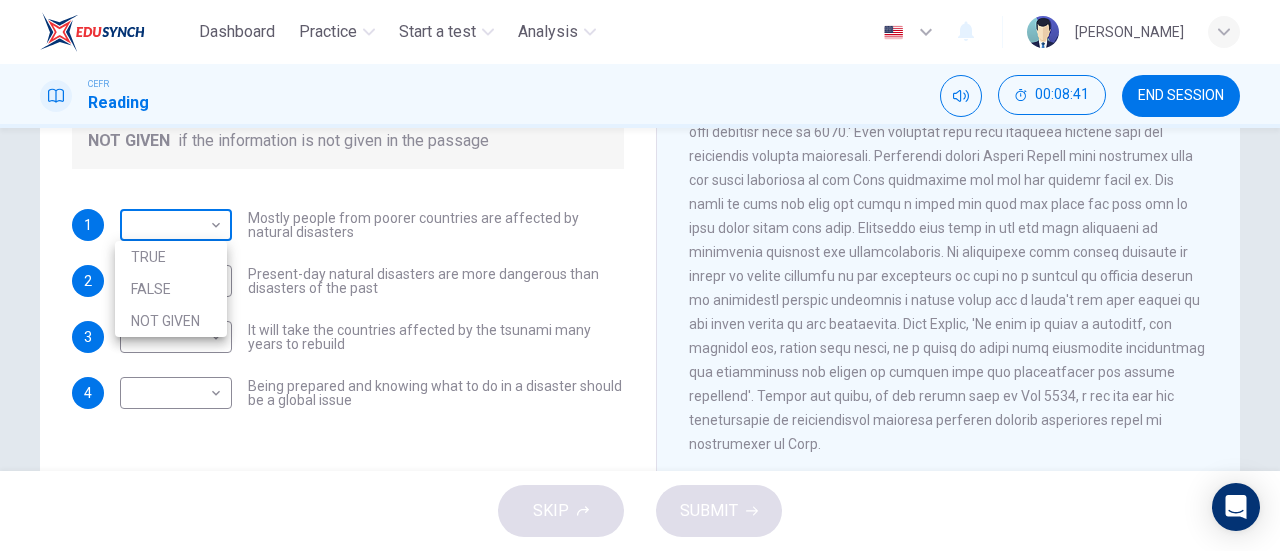 click on "Dashboard Practice Start a test Analysis English en ​ [PERSON_NAME] CEFR Reading 00:08:41 END SESSION Questions 1 - 4 Do the following statements agree with the information given in the Reading Passage?
In the boxes below, write TRUE if the statement is true FALSE if the statement is false NOT GIVEN if the information is not given in the passage 1 ​ ​ Mostly people from poorer countries are affected by natural disasters 2 ​ ​ Present-day natural disasters are more dangerous than disasters of the past 3 ​ ​ It will take the countries affected by the tsunami many years to rebuild 4 ​ ​ Being prepared and knowing what to do in a disaster should be a global issue Preparing for the Threat CLICK TO ZOOM Click to Zoom 1 2 3 4 5 6 SKIP SUBMIT EduSynch - Online Language Proficiency Testing
Dashboard Practice Start a test Analysis Notifications © Copyright  2025 TRUE FALSE NOT GIVEN" at bounding box center (640, 275) 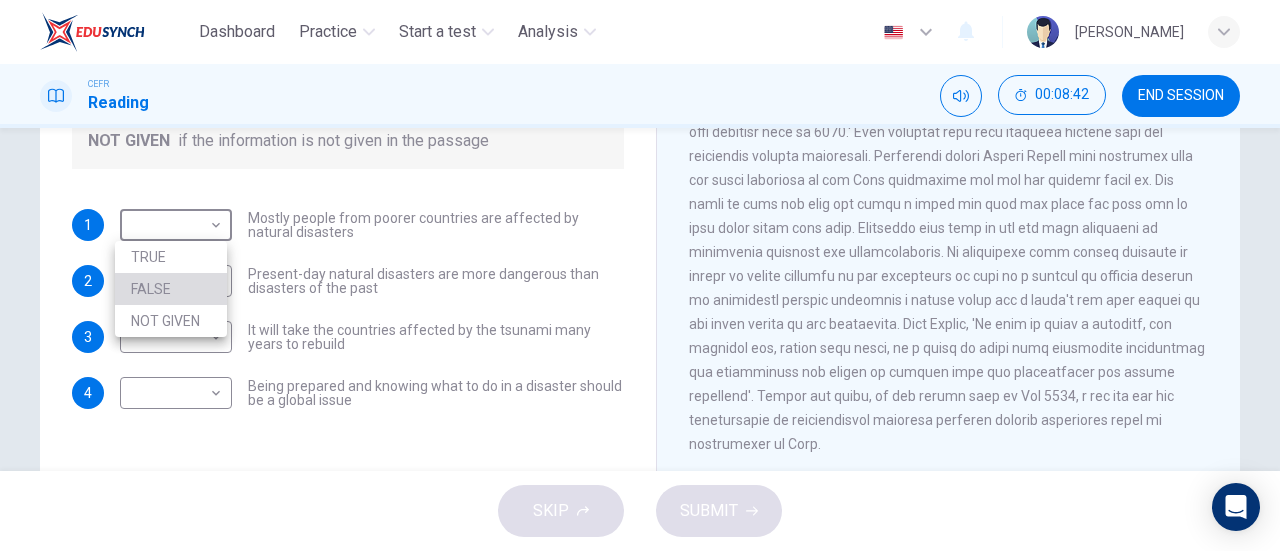 click on "FALSE" at bounding box center [171, 289] 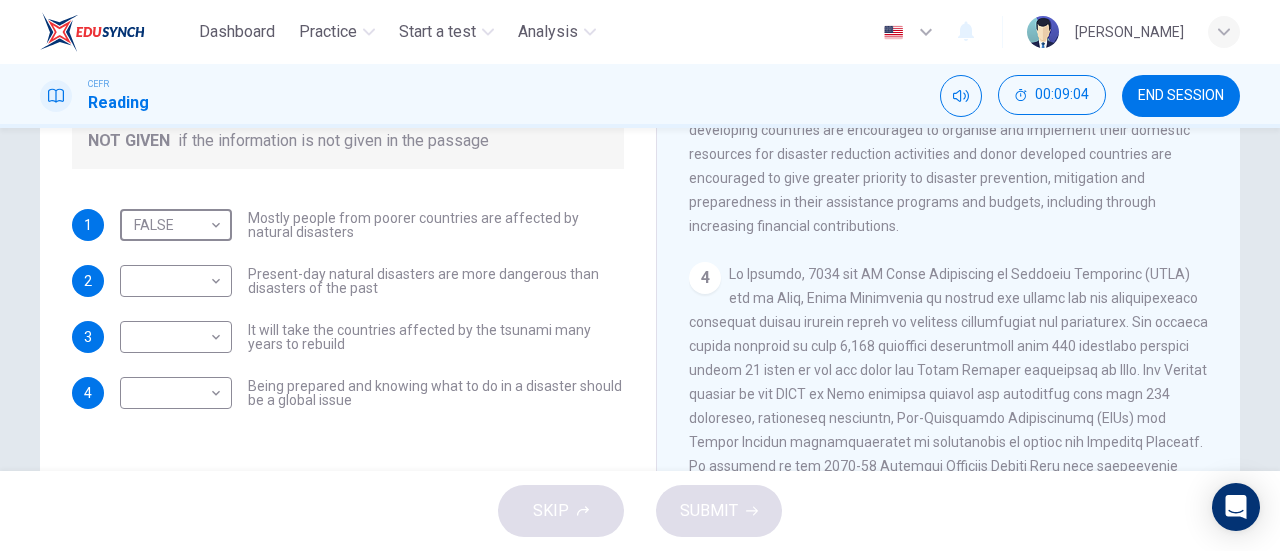 scroll, scrollTop: 732, scrollLeft: 0, axis: vertical 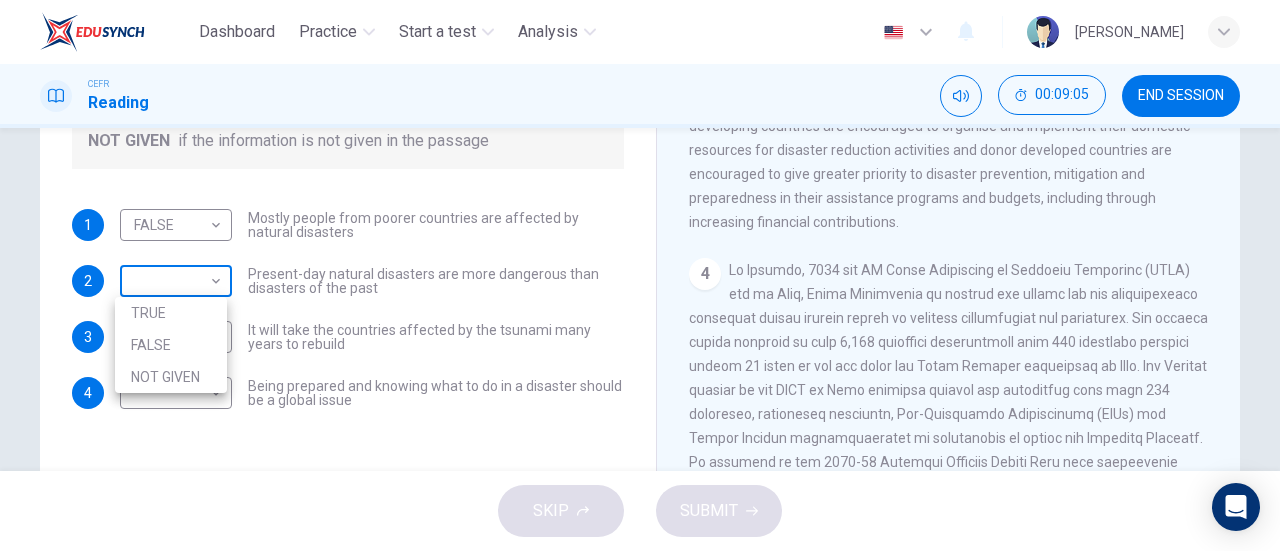 click on "Dashboard Practice Start a test Analysis English en ​ [PERSON_NAME] CEFR Reading 00:09:05 END SESSION Questions 1 - 4 Do the following statements agree with the information given in the Reading Passage?
In the boxes below, write TRUE if the statement is true FALSE if the statement is false NOT GIVEN if the information is not given in the passage 1 FALSE FALSE ​ Mostly people from poorer countries are affected by natural disasters 2 ​ ​ Present-day natural disasters are more dangerous than disasters of the past 3 ​ ​ It will take the countries affected by the tsunami many years to rebuild 4 ​ ​ Being prepared and knowing what to do in a disaster should be a global issue Preparing for the Threat CLICK TO ZOOM Click to Zoom 1 2 3 4 5 6 SKIP SUBMIT EduSynch - Online Language Proficiency Testing
Dashboard Practice Start a test Analysis Notifications © Copyright  2025 TRUE FALSE NOT GIVEN" at bounding box center (640, 275) 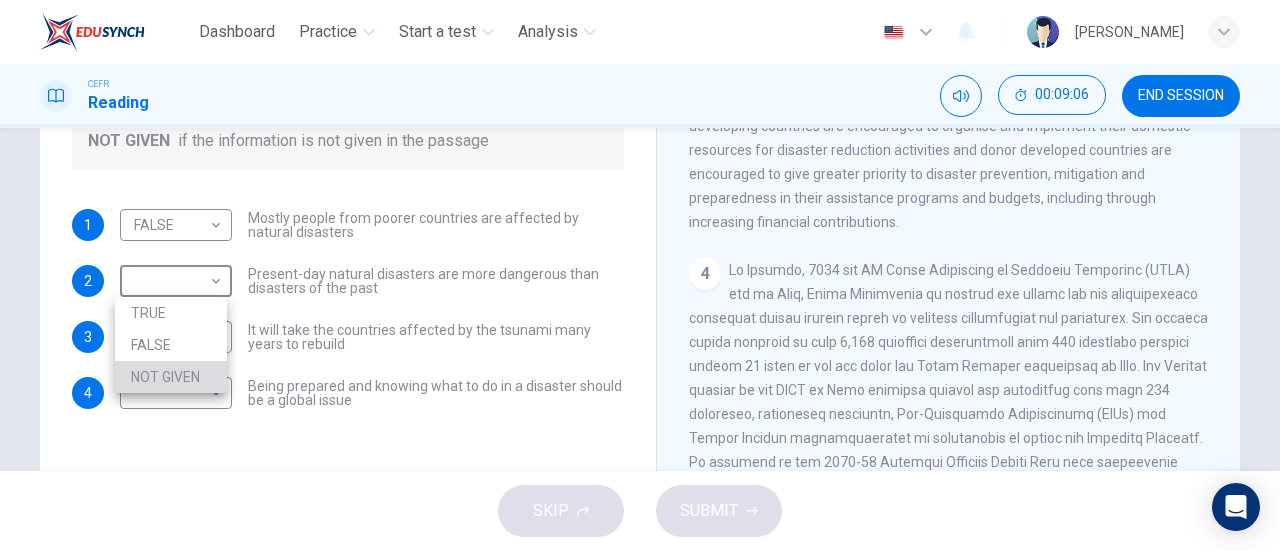 click on "NOT GIVEN" at bounding box center (171, 377) 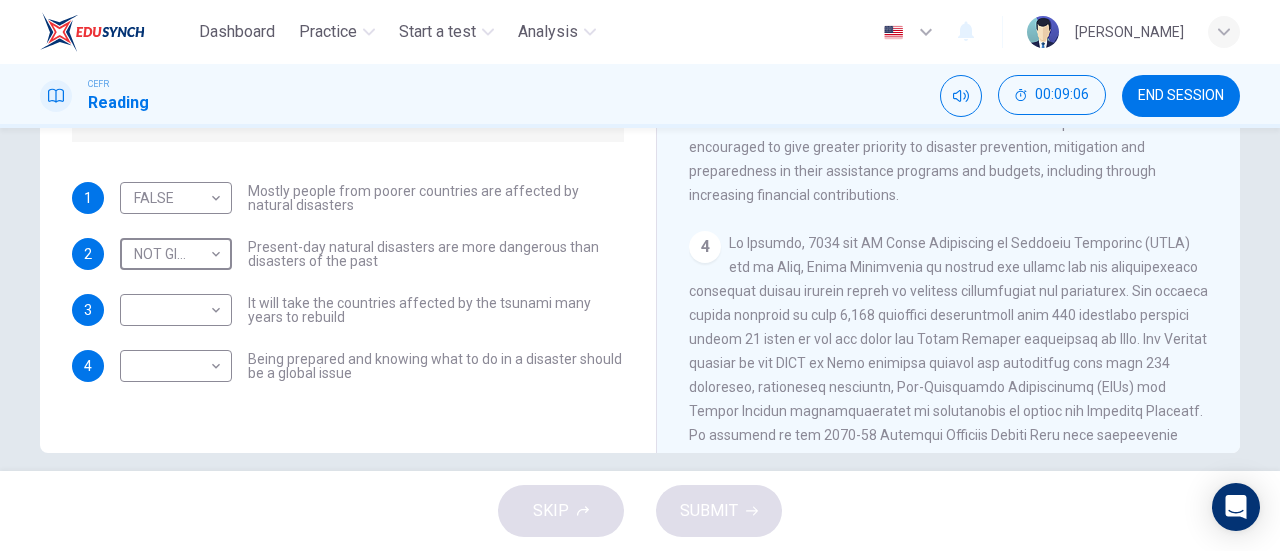 scroll, scrollTop: 411, scrollLeft: 0, axis: vertical 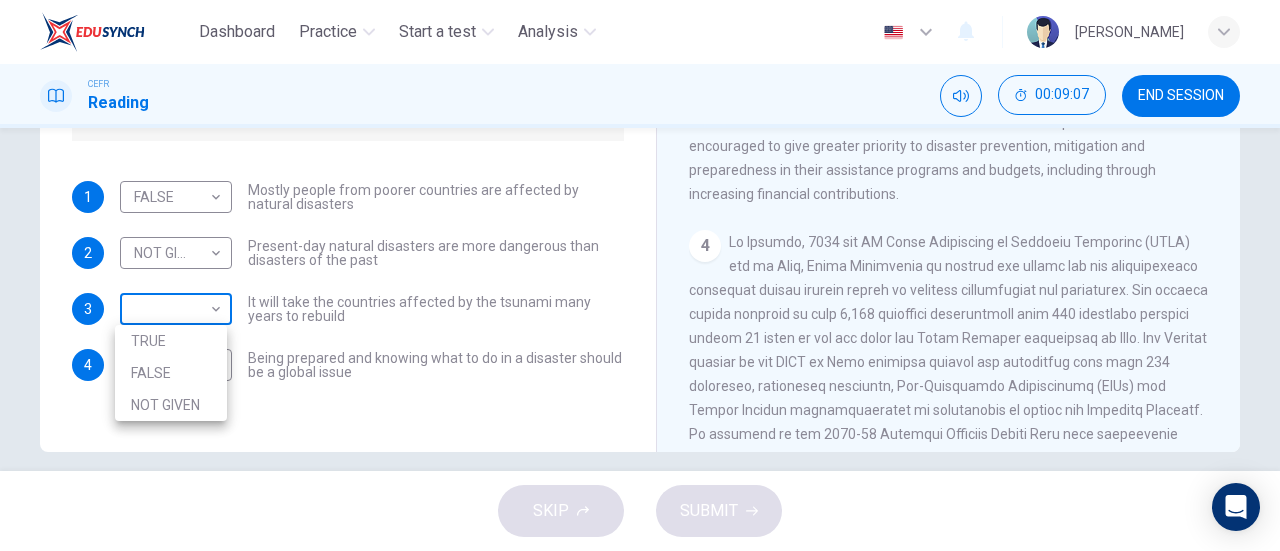 click on "Dashboard Practice Start a test Analysis English en ​ [PERSON_NAME] CEFR Reading 00:09:07 END SESSION Questions 1 - 4 Do the following statements agree with the information given in the Reading Passage?
In the boxes below, write TRUE if the statement is true FALSE if the statement is false NOT GIVEN if the information is not given in the passage 1 FALSE FALSE ​ Mostly people from poorer countries are affected by natural disasters 2 NOT GIVEN NOT GIVEN ​ Present-day natural disasters are more dangerous than disasters of the past 3 ​ ​ It will take the countries affected by the tsunami many years to rebuild 4 ​ ​ Being prepared and knowing what to do in a disaster should be a global issue Preparing for the Threat CLICK TO ZOOM Click to Zoom 1 2 3 4 5 6 SKIP SUBMIT EduSynch - Online Language Proficiency Testing
Dashboard Practice Start a test Analysis Notifications © Copyright  2025 TRUE FALSE NOT GIVEN" at bounding box center [640, 275] 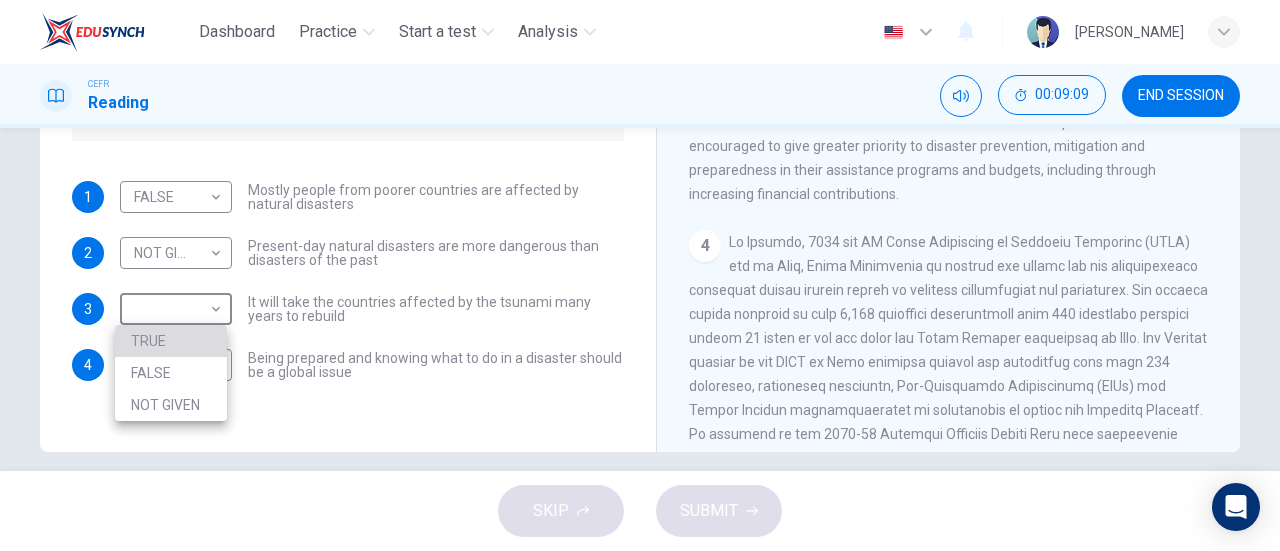click on "TRUE" at bounding box center [171, 341] 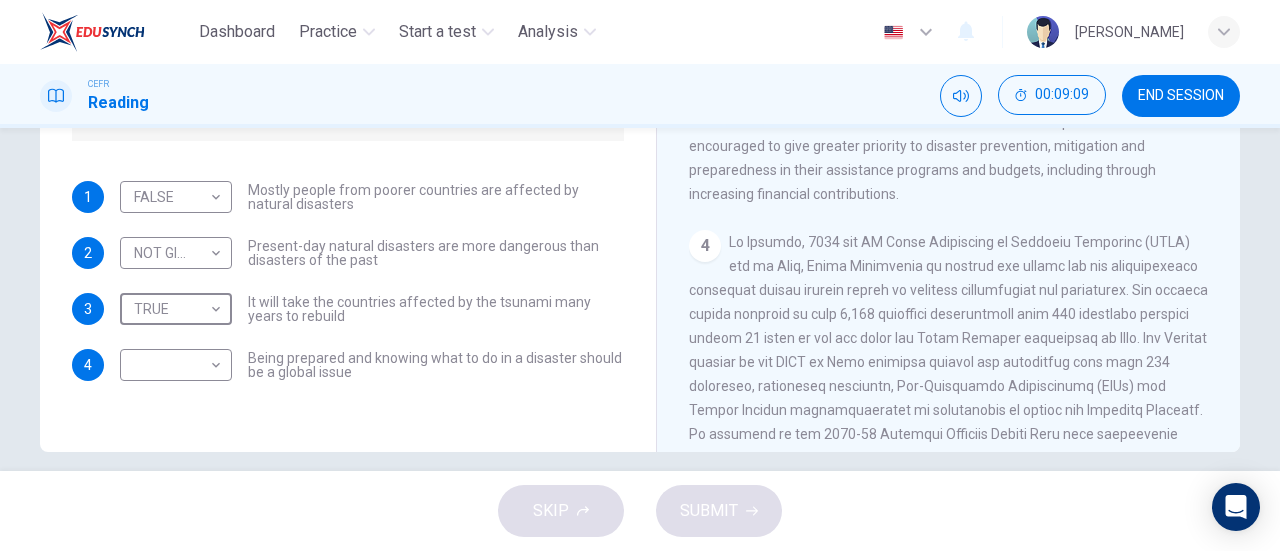 scroll, scrollTop: 432, scrollLeft: 0, axis: vertical 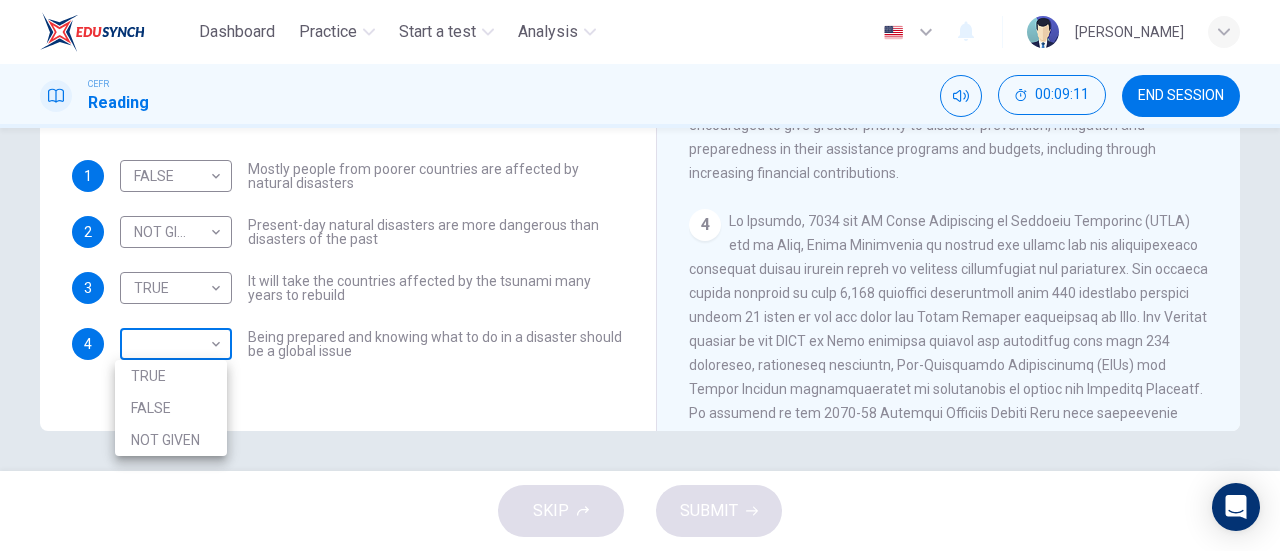 click on "Dashboard Practice Start a test Analysis English en ​ [PERSON_NAME] CEFR Reading 00:09:11 END SESSION Questions 1 - 4 Do the following statements agree with the information given in the Reading Passage?
In the boxes below, write TRUE if the statement is true FALSE if the statement is false NOT GIVEN if the information is not given in the passage 1 FALSE FALSE ​ Mostly people from poorer countries are affected by natural disasters 2 NOT GIVEN NOT GIVEN ​ Present-day natural disasters are more dangerous than disasters of the past 3 TRUE TRUE ​ It will take the countries affected by the tsunami many years to rebuild 4 ​ ​ Being prepared and knowing what to do in a disaster should be a global issue Preparing for the Threat CLICK TO ZOOM Click to Zoom 1 2 3 4 5 6 SKIP SUBMIT EduSynch - Online Language Proficiency Testing
Dashboard Practice Start a test Analysis Notifications © Copyright  2025 TRUE FALSE NOT GIVEN" at bounding box center (640, 275) 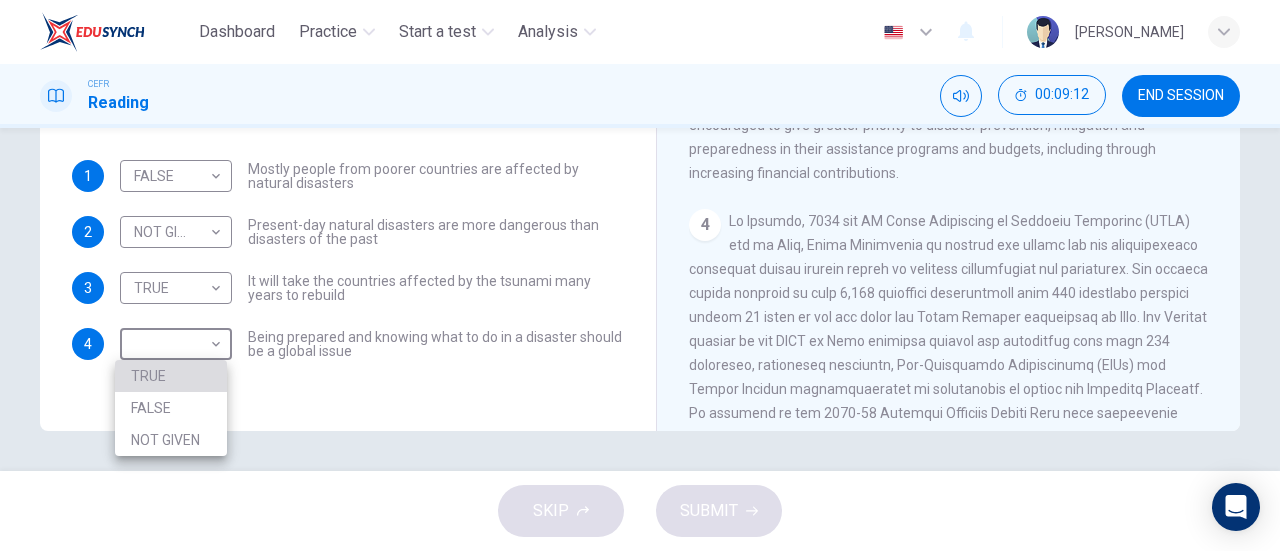 click on "TRUE" at bounding box center [171, 376] 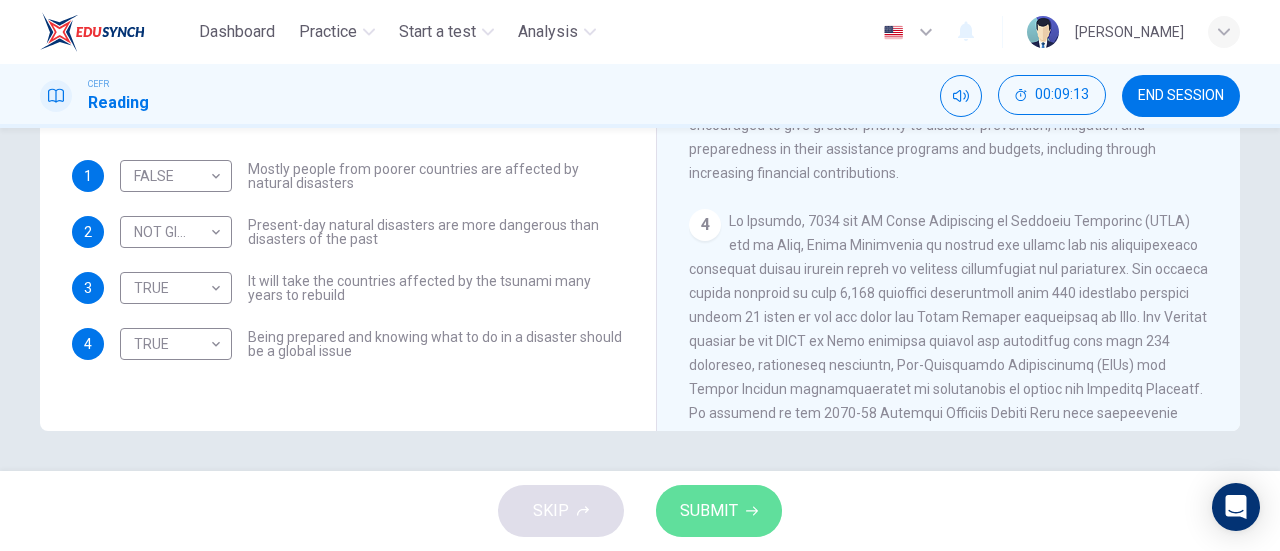 click on "SUBMIT" at bounding box center (709, 511) 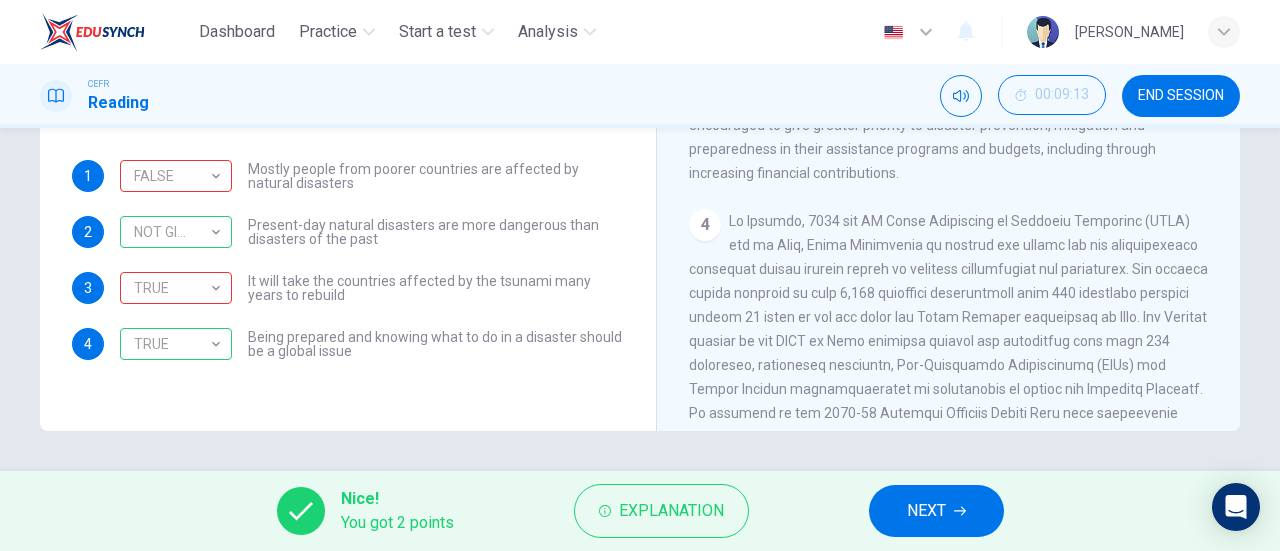scroll, scrollTop: 382, scrollLeft: 0, axis: vertical 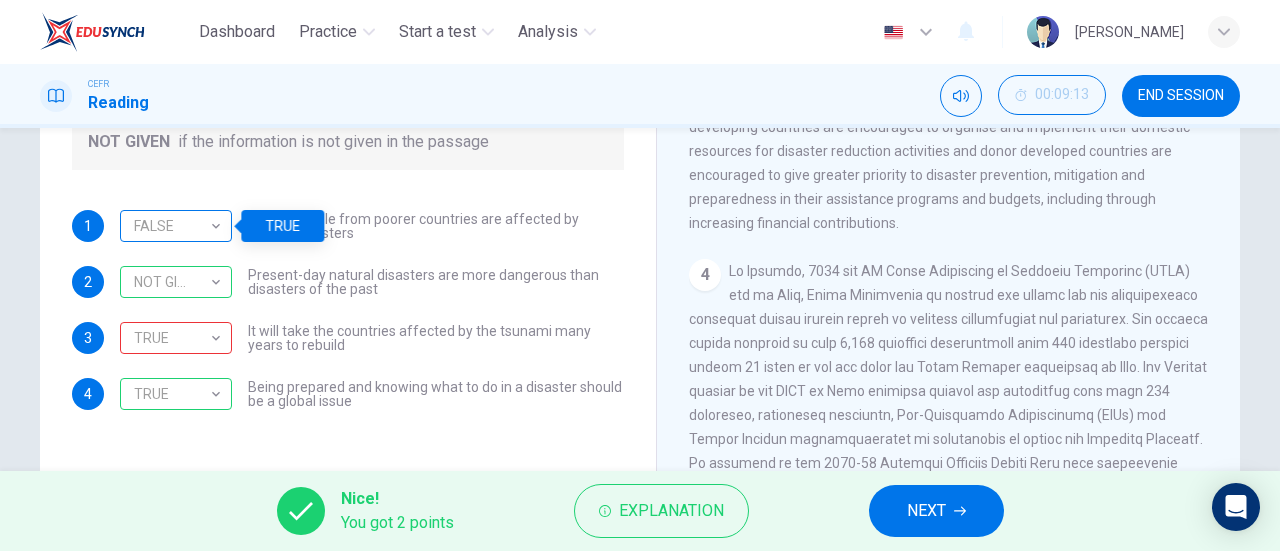 click on "FALSE" at bounding box center (172, 226) 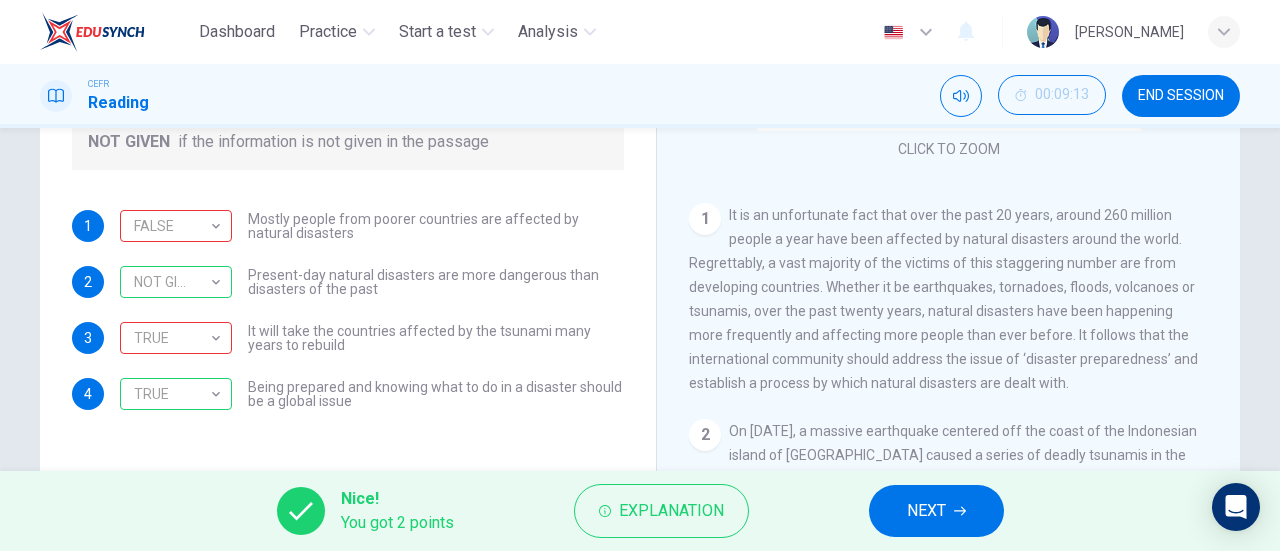 scroll, scrollTop: 94, scrollLeft: 0, axis: vertical 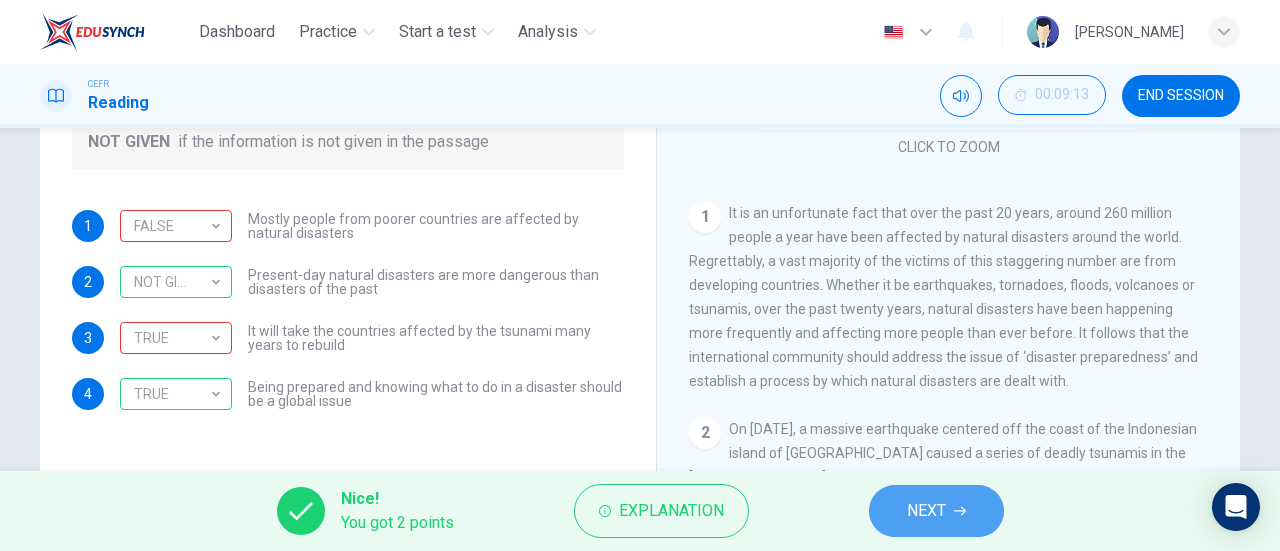click on "NEXT" at bounding box center [926, 511] 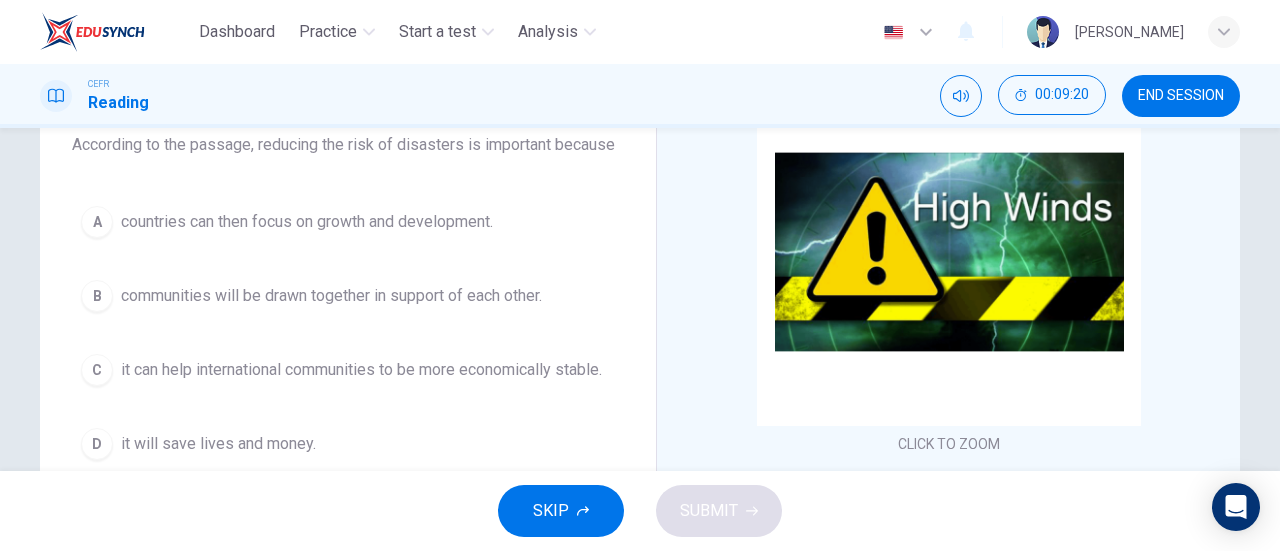 scroll, scrollTop: 182, scrollLeft: 0, axis: vertical 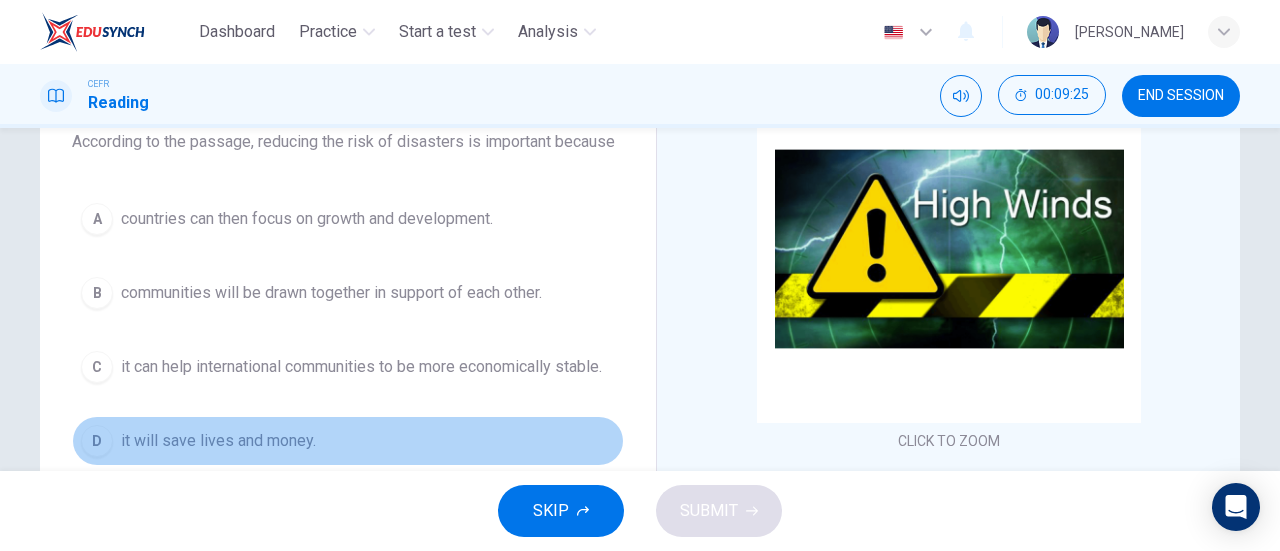 click on "it will save lives and money." at bounding box center (218, 441) 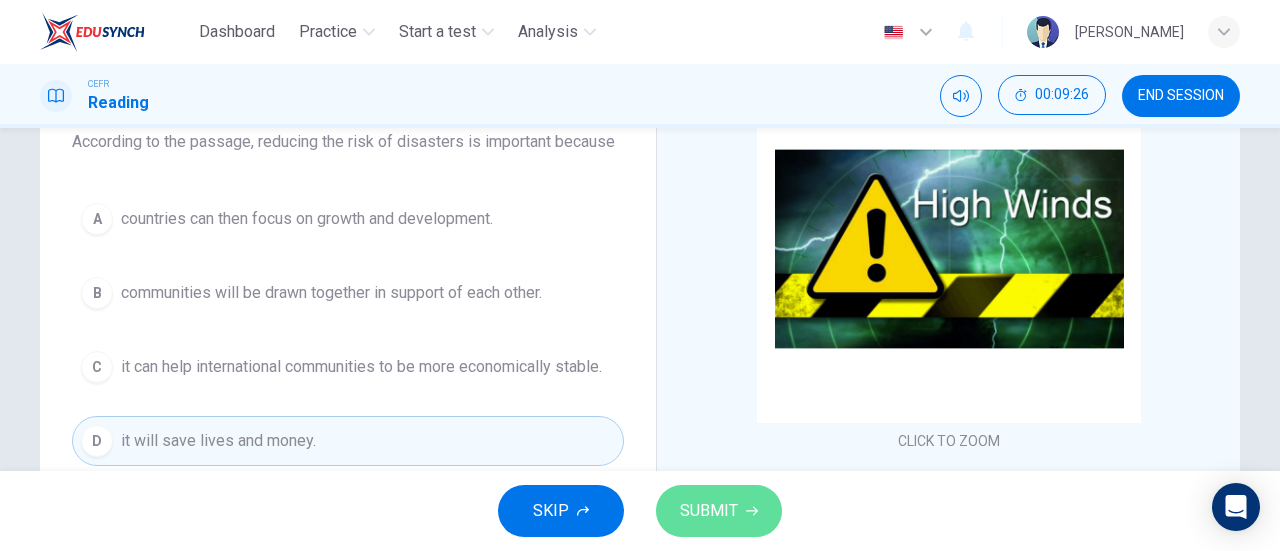 click on "SUBMIT" at bounding box center (719, 511) 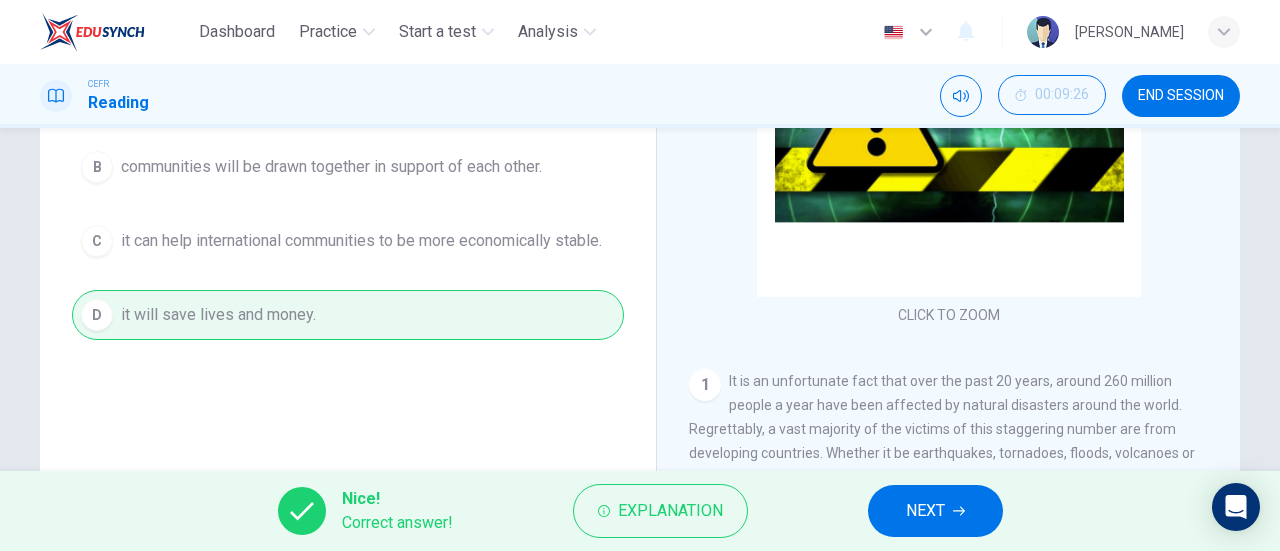scroll, scrollTop: 312, scrollLeft: 0, axis: vertical 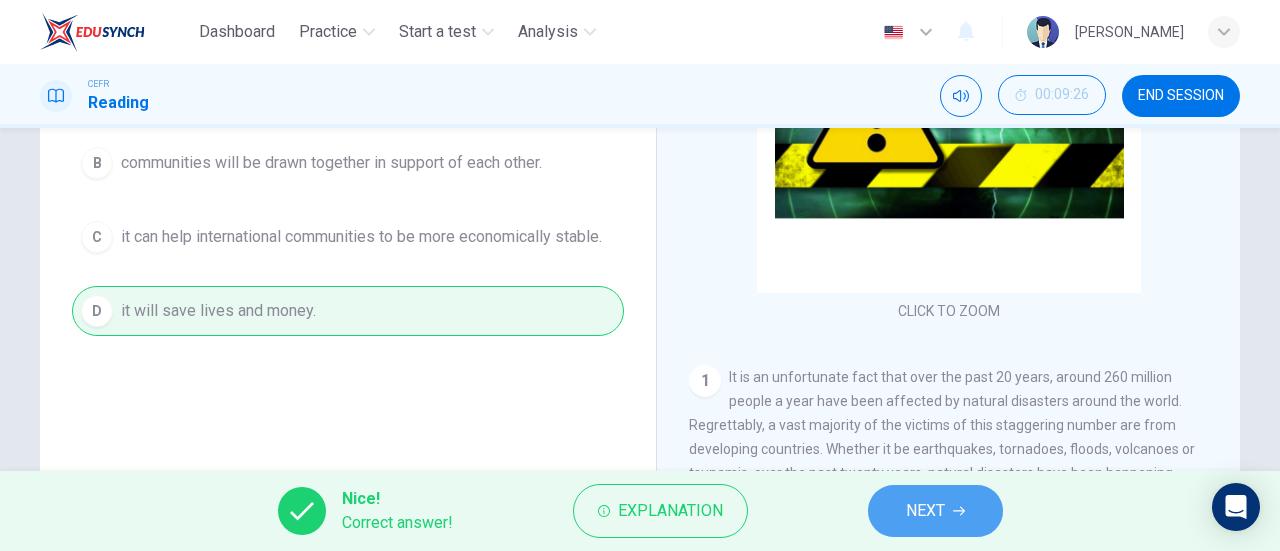 click on "NEXT" at bounding box center (925, 511) 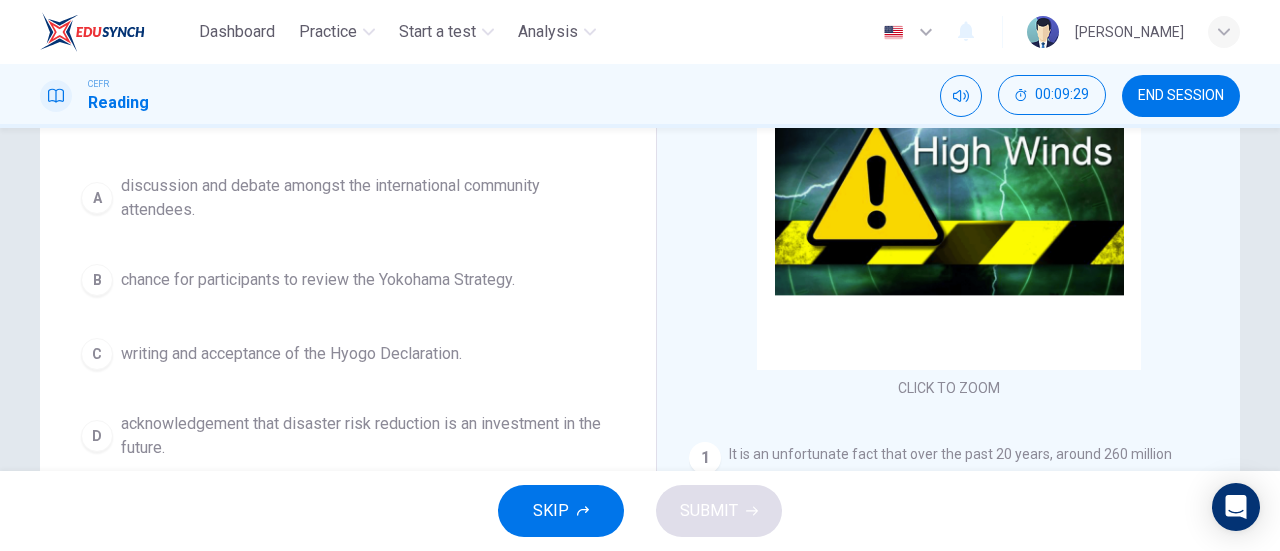 scroll, scrollTop: 236, scrollLeft: 0, axis: vertical 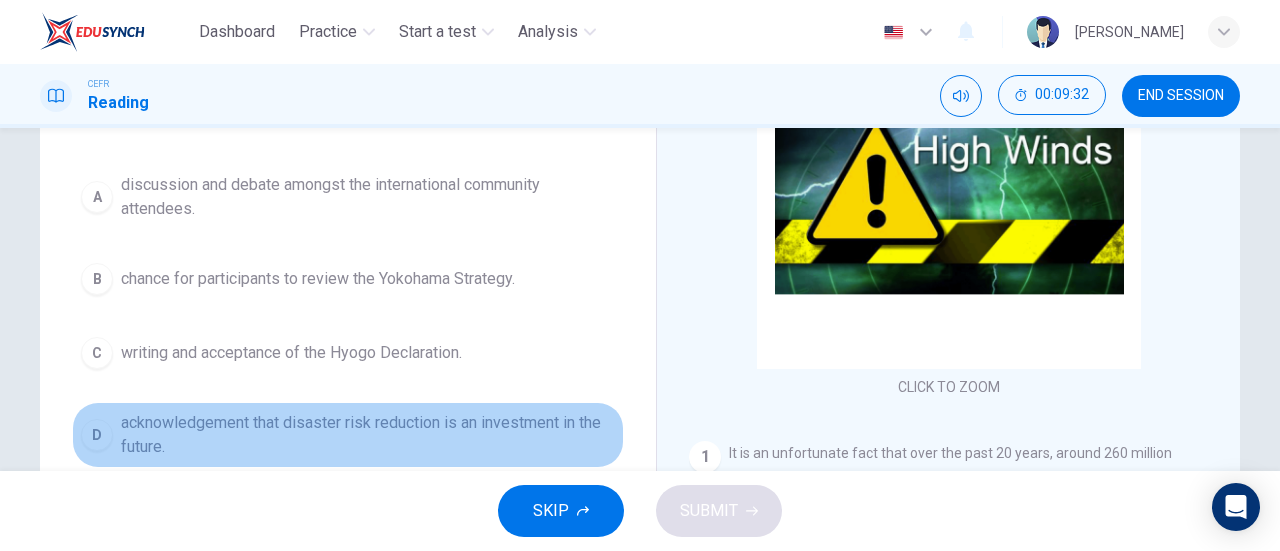 click on "acknowledgement that disaster risk reduction is an investment in the future." at bounding box center (368, 435) 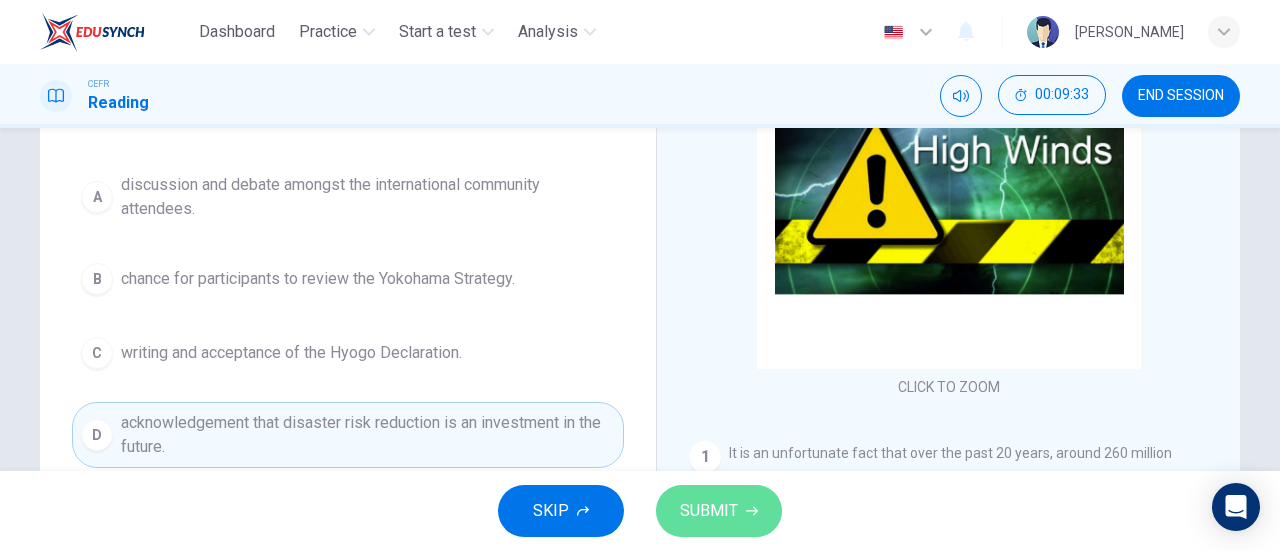 click on "SUBMIT" at bounding box center (709, 511) 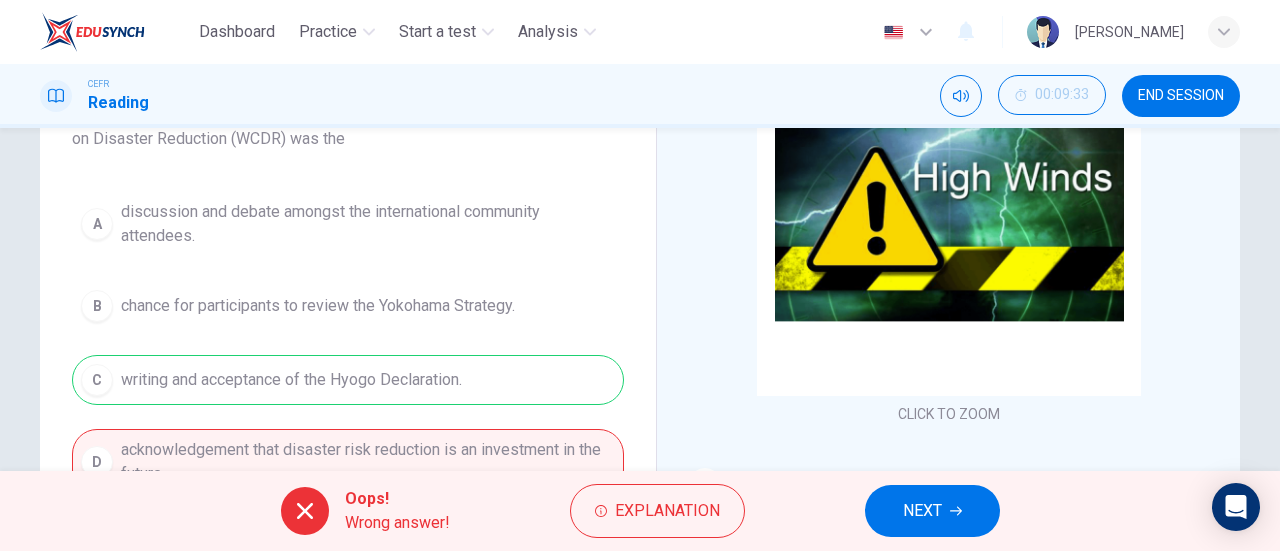 scroll, scrollTop: 208, scrollLeft: 0, axis: vertical 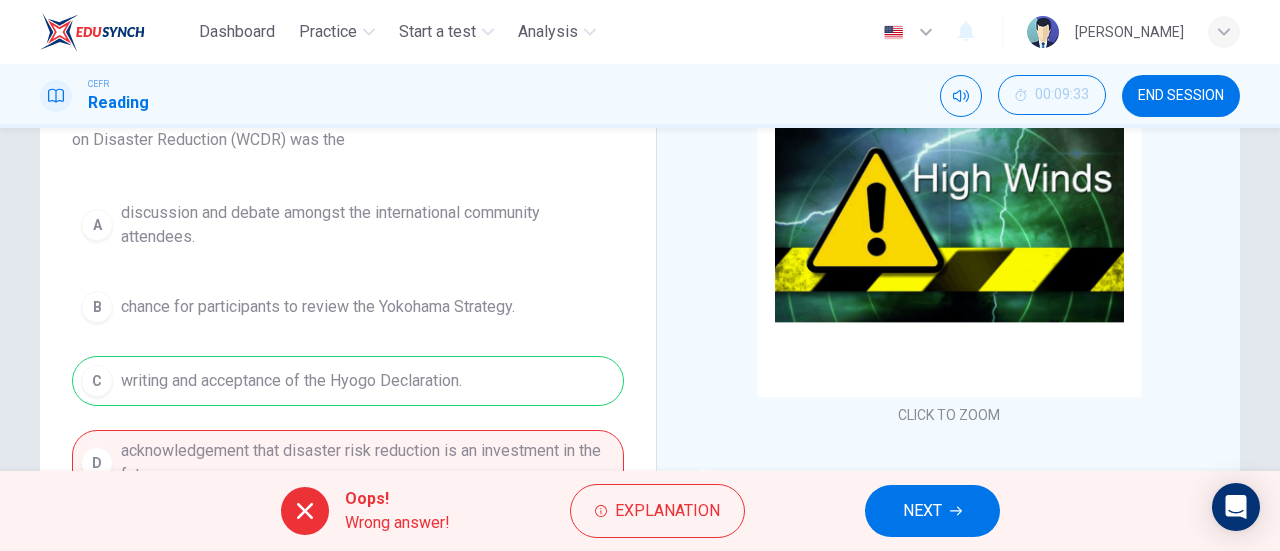click on "A discussion and debate amongst the international community attendees. B chance for participants to review the Yokohama Strategy. C writing and acceptance of the Hyogo Declaration. D acknowledgement that disaster risk reduction is an investment in the future." at bounding box center (348, 344) 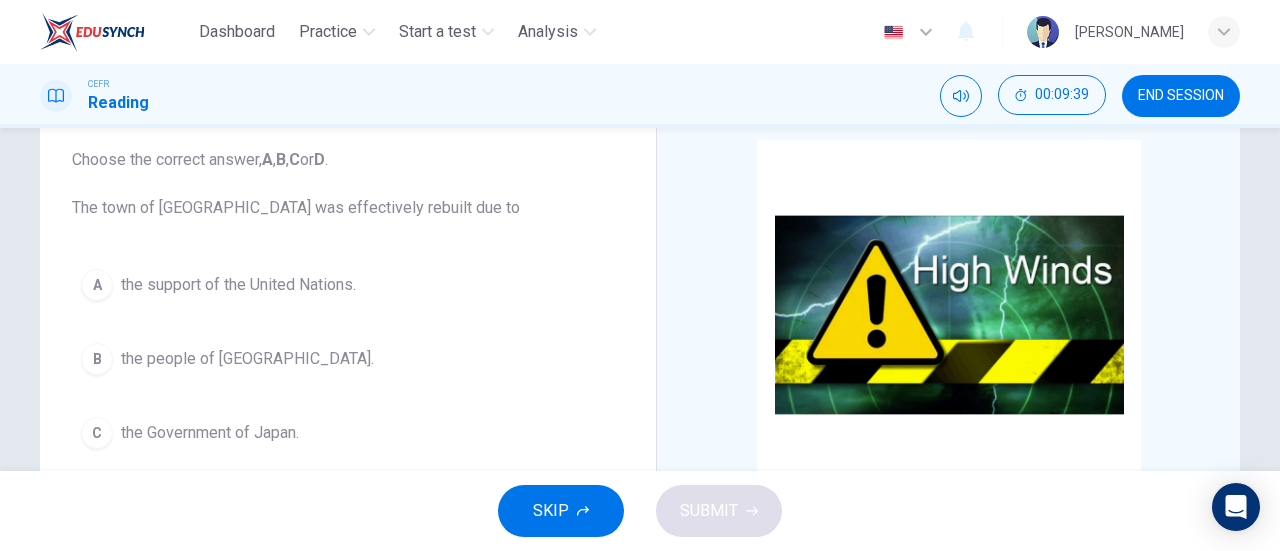scroll, scrollTop: 432, scrollLeft: 0, axis: vertical 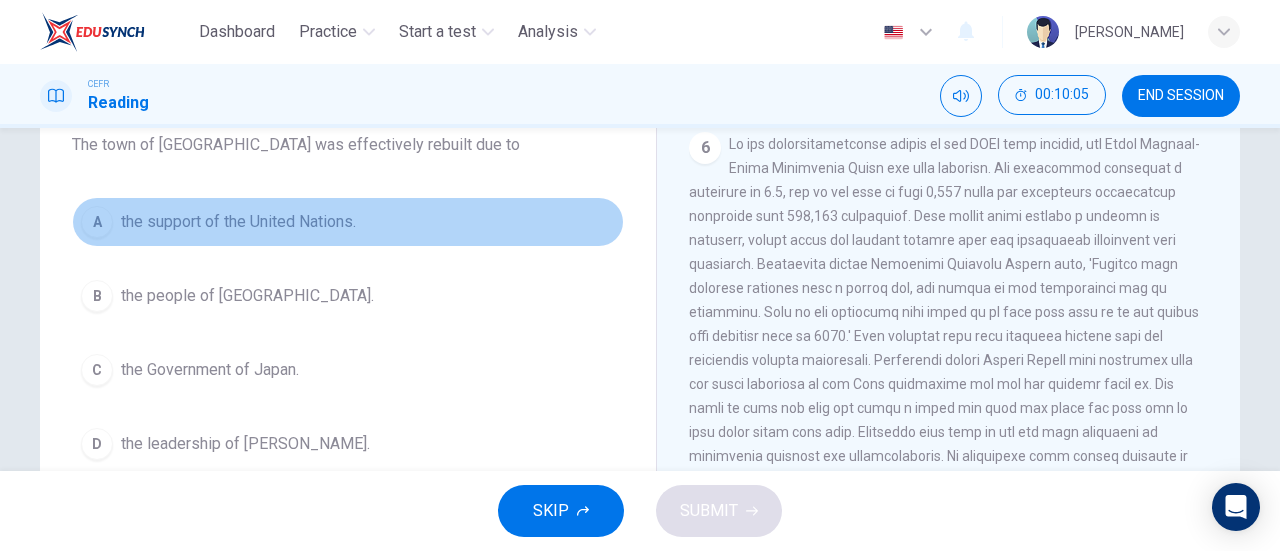 click on "the support of the United Nations." at bounding box center (238, 222) 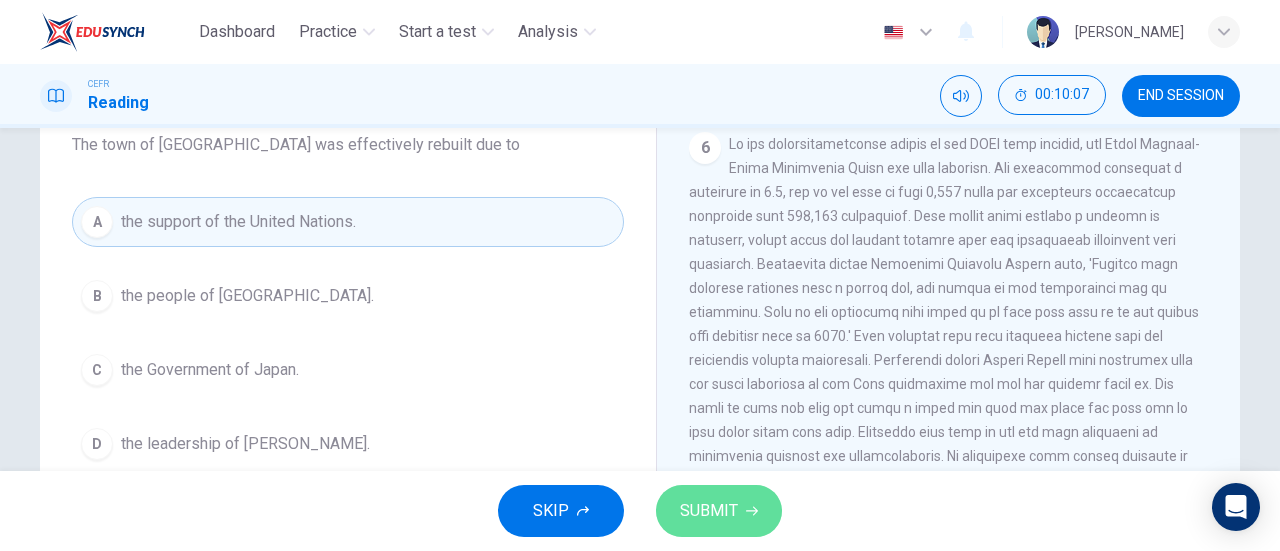 click on "SUBMIT" at bounding box center (719, 511) 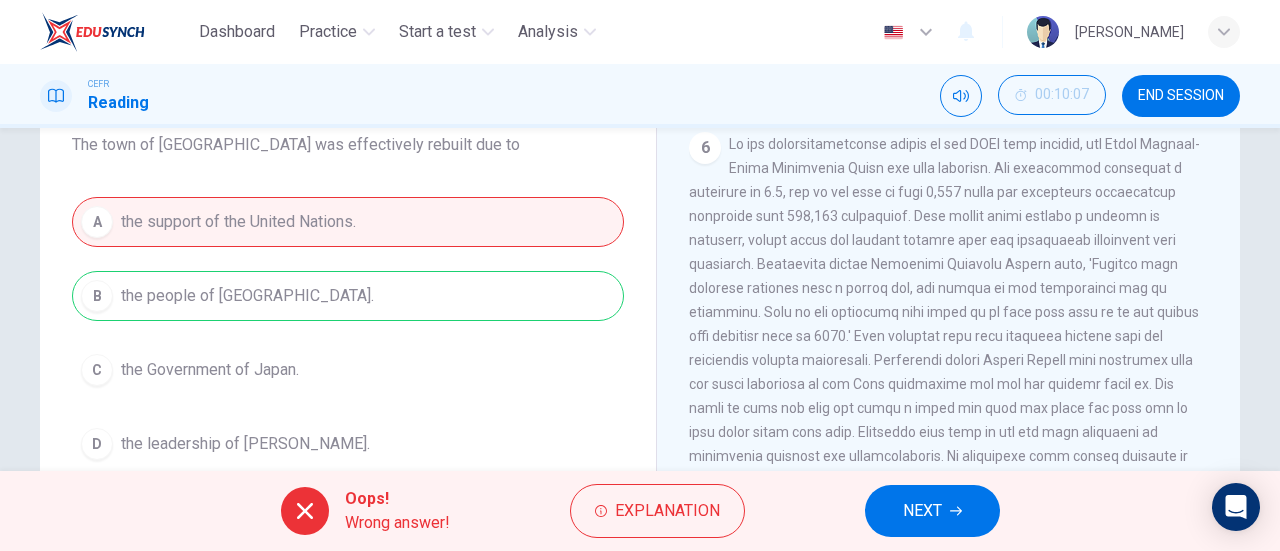 click on "A the support of the United Nations. B the people of [GEOGRAPHIC_DATA] C the Government of Japan. D the leadership of [PERSON_NAME]." at bounding box center [348, 333] 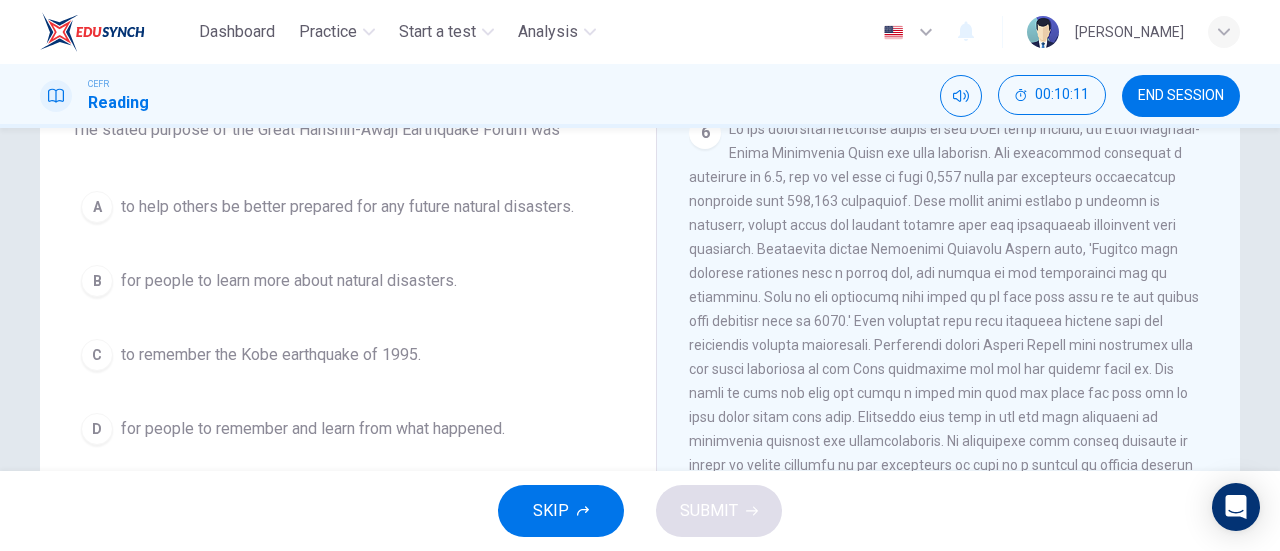 scroll, scrollTop: 195, scrollLeft: 0, axis: vertical 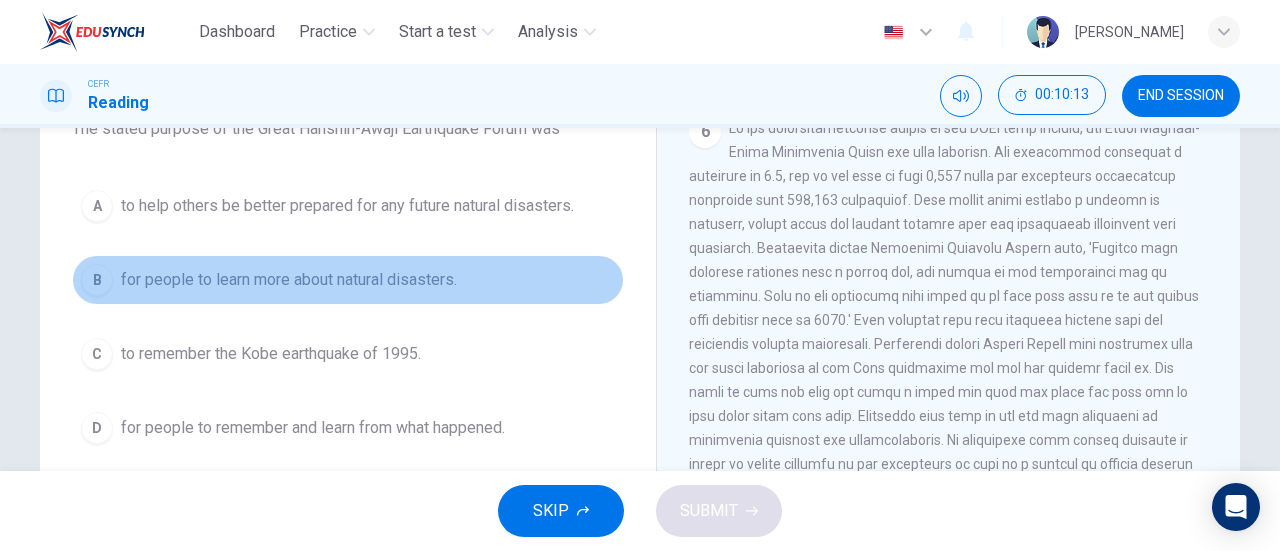 click on "for people to learn more about natural disasters." at bounding box center [289, 280] 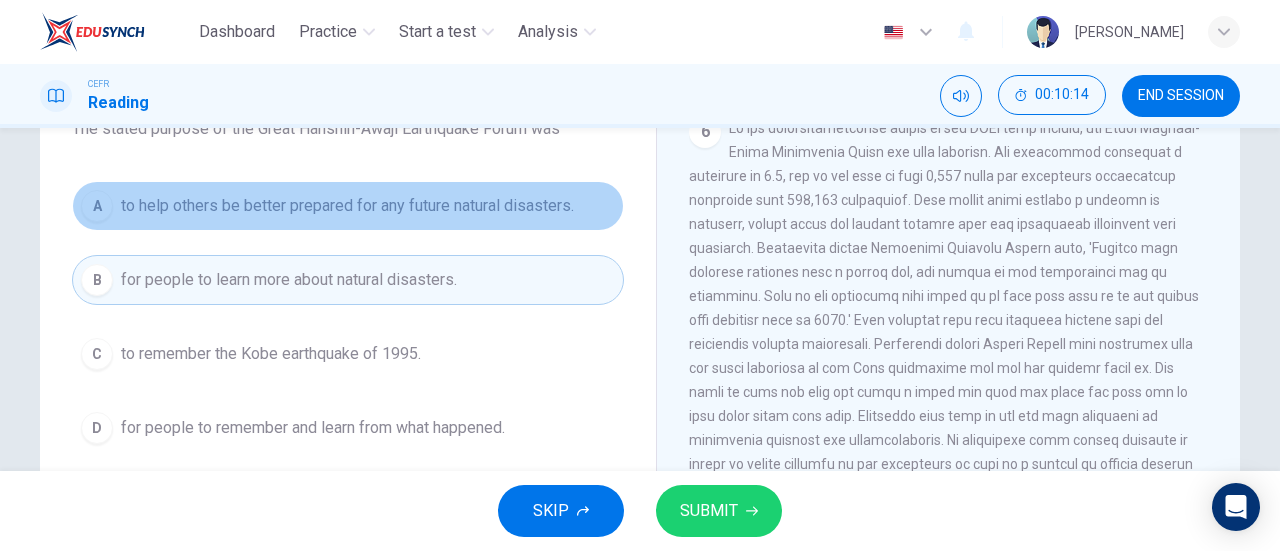 click on "to help others be better prepared for any future natural disasters." at bounding box center [347, 206] 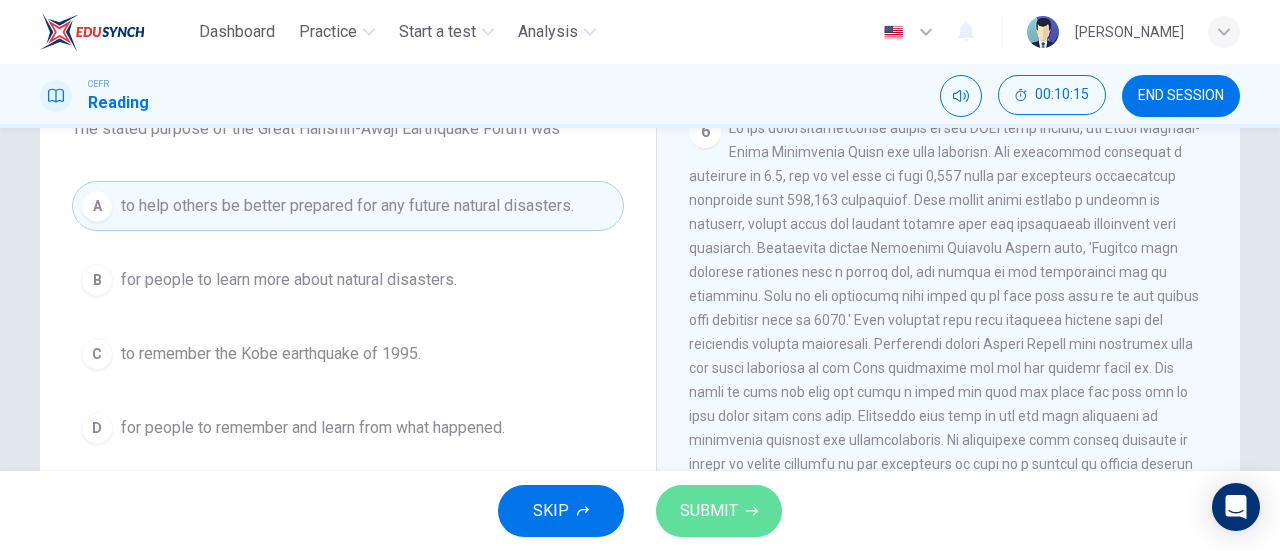 click on "SUBMIT" at bounding box center [719, 511] 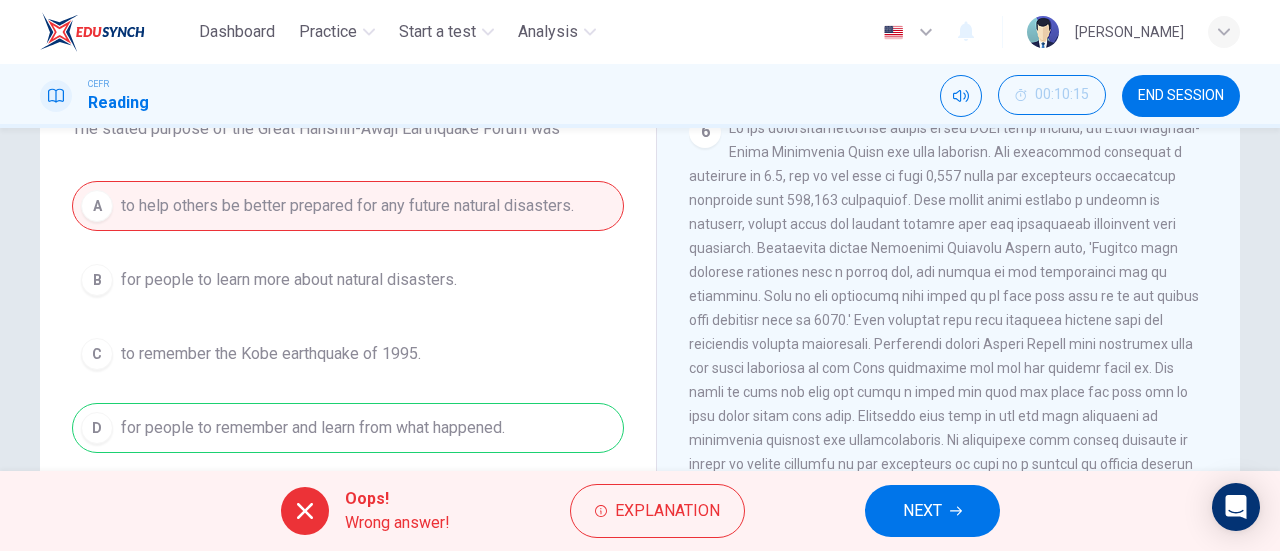 drag, startPoint x: 564, startPoint y: 421, endPoint x: 748, endPoint y: 387, distance: 187.11494 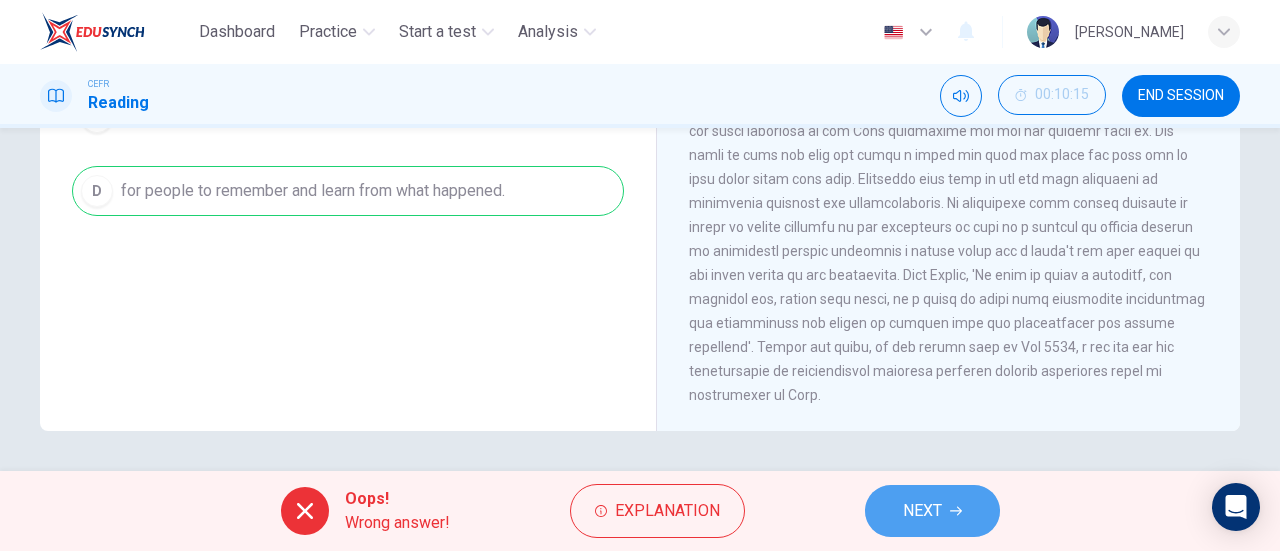 click on "NEXT" at bounding box center [922, 511] 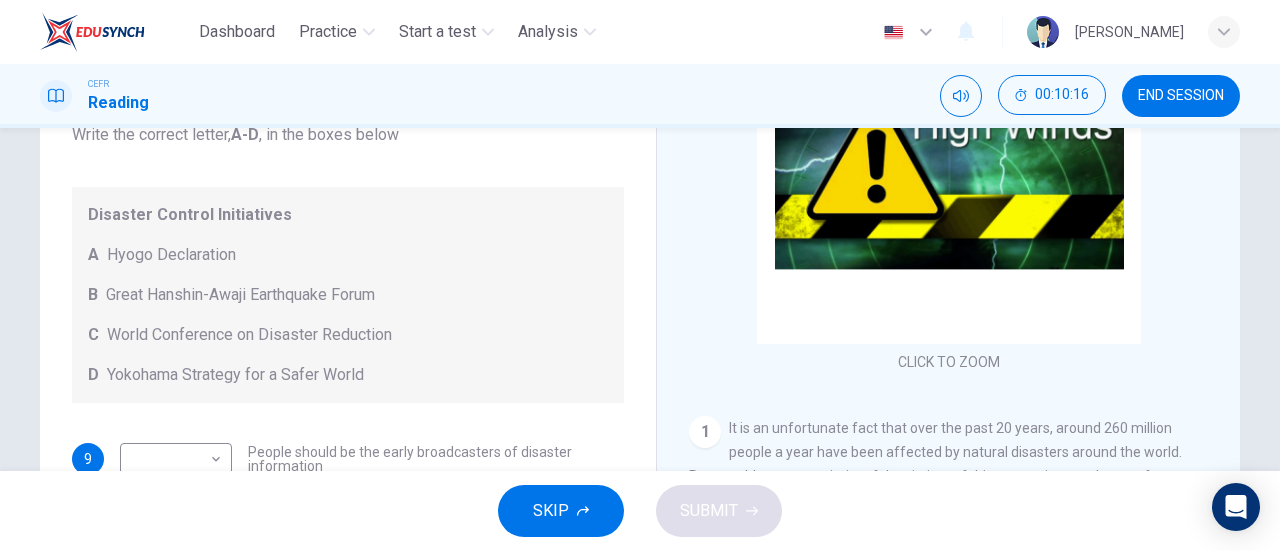 scroll, scrollTop: 260, scrollLeft: 0, axis: vertical 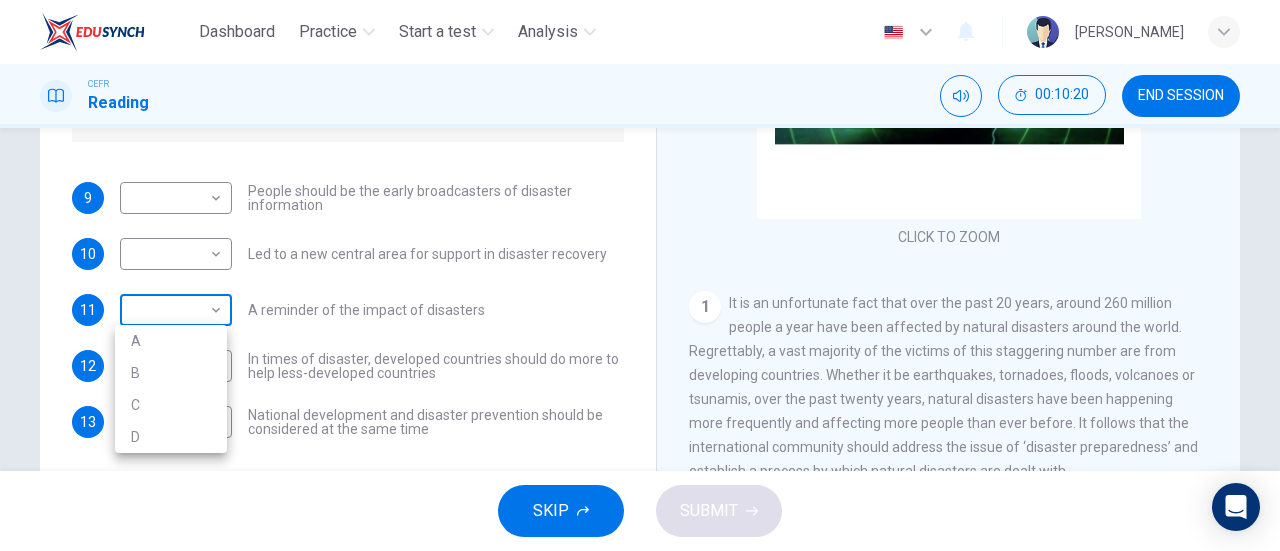 click on "Dashboard Practice Start a test Analysis English en ​ [PERSON_NAME] CEFR Reading 00:10:20 END SESSION Questions 9 - 13 Look at the following statements and the list of disaster control initiatives below.
Match each statement with the correct disaster control initiative,  A-D .
Write the correct letter,  A-D , in the boxes below Disaster Control Initiatives A Hyogo Declaration B Great Hanshin-Awaji Earthquake Forum C World Conference on Disaster Reduction D Yokohama Strategy for a Safer World 9 ​ ​ People should be the early broadcasters of disaster information 10 ​ ​ Led to a new central area for support in disaster recovery 11 ​ ​ A reminder of the impact of disasters 12 ​ ​ In times of disaster, developed countries should do more to help less-developed countries 13 ​ ​ National development and disaster prevention should be considered at the same time Preparing for the Threat CLICK TO ZOOM Click to Zoom 1 2 3 4 5 6 SKIP SUBMIT
Dashboard Practice Analysis A" at bounding box center (640, 275) 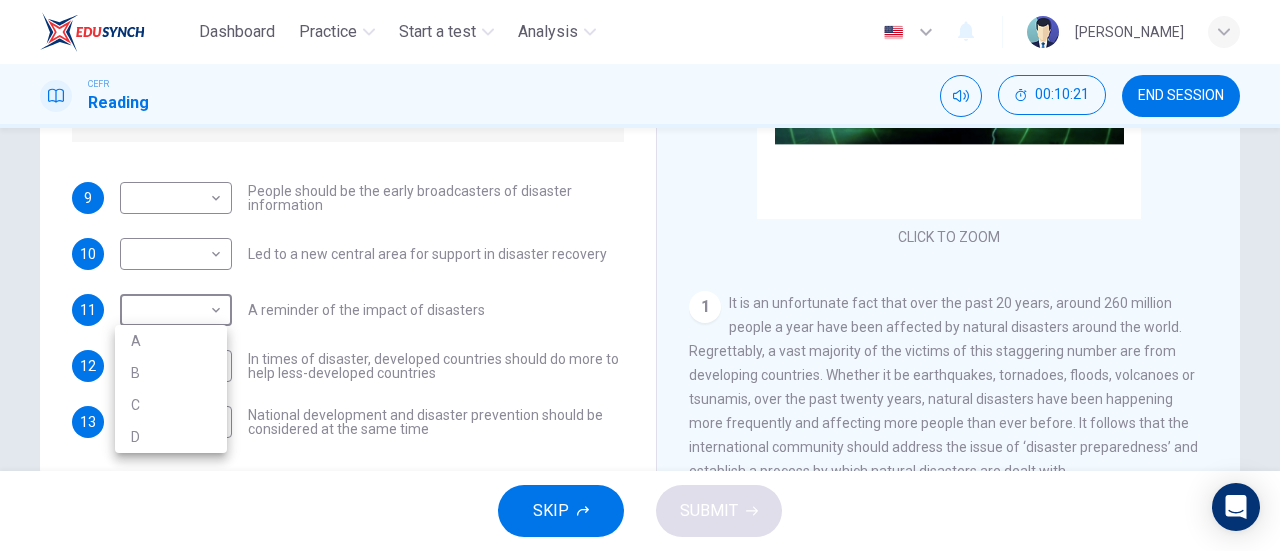 click at bounding box center [640, 275] 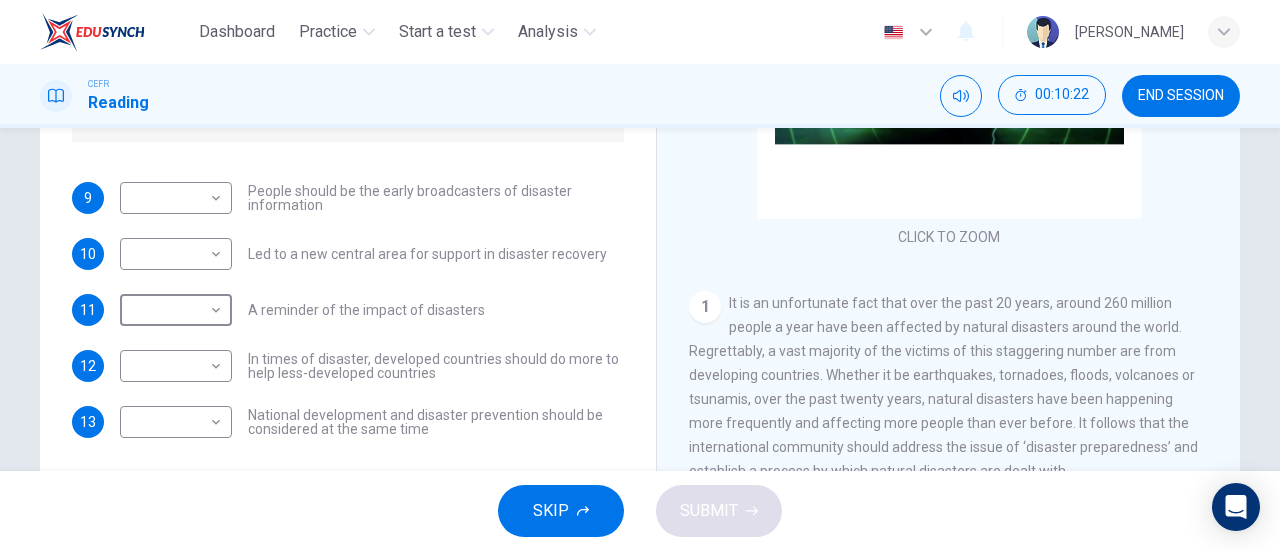 scroll, scrollTop: 0, scrollLeft: 0, axis: both 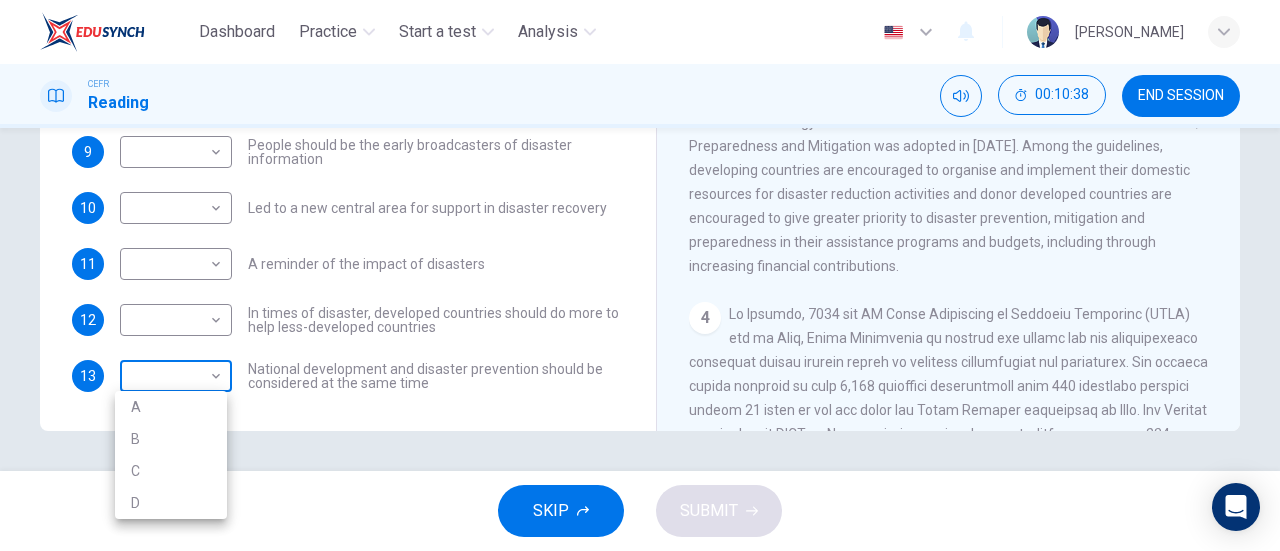 click on "Dashboard Practice Start a test Analysis English en ​ [PERSON_NAME] CEFR Reading 00:10:38 END SESSION Questions 9 - 13 Look at the following statements and the list of disaster control initiatives below.
Match each statement with the correct disaster control initiative,  A-D .
Write the correct letter,  A-D , in the boxes below Disaster Control Initiatives A Hyogo Declaration B Great Hanshin-Awaji Earthquake Forum C World Conference on Disaster Reduction D Yokohama Strategy for a Safer World 9 ​ ​ People should be the early broadcasters of disaster information 10 ​ ​ Led to a new central area for support in disaster recovery 11 ​ ​ A reminder of the impact of disasters 12 ​ ​ In times of disaster, developed countries should do more to help less-developed countries 13 ​ ​ National development and disaster prevention should be considered at the same time Preparing for the Threat CLICK TO ZOOM Click to Zoom 1 2 3 4 5 6 SKIP SUBMIT
Dashboard Practice Analysis A" at bounding box center (640, 275) 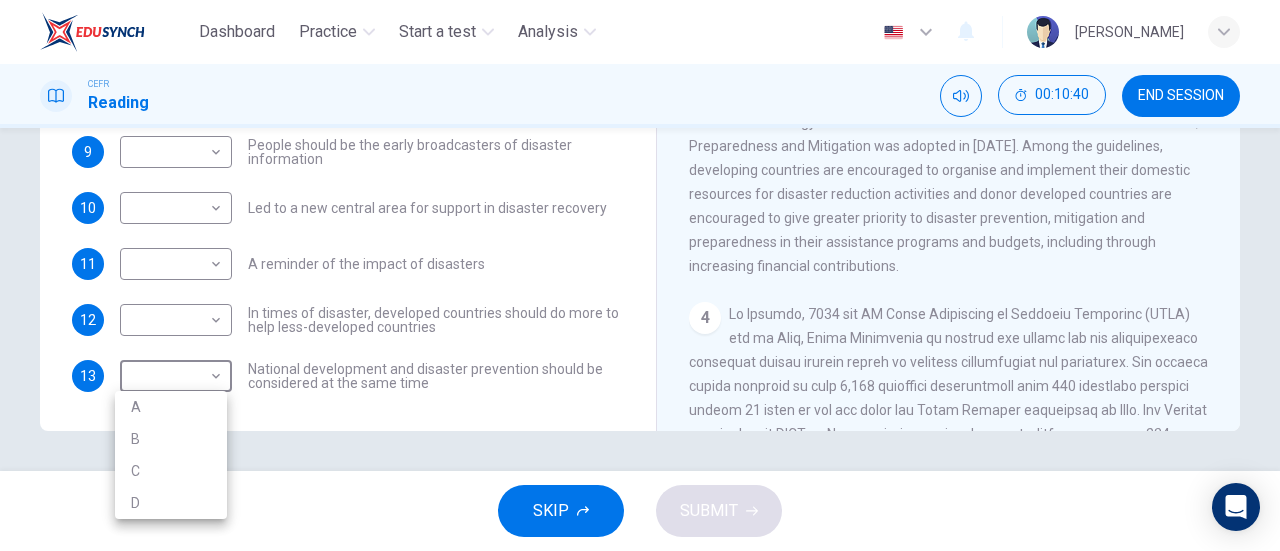 click at bounding box center [640, 275] 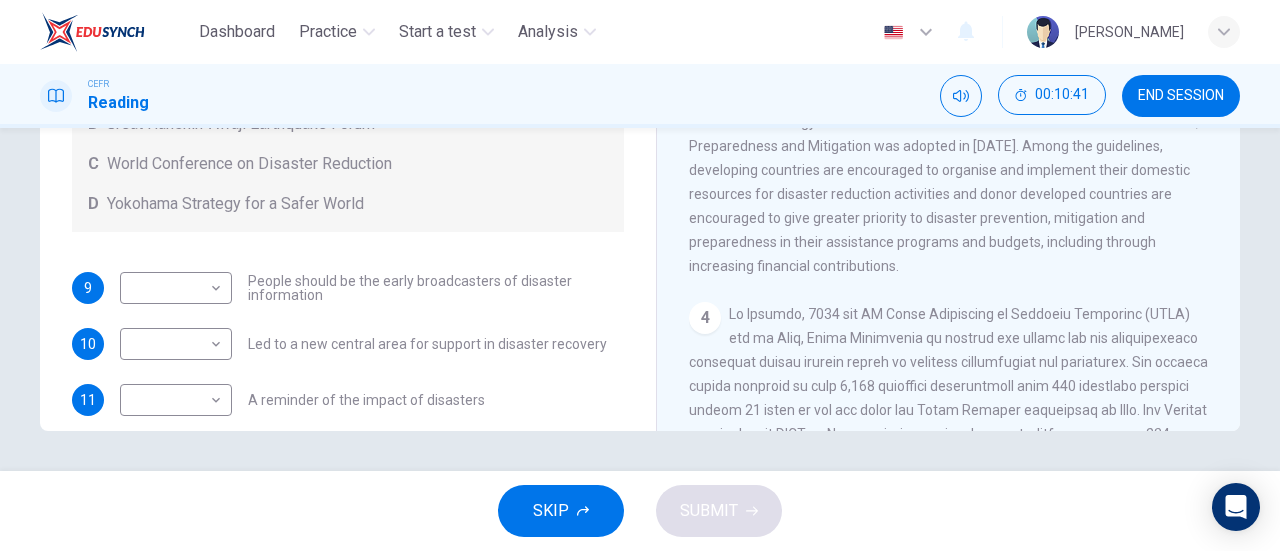scroll, scrollTop: 136, scrollLeft: 0, axis: vertical 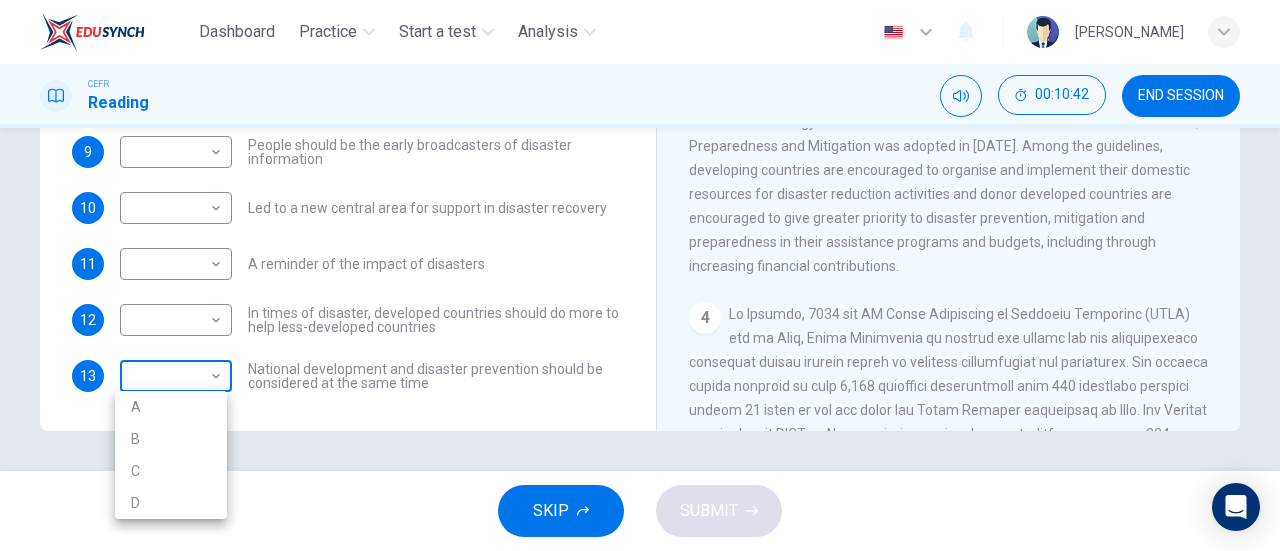 click on "Dashboard Practice Start a test Analysis English en ​ [PERSON_NAME] CEFR Reading 00:10:42 END SESSION Questions 9 - 13 Look at the following statements and the list of disaster control initiatives below.
Match each statement with the correct disaster control initiative,  A-D .
Write the correct letter,  A-D , in the boxes below Disaster Control Initiatives A Hyogo Declaration B Great Hanshin-Awaji Earthquake Forum C World Conference on Disaster Reduction D Yokohama Strategy for a Safer World 9 ​ ​ People should be the early broadcasters of disaster information 10 ​ ​ Led to a new central area for support in disaster recovery 11 ​ ​ A reminder of the impact of disasters 12 ​ ​ In times of disaster, developed countries should do more to help less-developed countries 13 ​ ​ National development and disaster prevention should be considered at the same time Preparing for the Threat CLICK TO ZOOM Click to Zoom 1 2 3 4 5 6 SKIP SUBMIT
Dashboard Practice Analysis A" at bounding box center [640, 275] 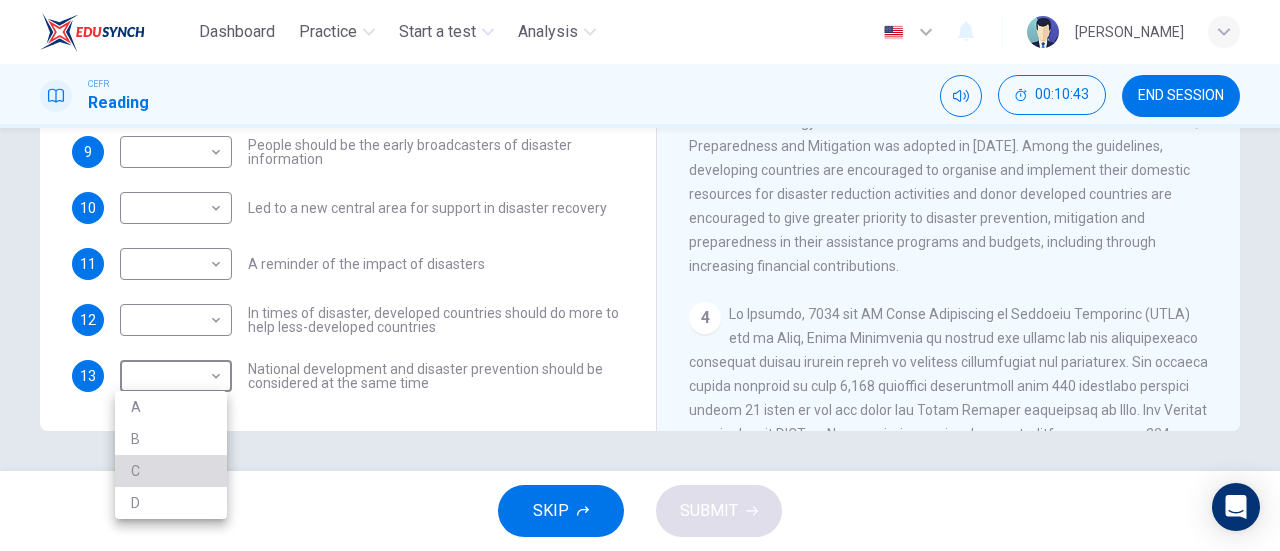 click on "C" at bounding box center (171, 471) 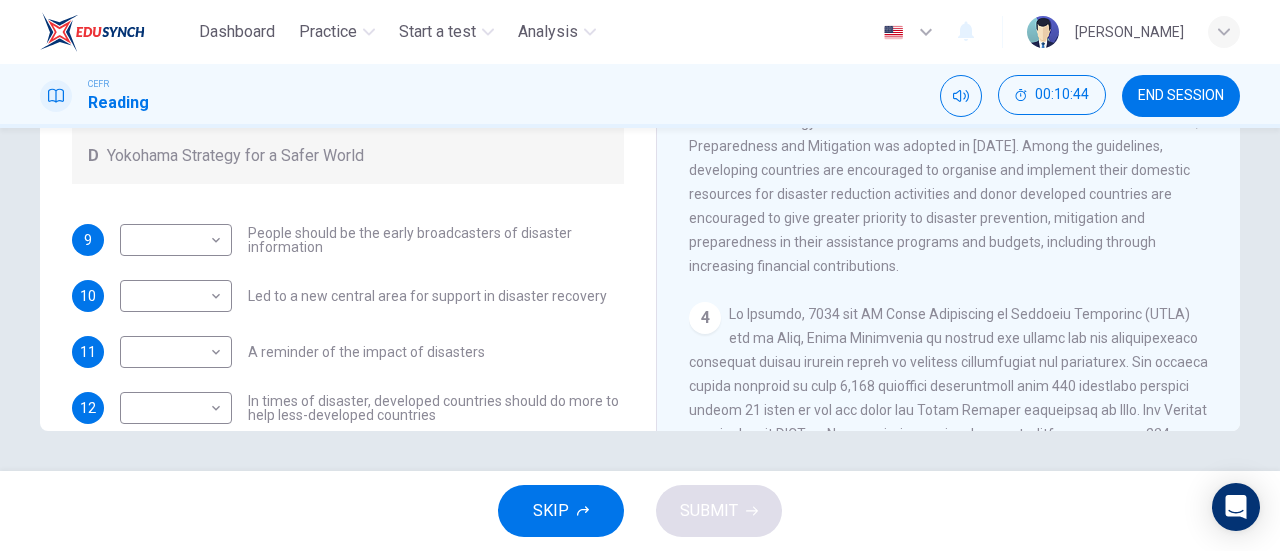 scroll, scrollTop: 0, scrollLeft: 0, axis: both 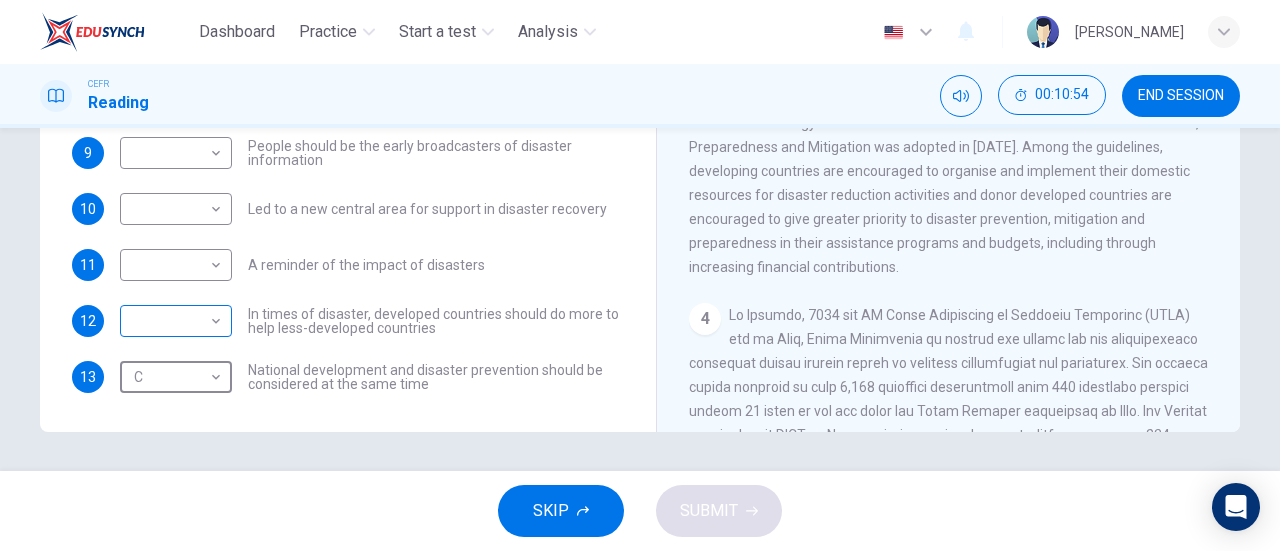 click on "Dashboard Practice Start a test Analysis English en ​ [PERSON_NAME] CEFR Reading 00:10:54 END SESSION Questions 9 - 13 Look at the following statements and the list of disaster control initiatives below.
Match each statement with the correct disaster control initiative,  A-D .
Write the correct letter,  A-D , in the boxes below Disaster Control Initiatives A Hyogo Declaration B Great Hanshin-Awaji Earthquake Forum C World Conference on Disaster Reduction D Yokohama Strategy for a Safer World 9 ​ ​ People should be the early broadcasters of disaster information 10 ​ ​ Led to a new central area for support in disaster recovery 11 ​ ​ A reminder of the impact of disasters 12 ​ ​ In times of disaster, developed countries should do more to help less-developed countries 13 C C ​ National development and disaster prevention should be considered at the same time Preparing for the Threat CLICK TO ZOOM Click to Zoom 1 2 3 4 5 6 SKIP SUBMIT
Dashboard Practice Analysis" at bounding box center [640, 275] 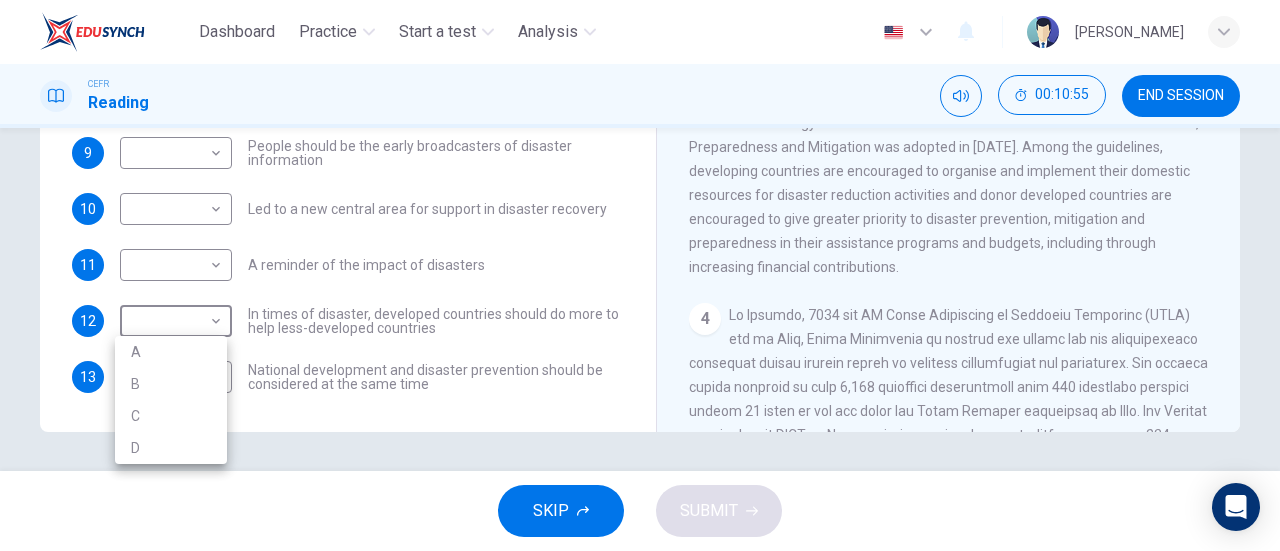 click at bounding box center [640, 275] 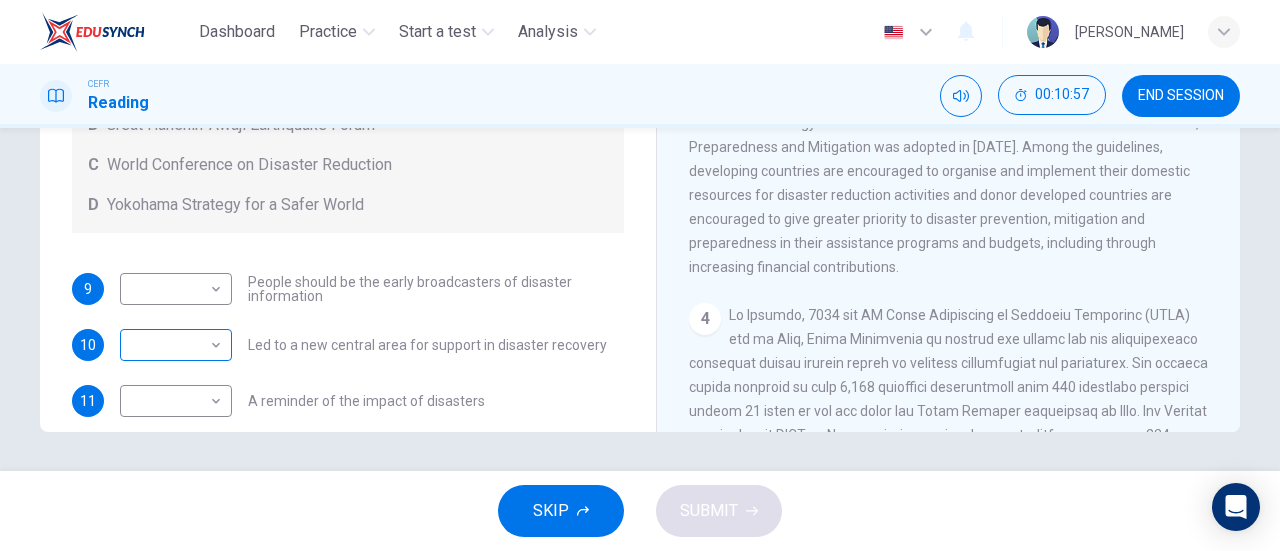 scroll, scrollTop: 136, scrollLeft: 0, axis: vertical 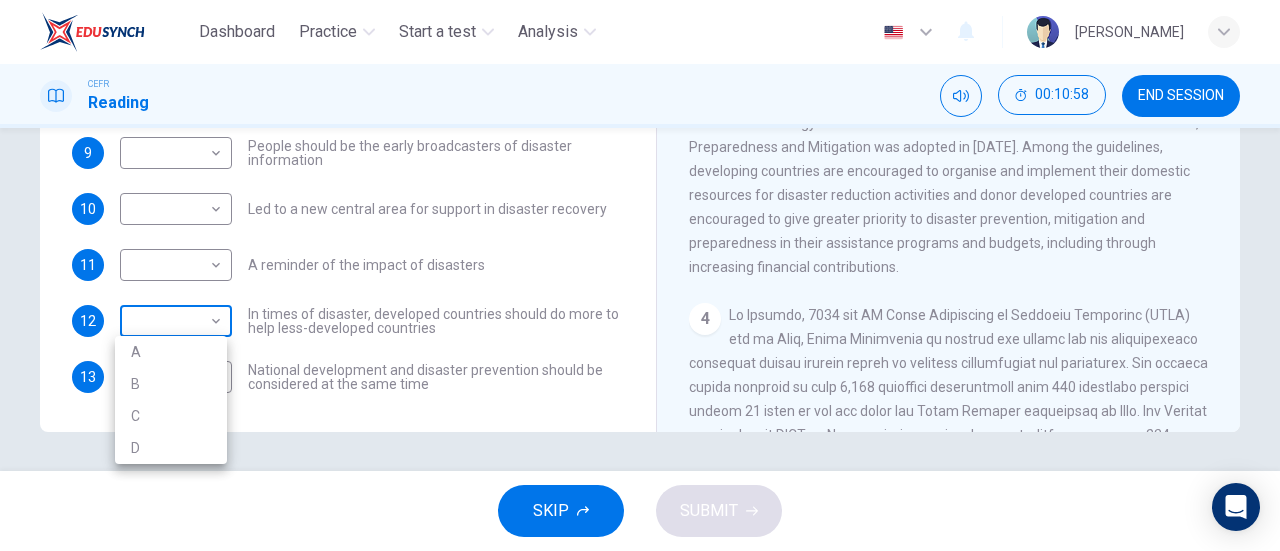 click on "Dashboard Practice Start a test Analysis English en ​ [PERSON_NAME] CEFR Reading 00:10:58 END SESSION Questions 9 - 13 Look at the following statements and the list of disaster control initiatives below.
Match each statement with the correct disaster control initiative,  A-D .
Write the correct letter,  A-D , in the boxes below Disaster Control Initiatives A Hyogo Declaration B Great Hanshin-Awaji Earthquake Forum C World Conference on Disaster Reduction D Yokohama Strategy for a Safer World 9 ​ ​ People should be the early broadcasters of disaster information 10 ​ ​ Led to a new central area for support in disaster recovery 11 ​ ​ A reminder of the impact of disasters 12 ​ ​ In times of disaster, developed countries should do more to help less-developed countries 13 C C ​ National development and disaster prevention should be considered at the same time Preparing for the Threat CLICK TO ZOOM Click to Zoom 1 2 3 4 5 6 SKIP SUBMIT
Dashboard Practice Analysis A" at bounding box center [640, 275] 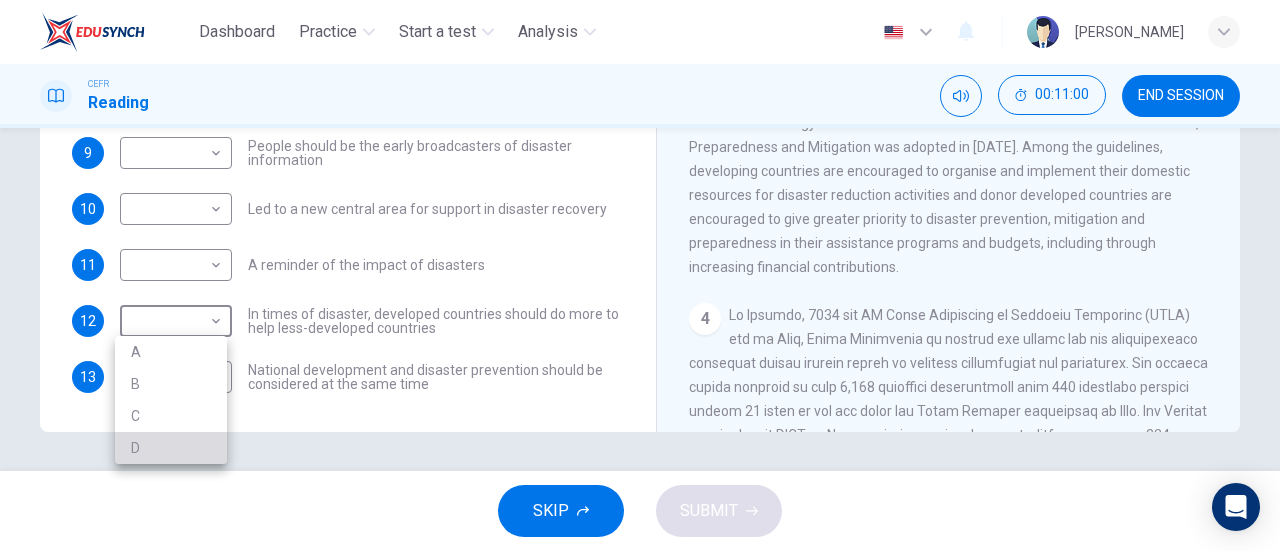 click on "D" at bounding box center [171, 448] 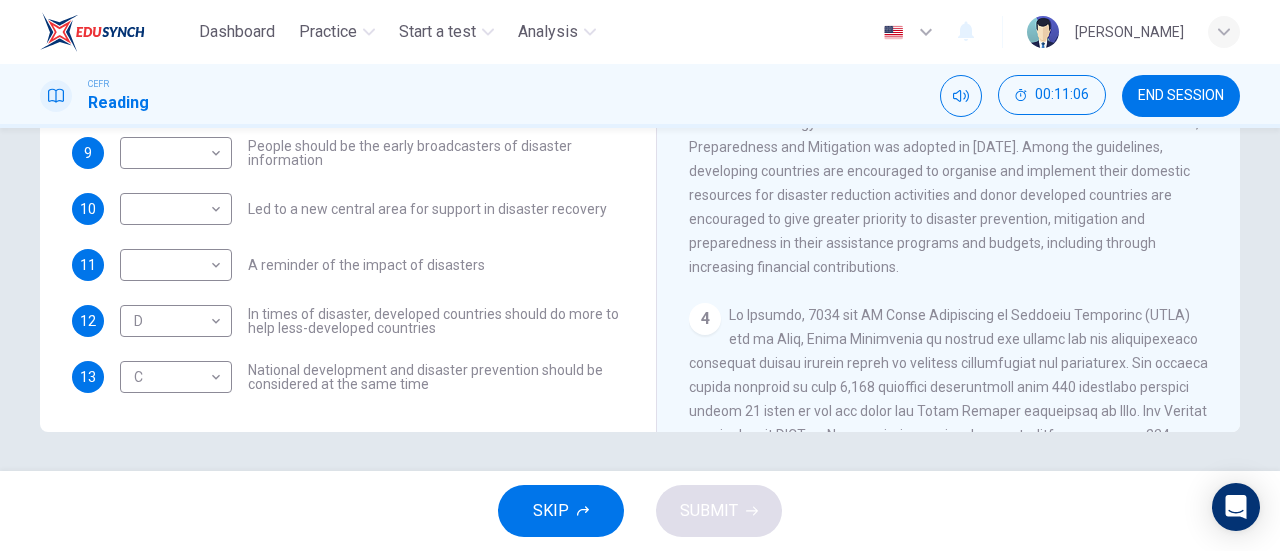 click on "In times of disaster, developed countries should do more to help less-developed countries" at bounding box center [436, 321] 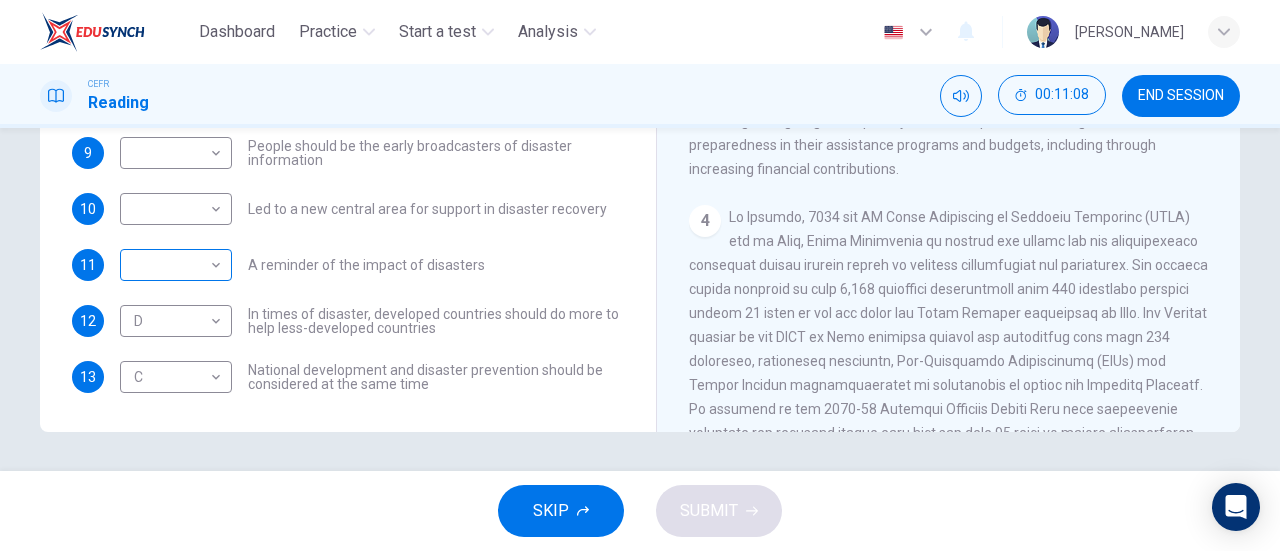 scroll, scrollTop: 738, scrollLeft: 0, axis: vertical 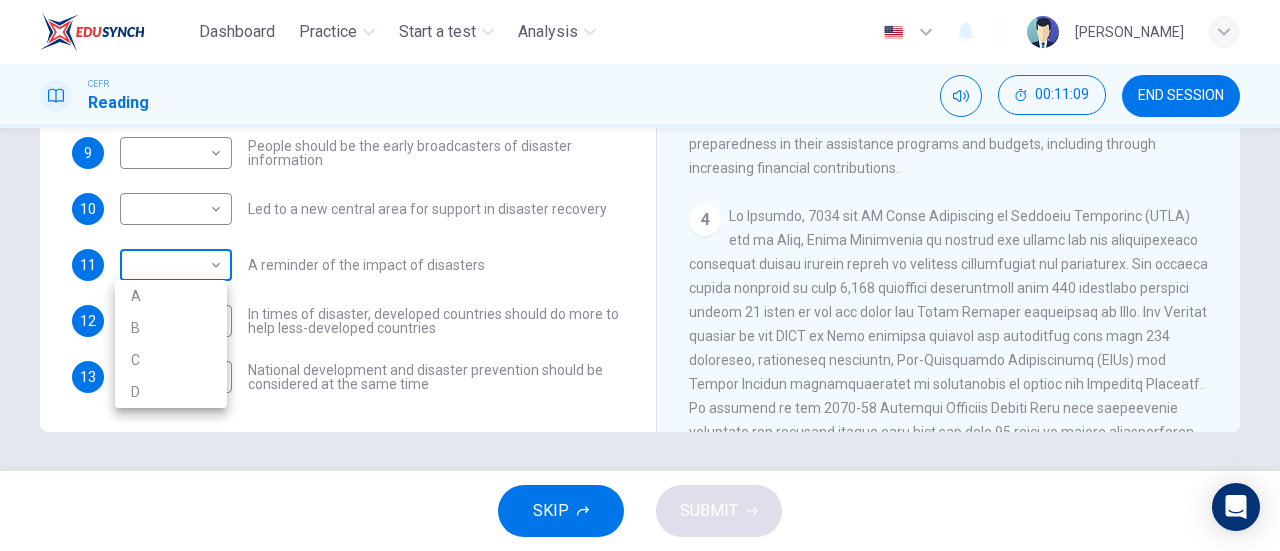 click on "Dashboard Practice Start a test Analysis English en ​ [PERSON_NAME] CEFR Reading 00:11:09 END SESSION Questions 9 - 13 Look at the following statements and the list of disaster control initiatives below.
Match each statement with the correct disaster control initiative,  A-D .
Write the correct letter,  A-D , in the boxes below Disaster Control Initiatives A Hyogo Declaration B Great Hanshin-Awaji Earthquake Forum C World Conference on Disaster Reduction D Yokohama Strategy for a Safer World 9 ​ ​ People should be the early broadcasters of disaster information 10 ​ ​ Led to a new central area for support in disaster recovery 11 ​ ​ A reminder of the impact of disasters 12 D D ​ In times of disaster, developed countries should do more to help less-developed countries 13 C C ​ National development and disaster prevention should be considered at the same time Preparing for the Threat CLICK TO ZOOM Click to Zoom 1 2 3 4 5 6 SKIP SUBMIT
Dashboard Practice Analysis A" at bounding box center (640, 275) 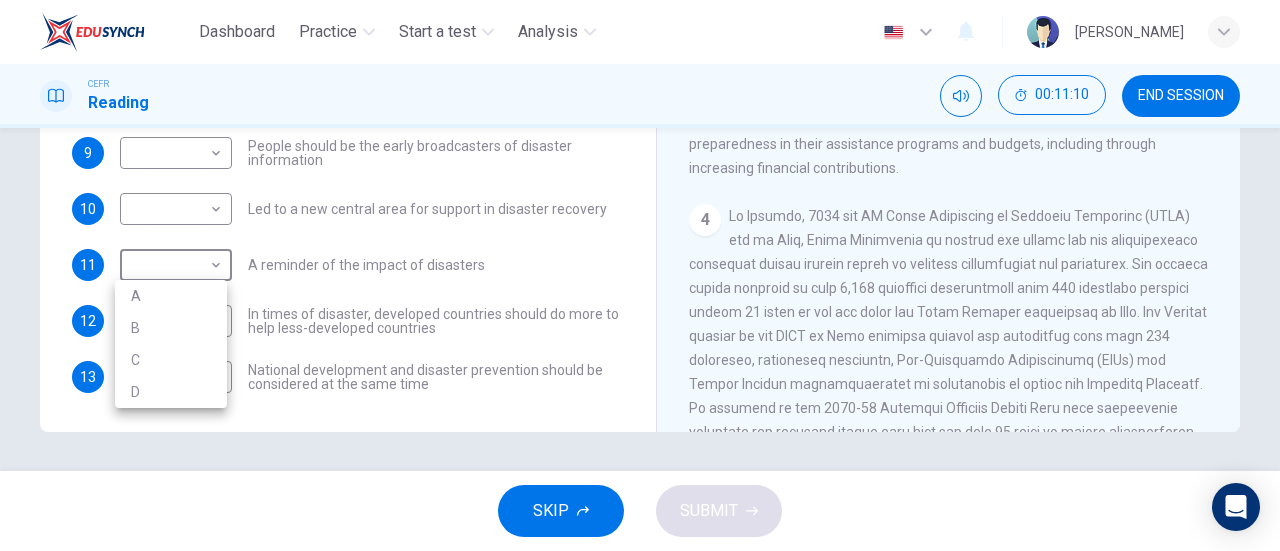 click at bounding box center (640, 275) 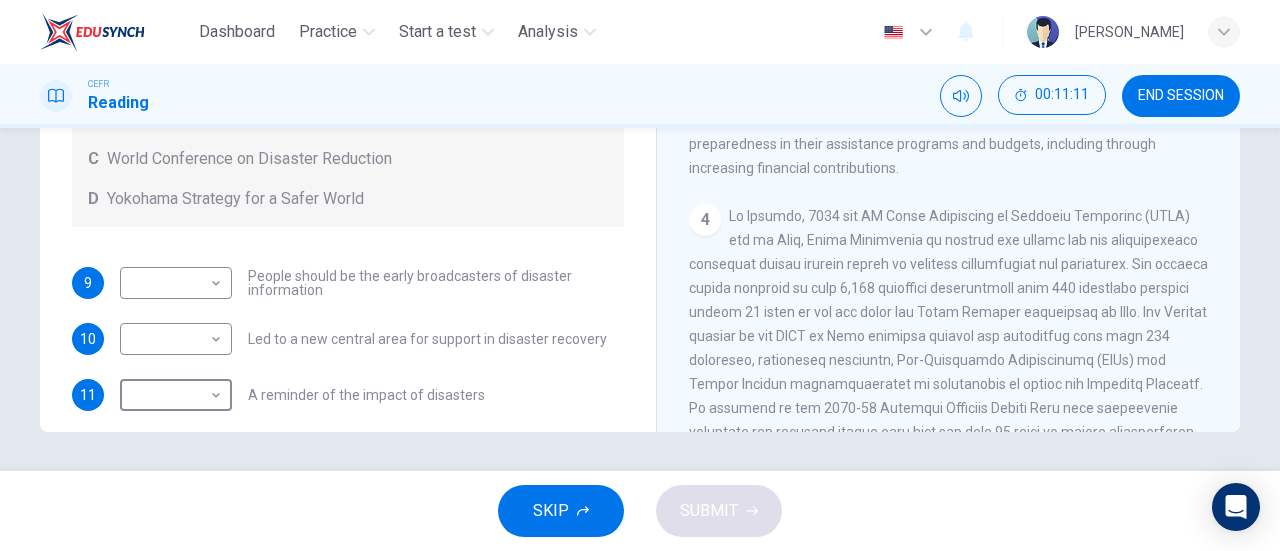 scroll, scrollTop: 0, scrollLeft: 0, axis: both 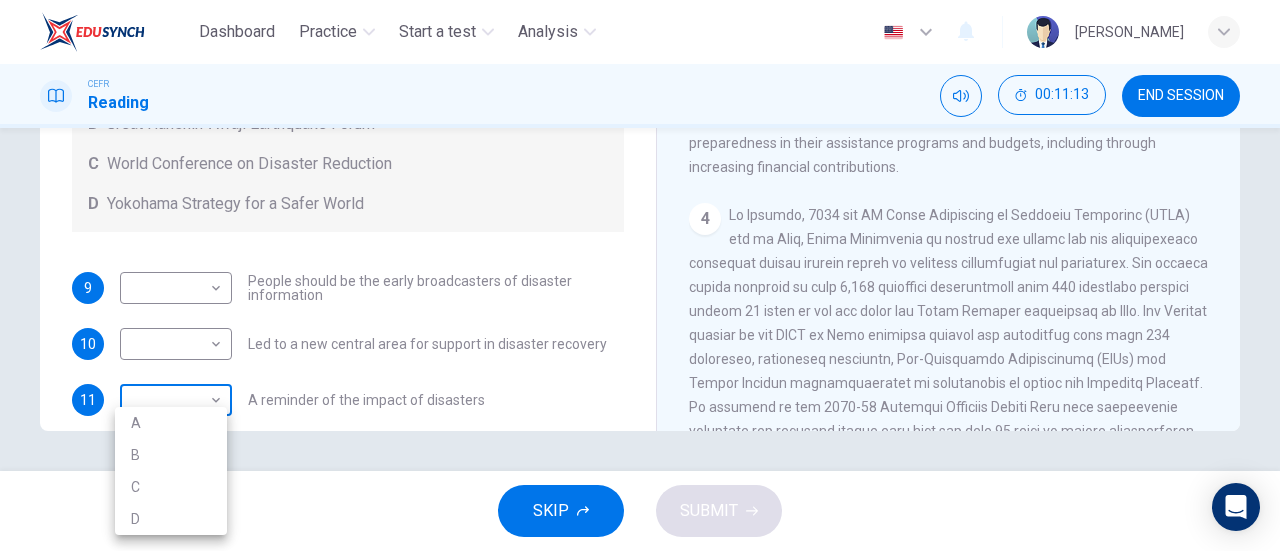 click on "Dashboard Practice Start a test Analysis English en ​ [PERSON_NAME] CEFR Reading 00:11:13 END SESSION Questions 9 - 13 Look at the following statements and the list of disaster control initiatives below.
Match each statement with the correct disaster control initiative,  A-D .
Write the correct letter,  A-D , in the boxes below Disaster Control Initiatives A Hyogo Declaration B Great Hanshin-Awaji Earthquake Forum C World Conference on Disaster Reduction D Yokohama Strategy for a Safer World 9 ​ ​ People should be the early broadcasters of disaster information 10 ​ ​ Led to a new central area for support in disaster recovery 11 ​ ​ A reminder of the impact of disasters 12 D D ​ In times of disaster, developed countries should do more to help less-developed countries 13 C C ​ National development and disaster prevention should be considered at the same time Preparing for the Threat CLICK TO ZOOM Click to Zoom 1 2 3 4 5 6 SKIP SUBMIT
Dashboard Practice Analysis A" at bounding box center (640, 275) 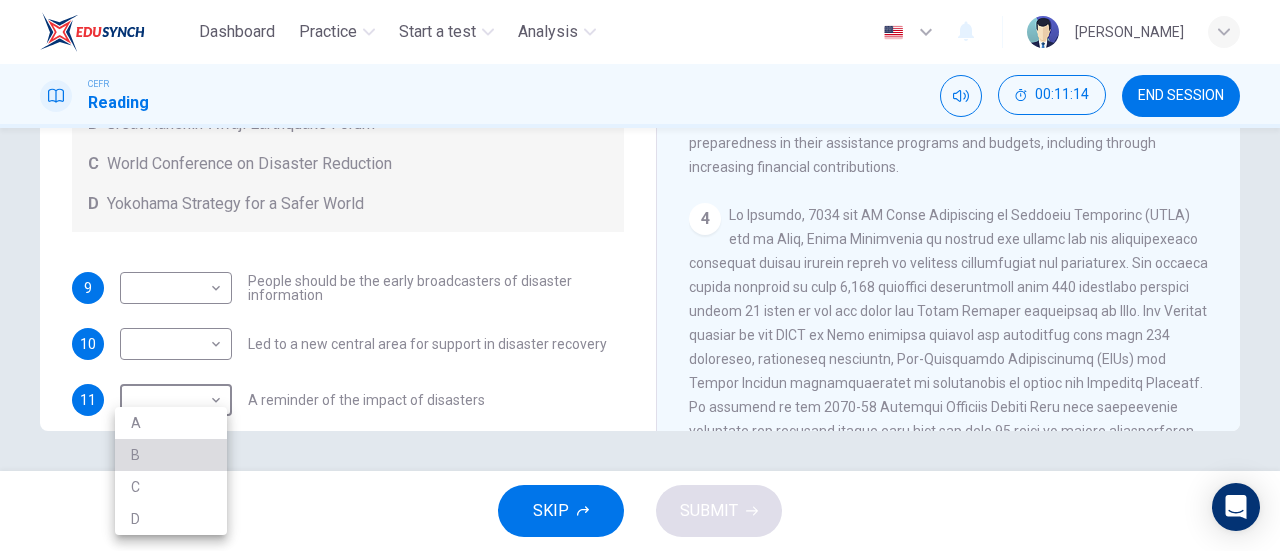 click on "B" at bounding box center [171, 455] 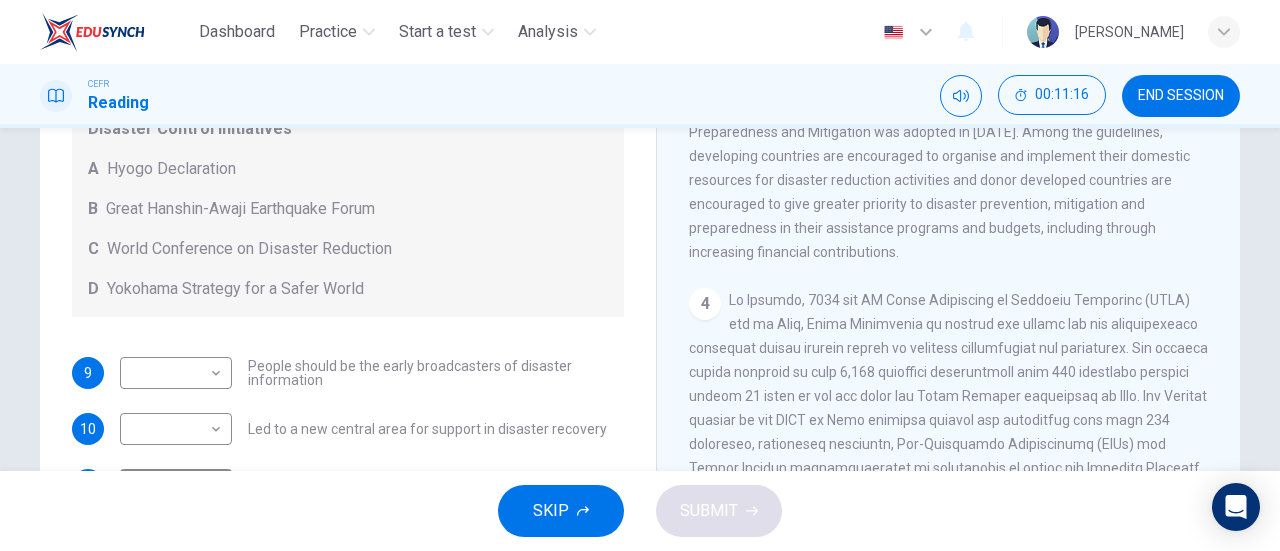 scroll, scrollTop: 342, scrollLeft: 0, axis: vertical 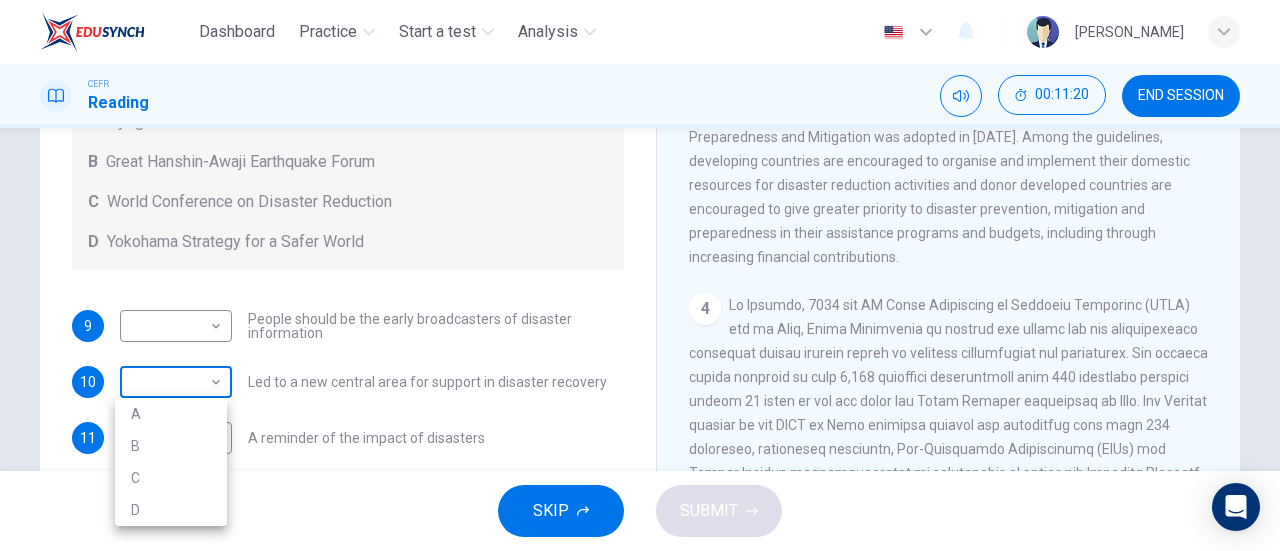 click on "Dashboard Practice Start a test Analysis English en ​ [PERSON_NAME] CEFR Reading 00:11:20 END SESSION Questions 9 - 13 Look at the following statements and the list of disaster control initiatives below.
Match each statement with the correct disaster control initiative,  A-D .
Write the correct letter,  A-D , in the boxes below Disaster Control Initiatives A Hyogo Declaration B Great Hanshin-Awaji Earthquake Forum C World Conference on Disaster Reduction D Yokohama Strategy for a Safer World 9 ​ ​ People should be the early broadcasters of disaster information 10 ​ ​ Led to a new central area for support in disaster recovery 11 B B ​ A reminder of the impact of disasters 12 D D ​ In times of disaster, developed countries should do more to help less-developed countries 13 C C ​ National development and disaster prevention should be considered at the same time Preparing for the Threat CLICK TO ZOOM Click to Zoom 1 2 3 4 5 6 SKIP SUBMIT
Dashboard Practice Analysis A" at bounding box center [640, 275] 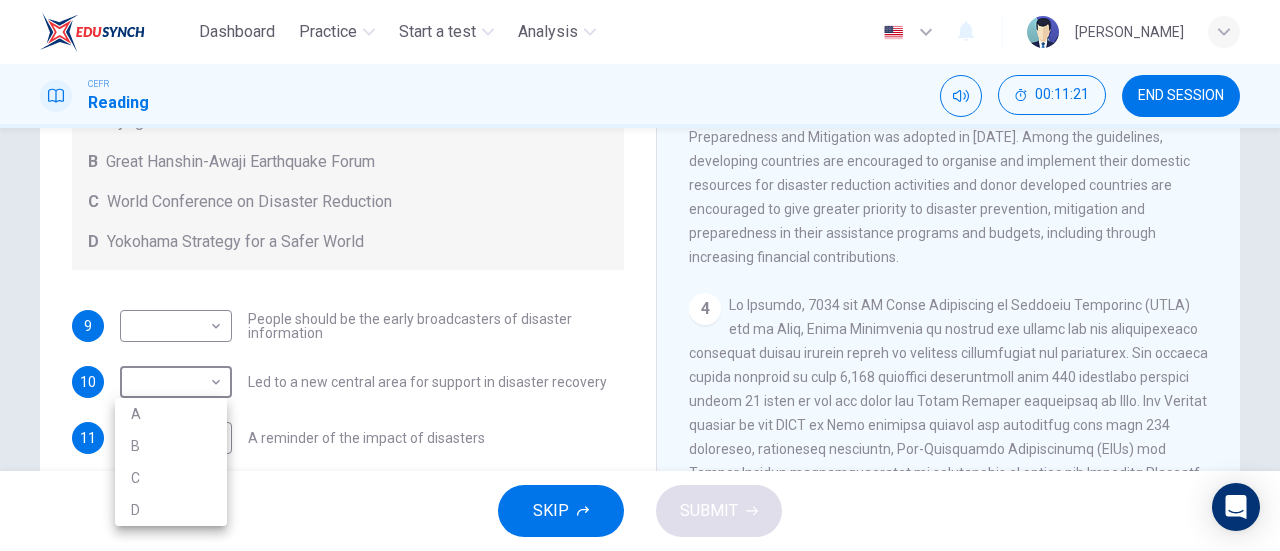 click at bounding box center (640, 275) 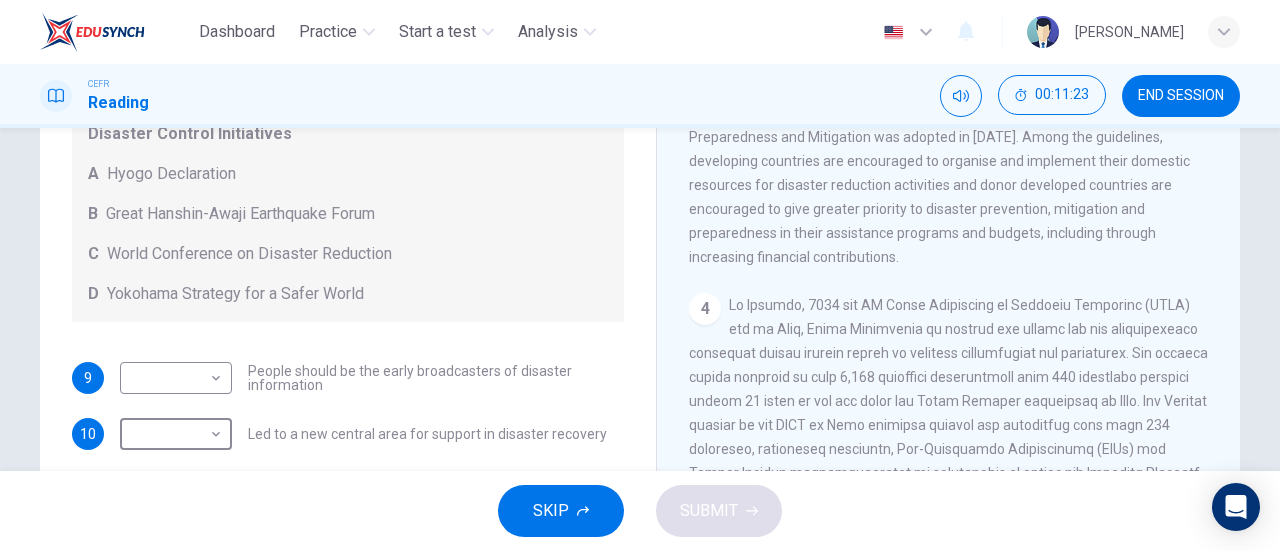 scroll, scrollTop: 24, scrollLeft: 0, axis: vertical 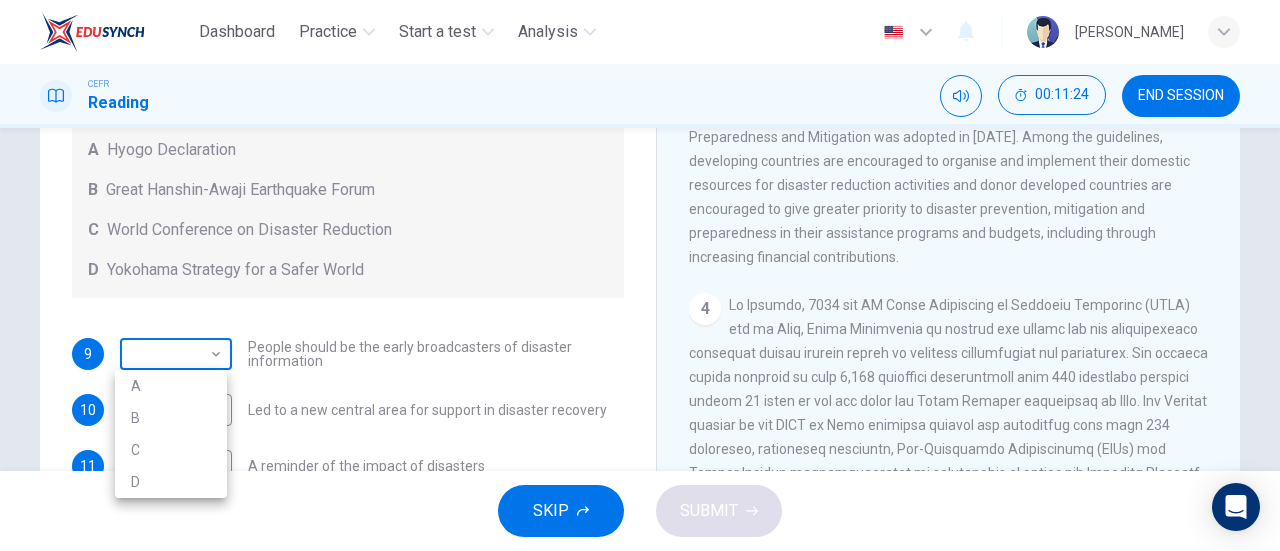 click on "Dashboard Practice Start a test Analysis English en ​ [PERSON_NAME] CEFR Reading 00:11:24 END SESSION Questions 9 - 13 Look at the following statements and the list of disaster control initiatives below.
Match each statement with the correct disaster control initiative,  A-D .
Write the correct letter,  A-D , in the boxes below Disaster Control Initiatives A Hyogo Declaration B Great Hanshin-Awaji Earthquake Forum C World Conference on Disaster Reduction D Yokohama Strategy for a Safer World 9 ​ ​ People should be the early broadcasters of disaster information 10 ​ ​ Led to a new central area for support in disaster recovery 11 B B ​ A reminder of the impact of disasters 12 D D ​ In times of disaster, developed countries should do more to help less-developed countries 13 C C ​ National development and disaster prevention should be considered at the same time Preparing for the Threat CLICK TO ZOOM Click to Zoom 1 2 3 4 5 6 SKIP SUBMIT
Dashboard Practice Analysis A" at bounding box center (640, 275) 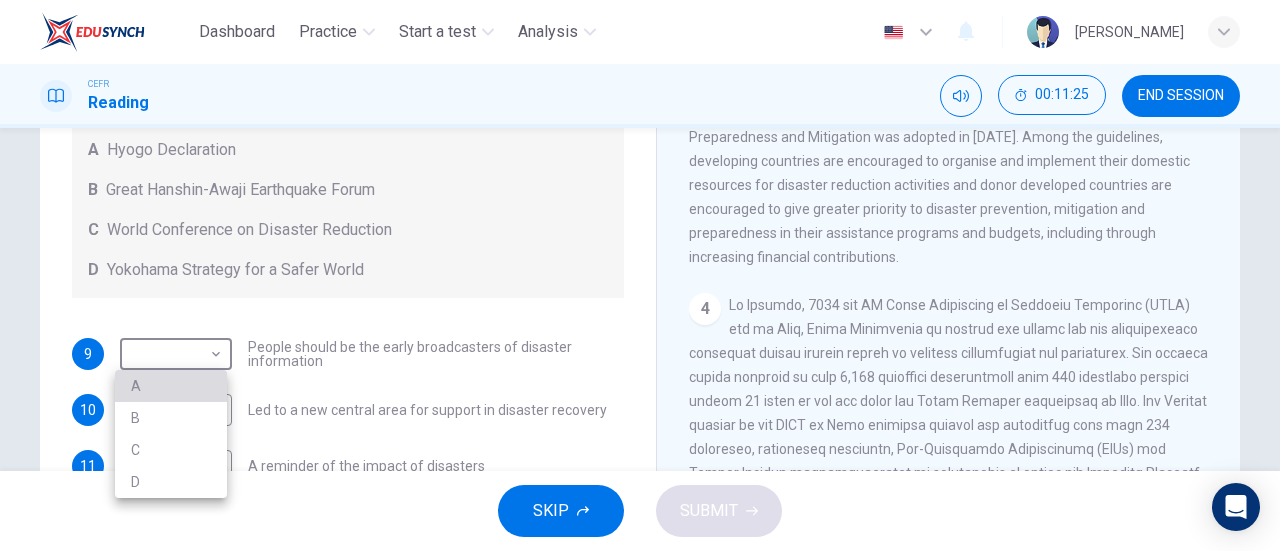 click on "A" at bounding box center (171, 386) 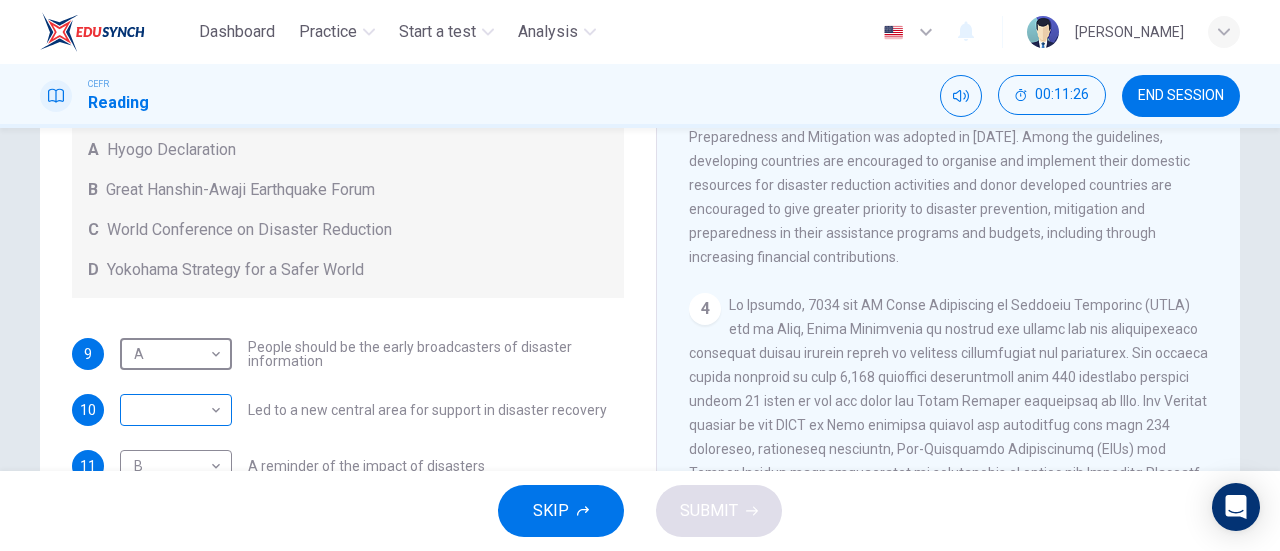 click on "Dashboard Practice Start a test Analysis English en ​ [PERSON_NAME] CEFR Reading 00:11:26 END SESSION Questions 9 - 13 Look at the following statements and the list of disaster control initiatives below.
Match each statement with the correct disaster control initiative,  A-D .
Write the correct letter,  A-D , in the boxes below Disaster Control Initiatives A Hyogo Declaration B Great Hanshin-Awaji Earthquake Forum C World Conference on Disaster Reduction D Yokohama Strategy for a Safer World 9 A A ​ People should be the early broadcasters of disaster information 10 ​ ​ Led to a new central area for support in disaster recovery 11 B B ​ A reminder of the impact of disasters 12 D D ​ In times of disaster, developed countries should do more to help less-developed countries 13 C C ​ National development and disaster prevention should be considered at the same time Preparing for the Threat CLICK TO ZOOM Click to Zoom 1 2 3 4 5 6 SKIP SUBMIT
Dashboard Practice Analysis" at bounding box center (640, 275) 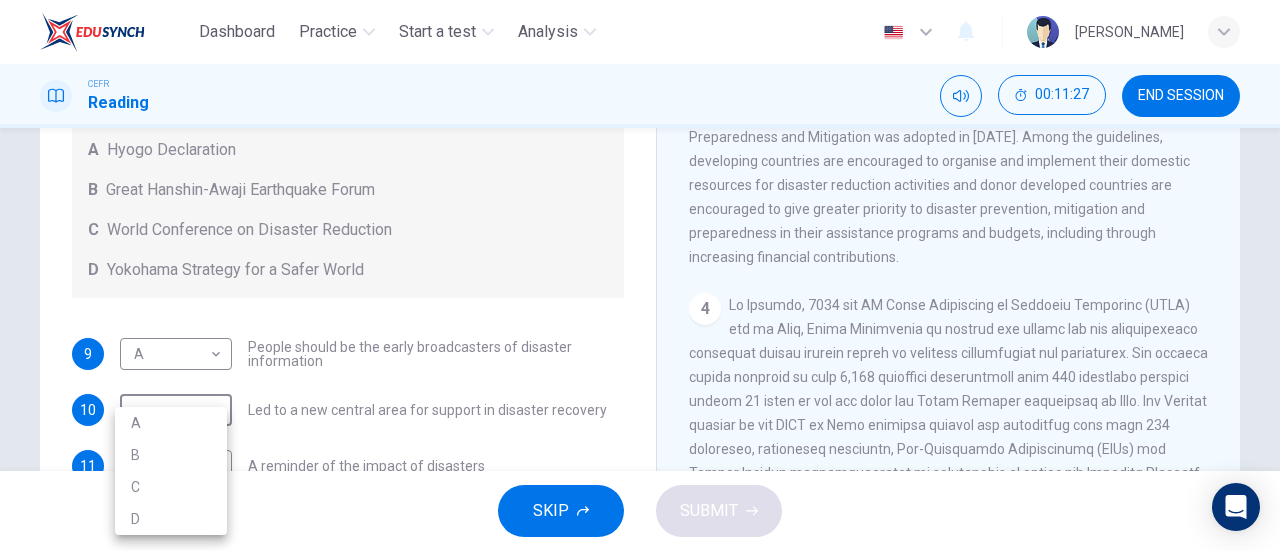 click at bounding box center [640, 275] 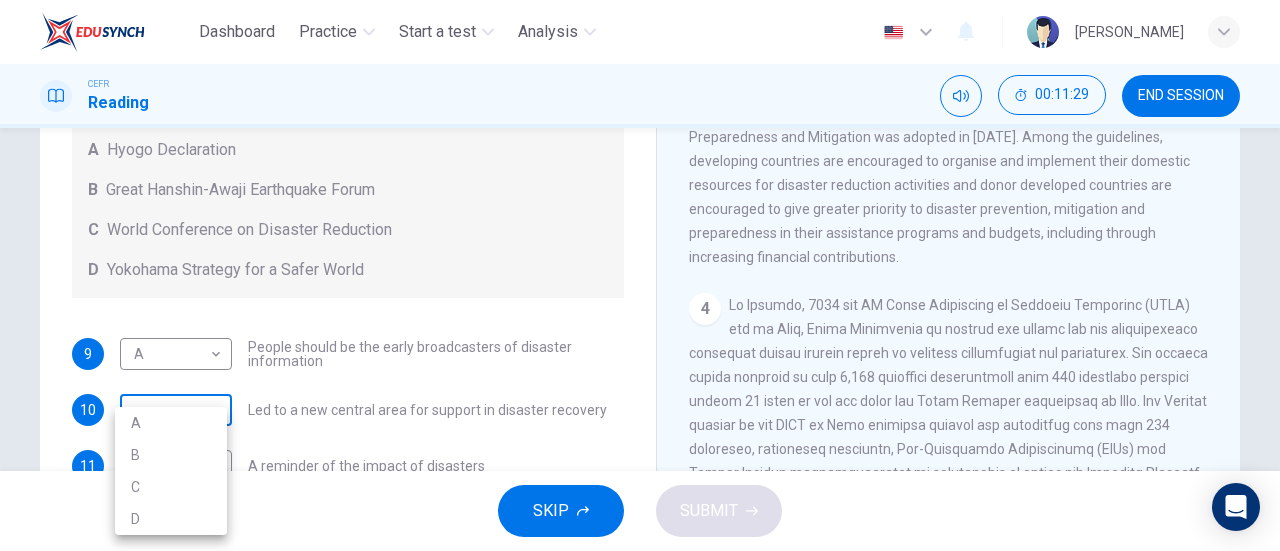 click on "Dashboard Practice Start a test Analysis English en ​ [PERSON_NAME] CEFR Reading 00:11:29 END SESSION Questions 9 - 13 Look at the following statements and the list of disaster control initiatives below.
Match each statement with the correct disaster control initiative,  A-D .
Write the correct letter,  A-D , in the boxes below Disaster Control Initiatives A Hyogo Declaration B Great Hanshin-Awaji Earthquake Forum C World Conference on Disaster Reduction D Yokohama Strategy for a Safer World 9 A A ​ People should be the early broadcasters of disaster information 10 ​ ​ Led to a new central area for support in disaster recovery 11 B B ​ A reminder of the impact of disasters 12 D D ​ In times of disaster, developed countries should do more to help less-developed countries 13 C C ​ National development and disaster prevention should be considered at the same time Preparing for the Threat CLICK TO ZOOM Click to Zoom 1 2 3 4 5 6 SKIP SUBMIT
Dashboard Practice Analysis A" at bounding box center [640, 275] 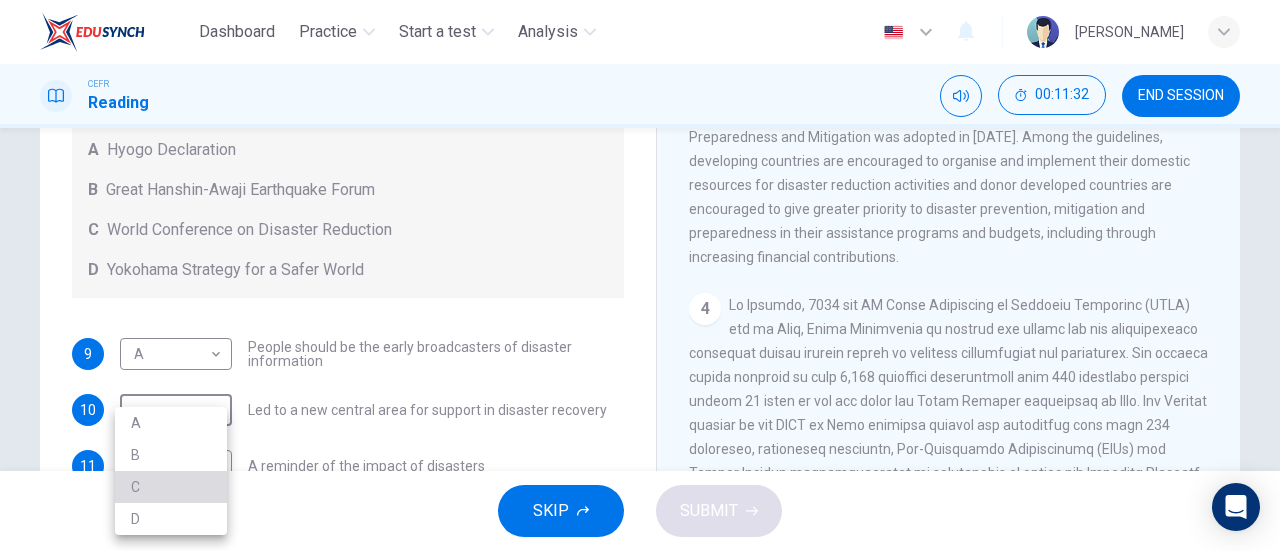 click on "C" at bounding box center (171, 487) 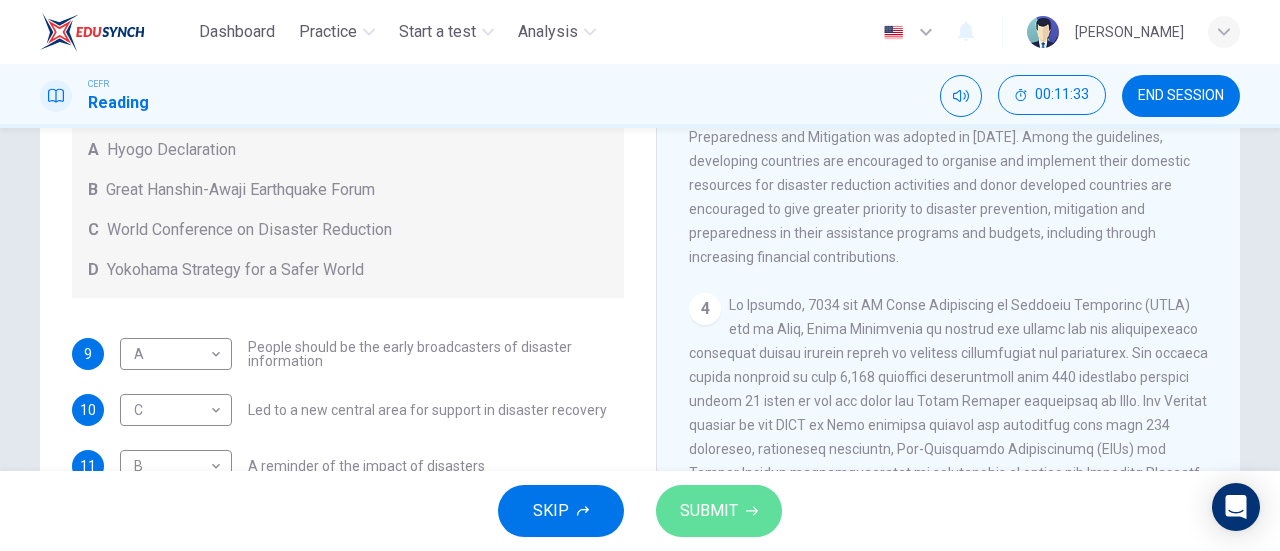 click on "SUBMIT" at bounding box center (719, 511) 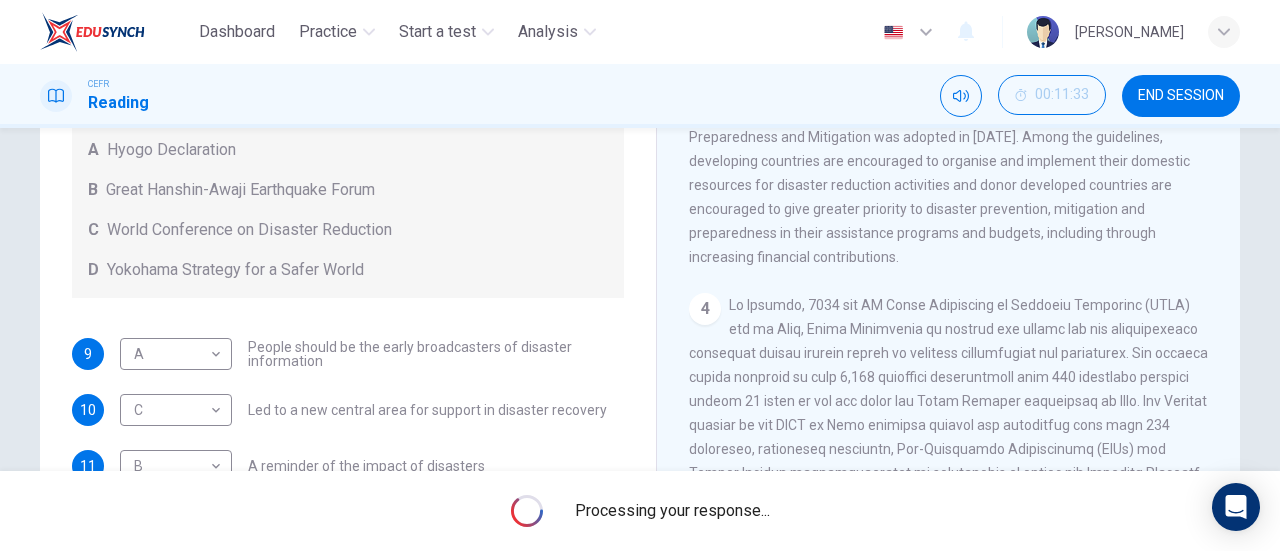 scroll, scrollTop: 136, scrollLeft: 0, axis: vertical 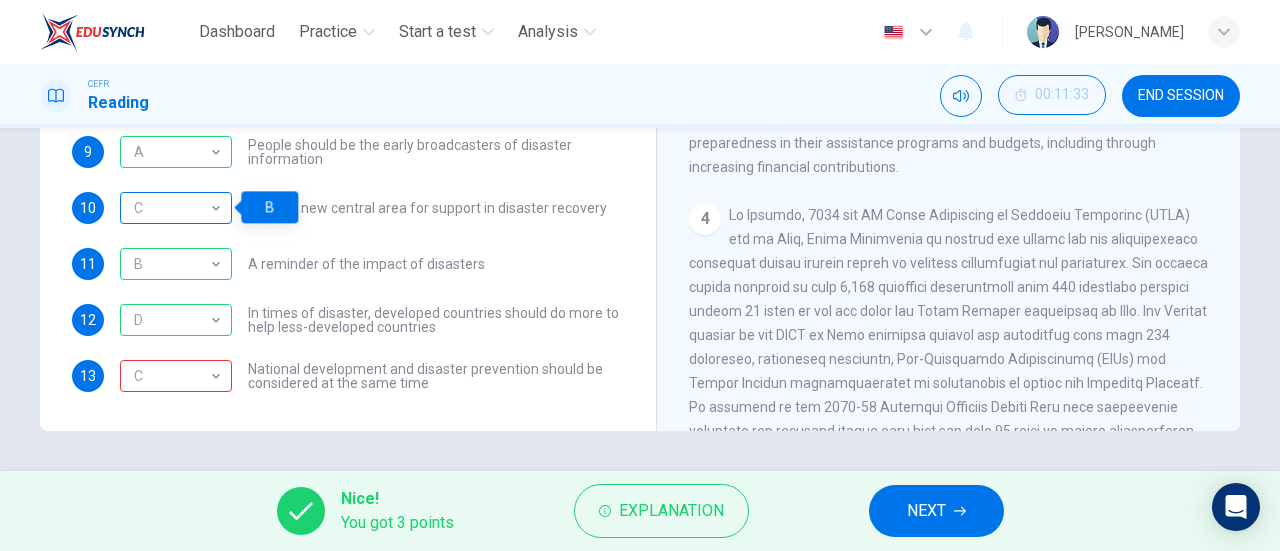 click on "C" at bounding box center (172, 208) 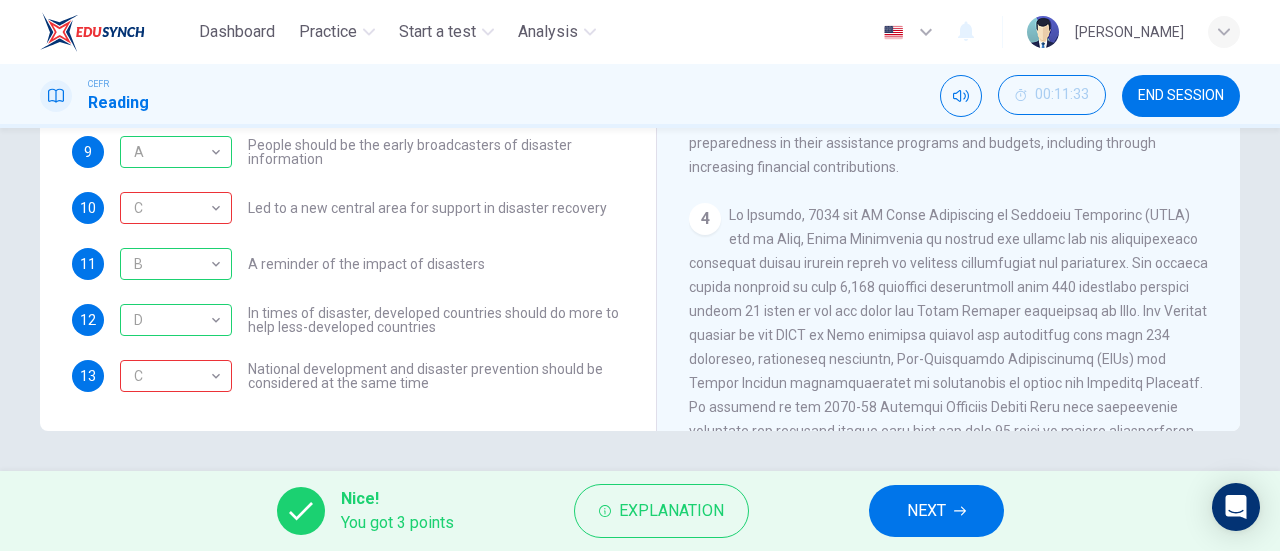 scroll, scrollTop: 0, scrollLeft: 0, axis: both 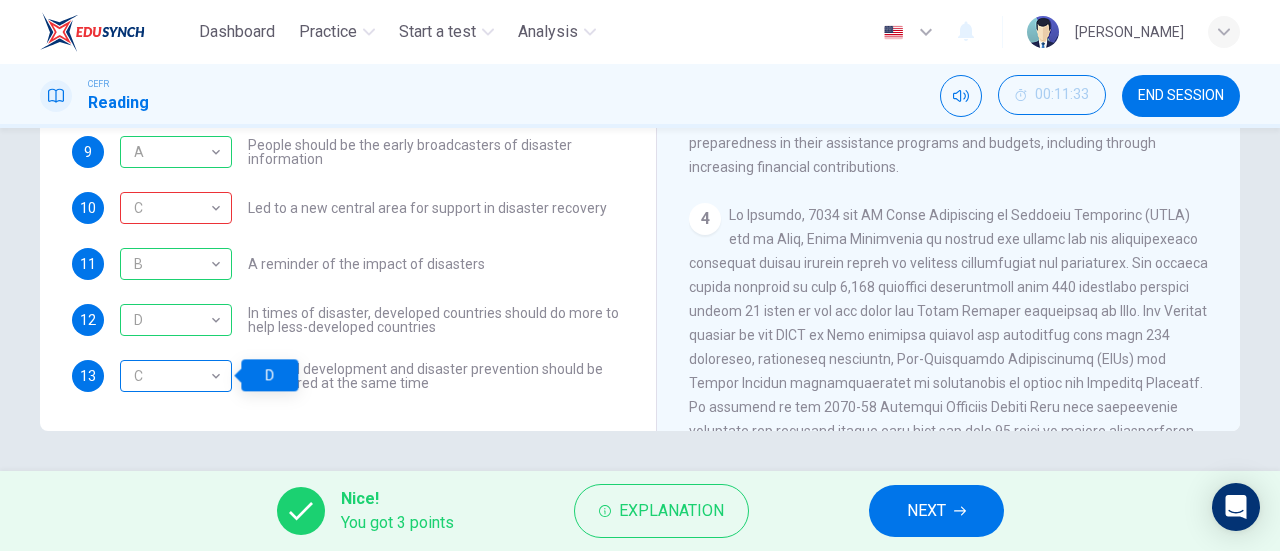 click on "C" at bounding box center (172, 376) 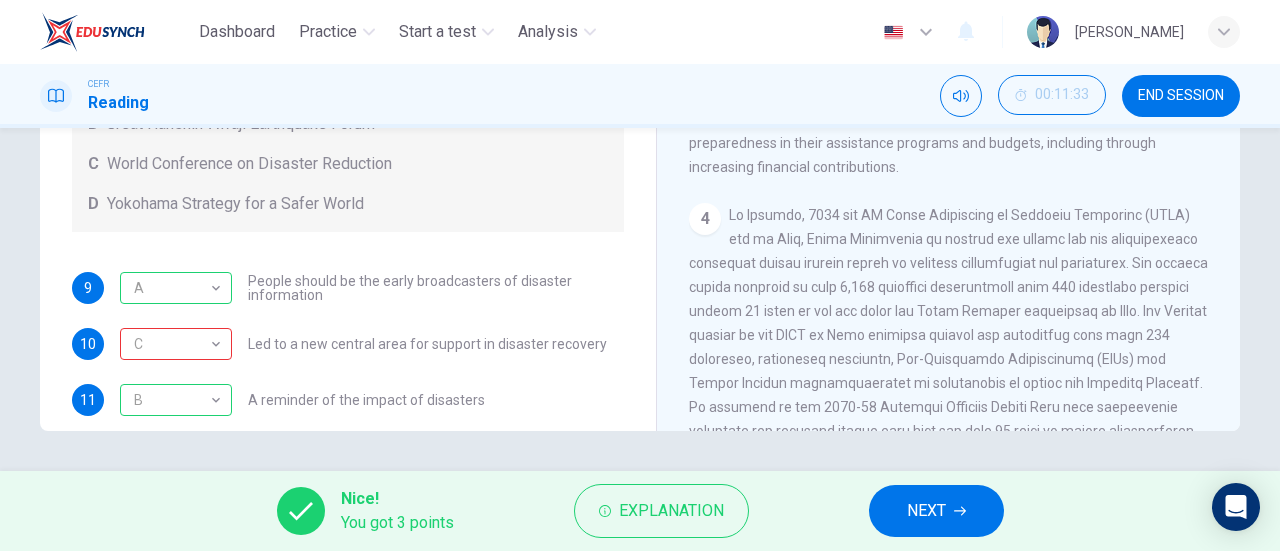 scroll, scrollTop: 136, scrollLeft: 0, axis: vertical 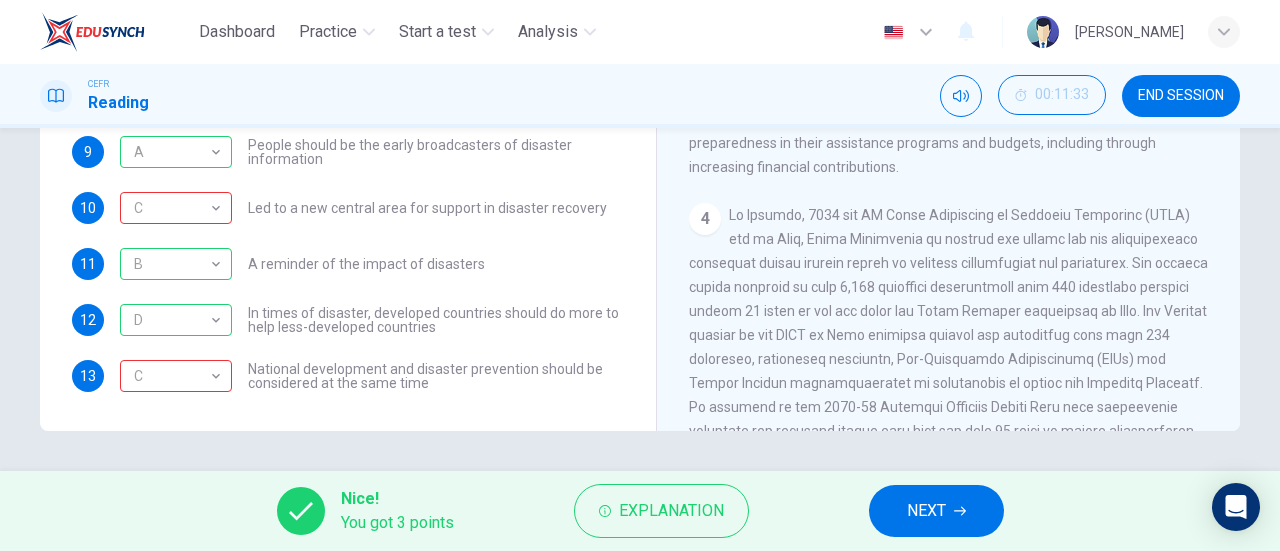 click on "NEXT" at bounding box center (926, 511) 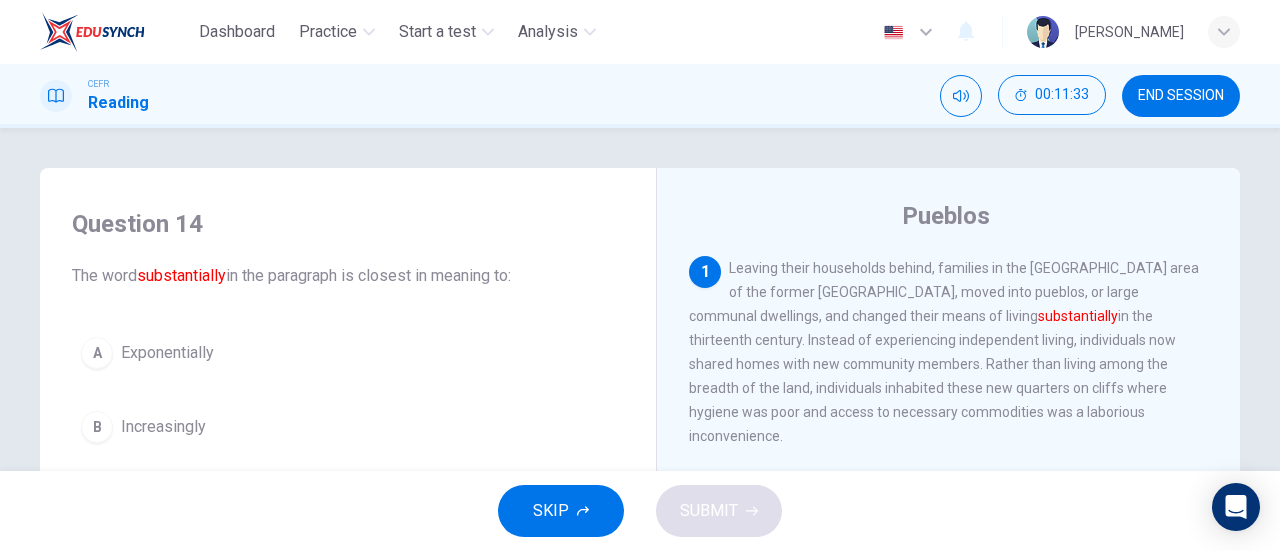 scroll, scrollTop: 91, scrollLeft: 0, axis: vertical 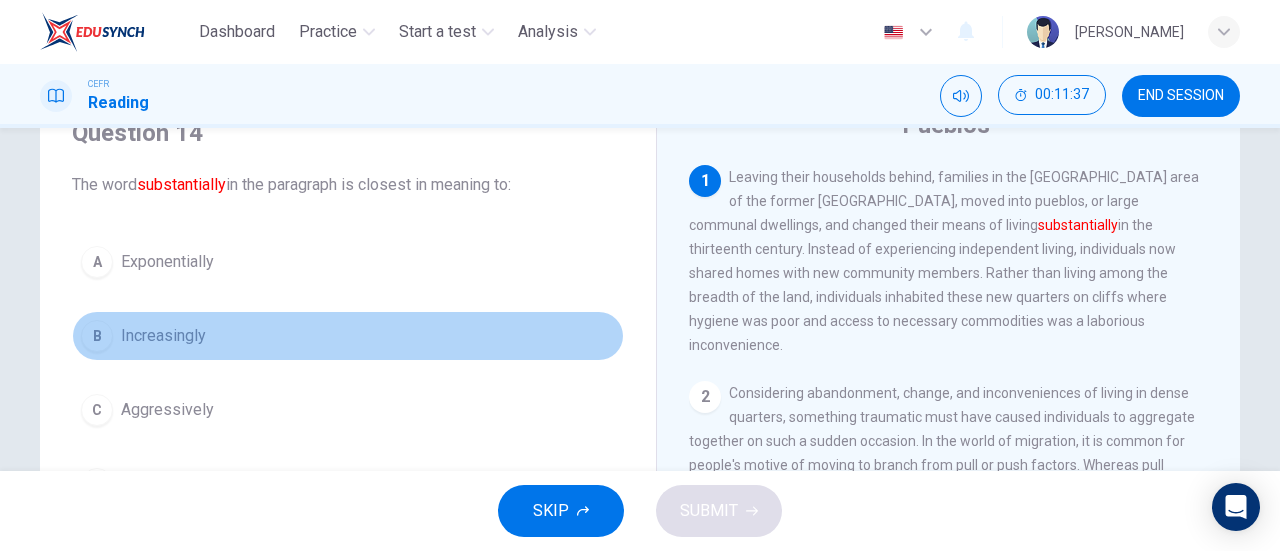 click on "B Increasingly" at bounding box center [348, 336] 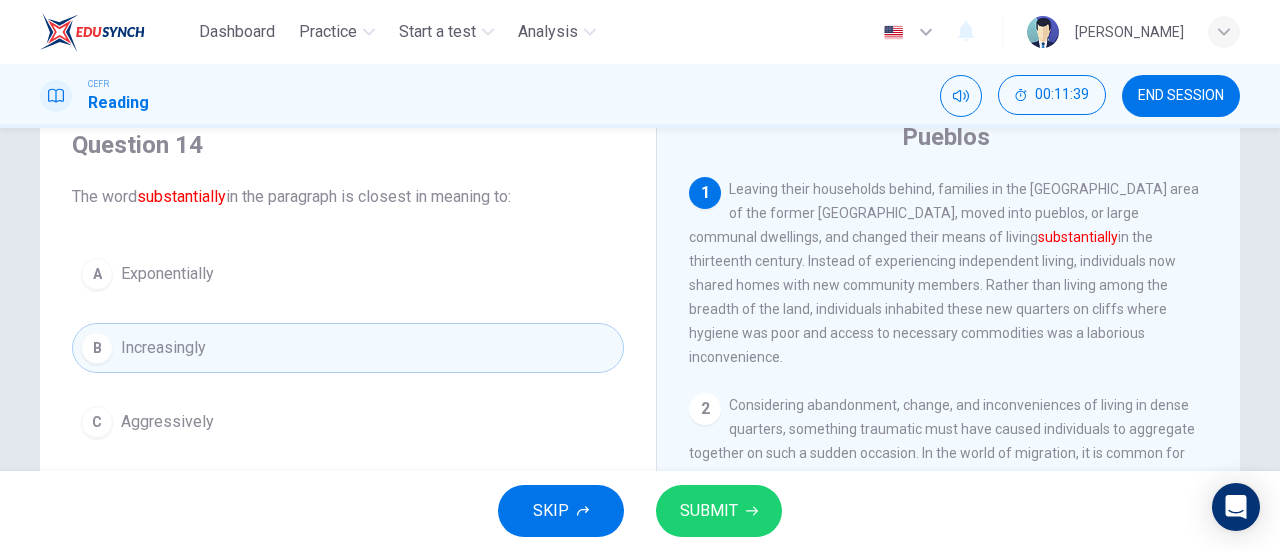 scroll, scrollTop: 77, scrollLeft: 0, axis: vertical 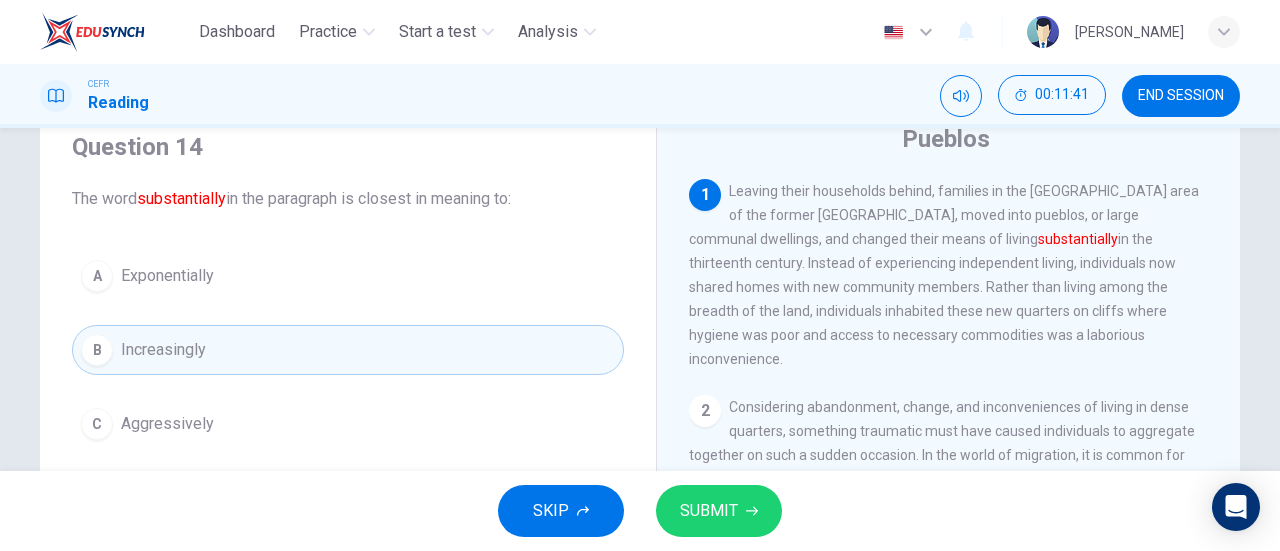 click on "substantially" at bounding box center (1078, 239) 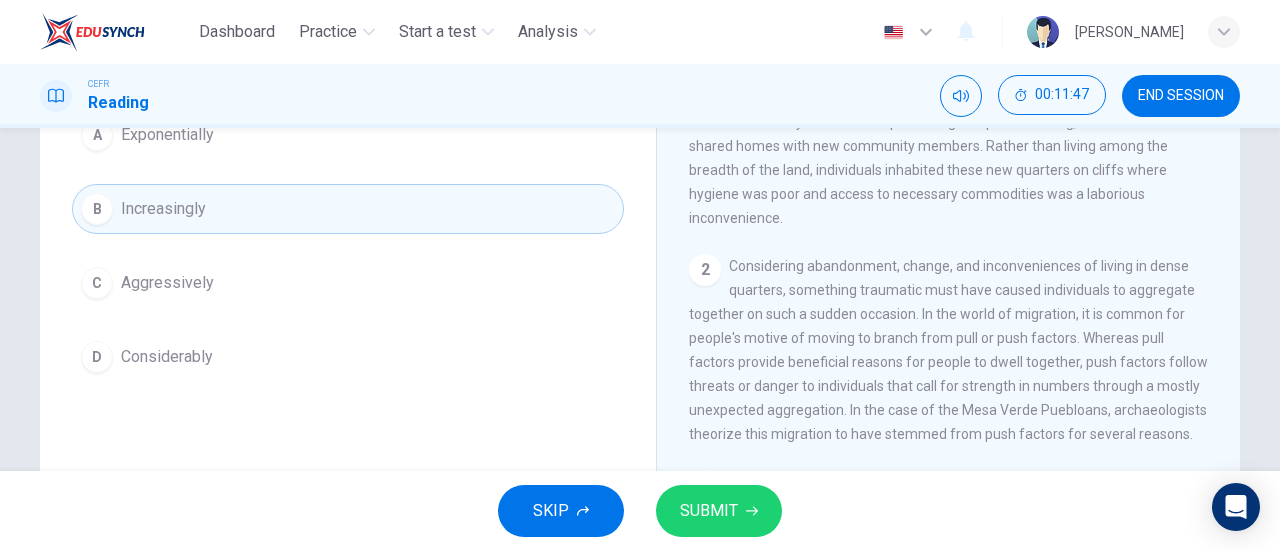 scroll, scrollTop: 220, scrollLeft: 0, axis: vertical 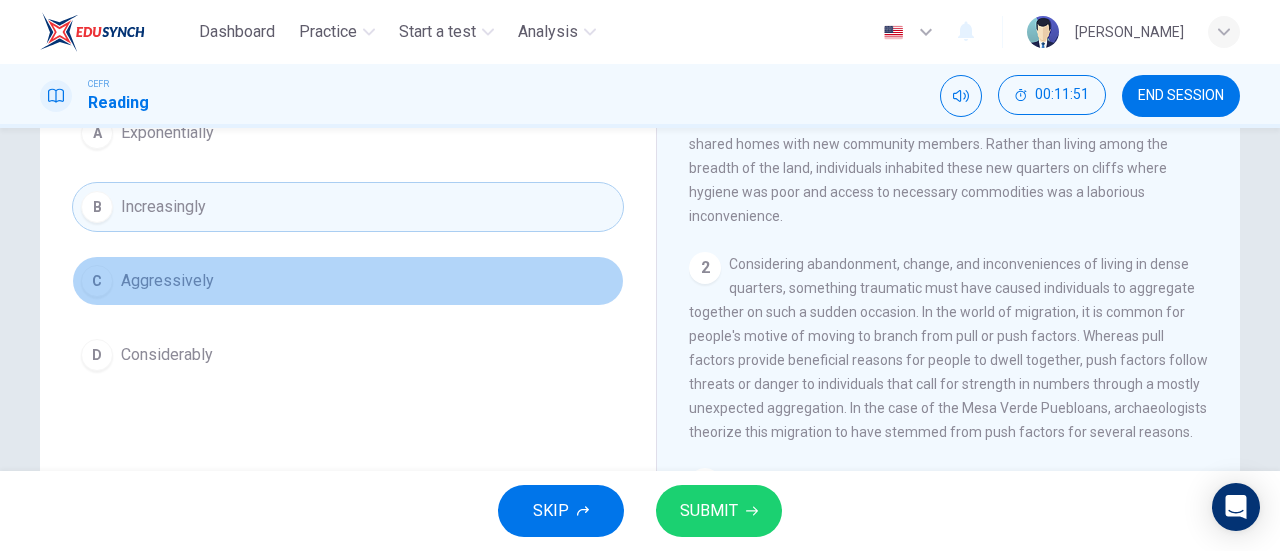click on "Aggressively" at bounding box center [167, 281] 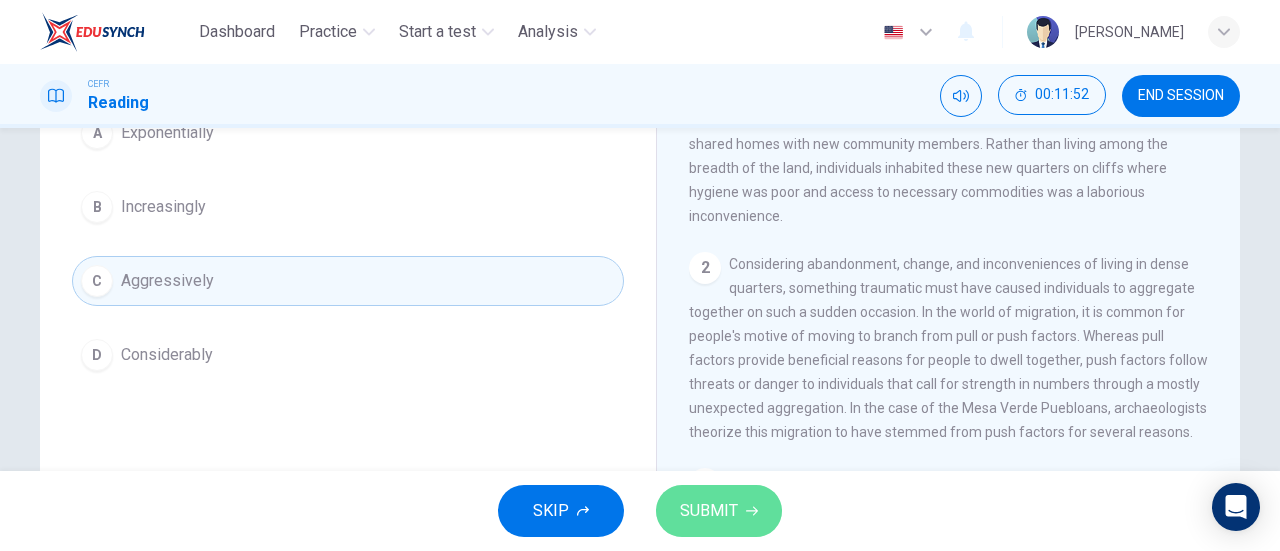 click on "SUBMIT" at bounding box center [709, 511] 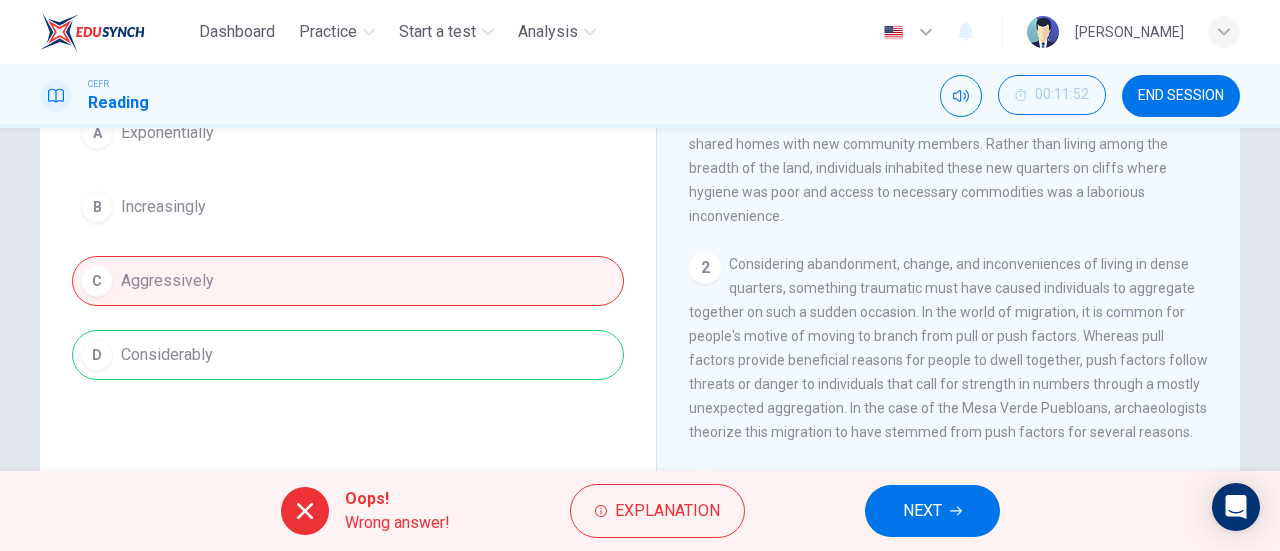 click on "NEXT" at bounding box center [922, 511] 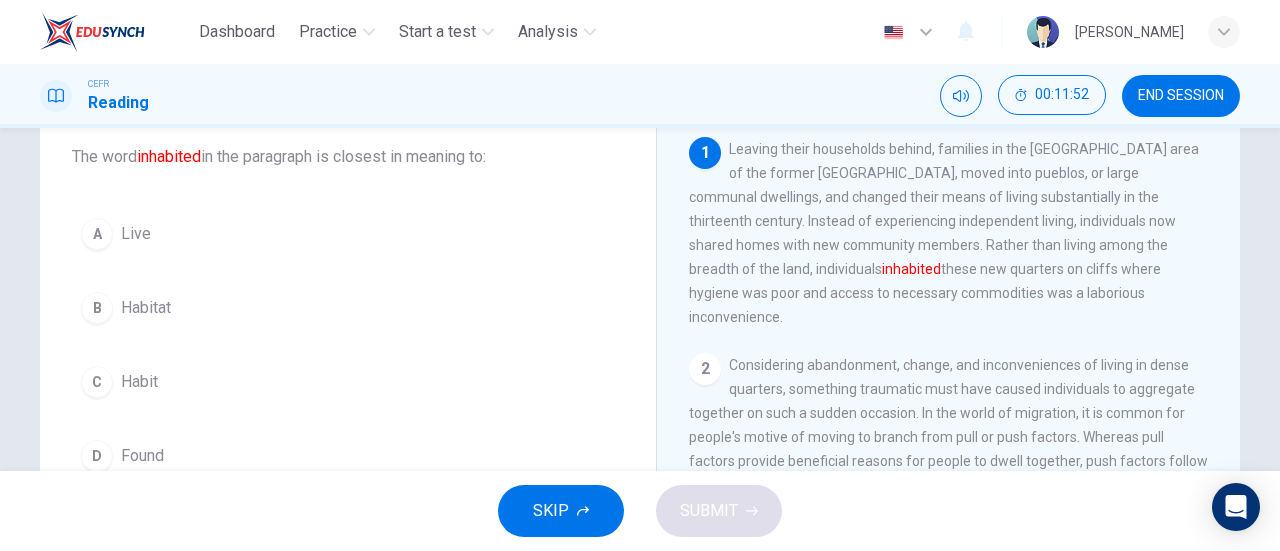 scroll, scrollTop: 111, scrollLeft: 0, axis: vertical 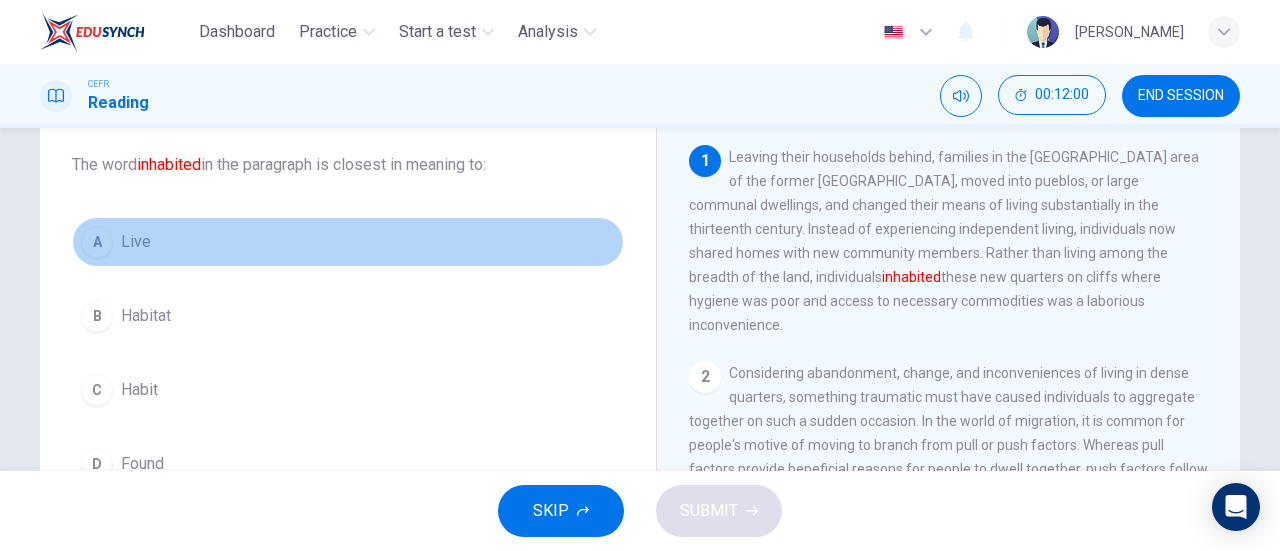 click on "Live" at bounding box center [136, 242] 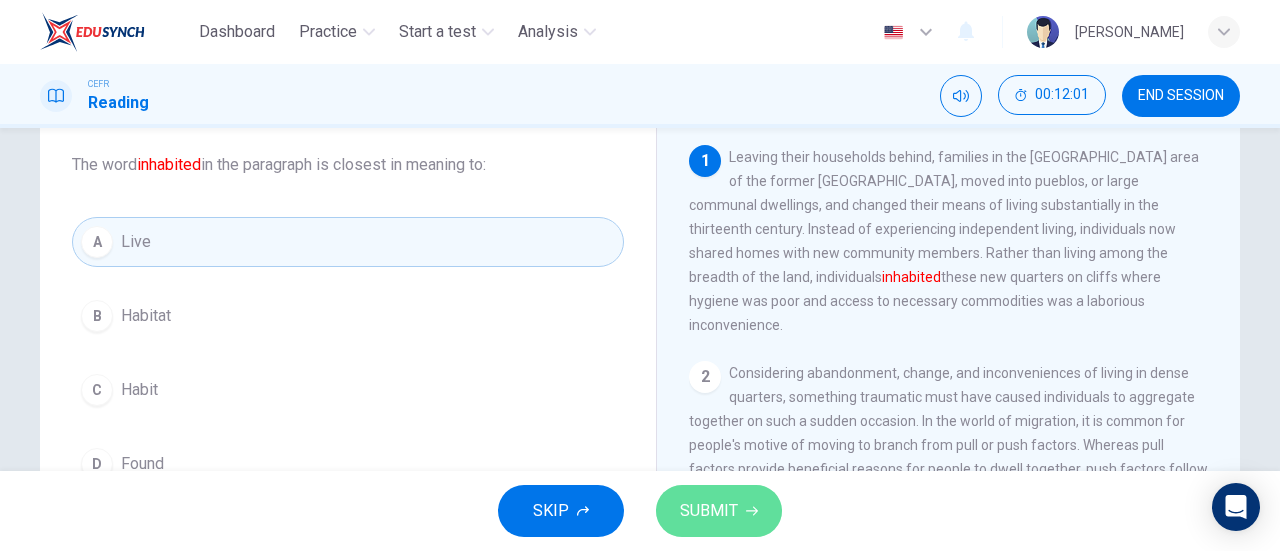 click on "SUBMIT" at bounding box center [719, 511] 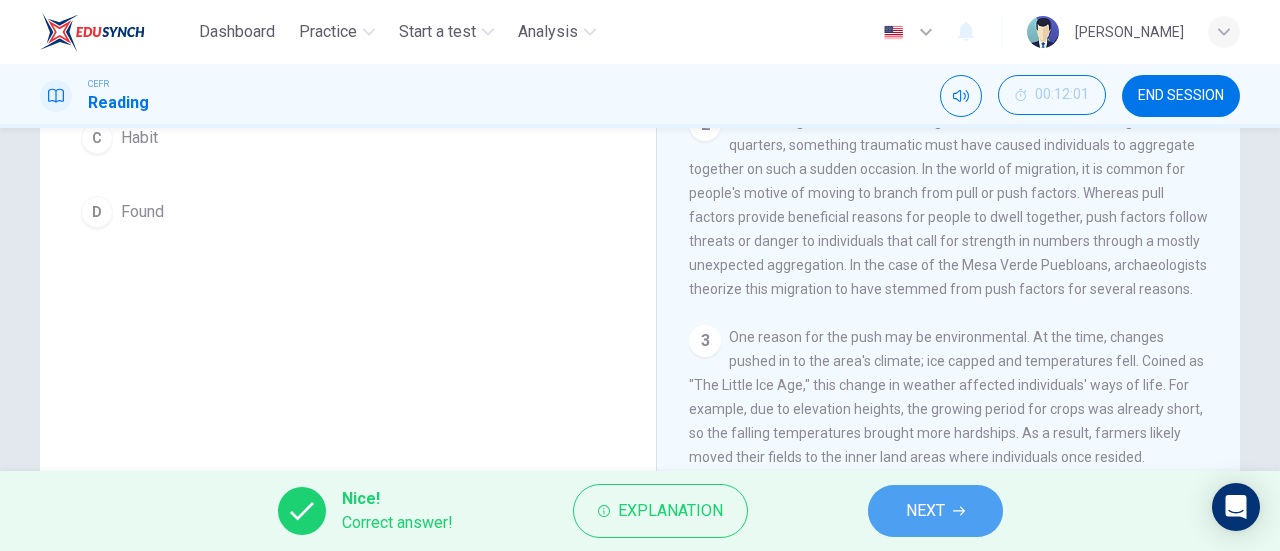 click on "NEXT" at bounding box center [935, 511] 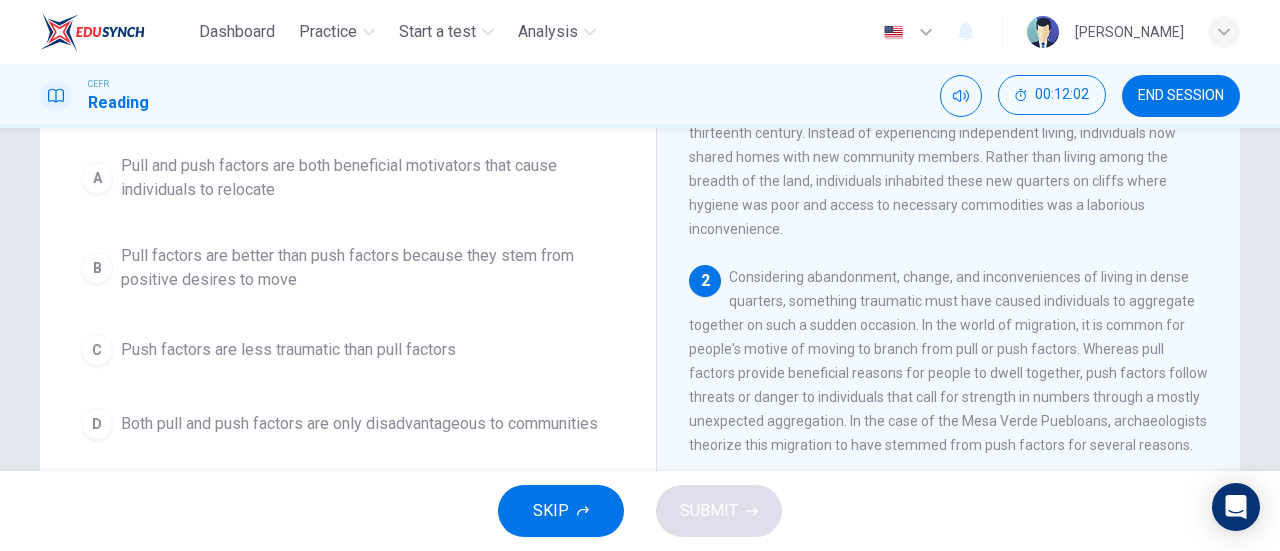 scroll, scrollTop: 0, scrollLeft: 0, axis: both 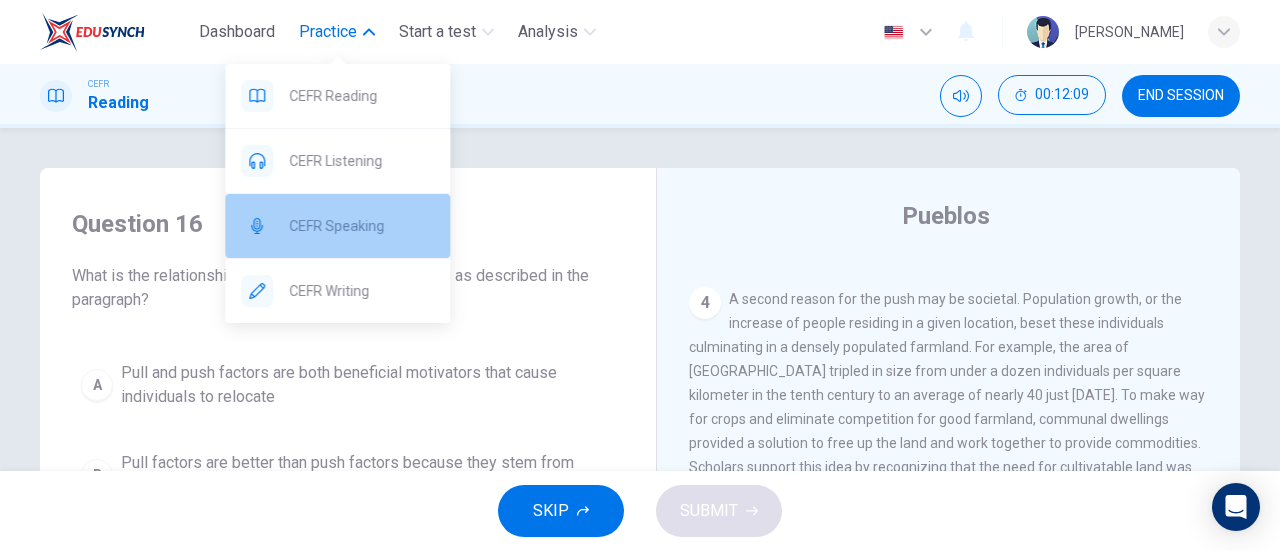 click on "CEFR Speaking" at bounding box center (337, 226) 